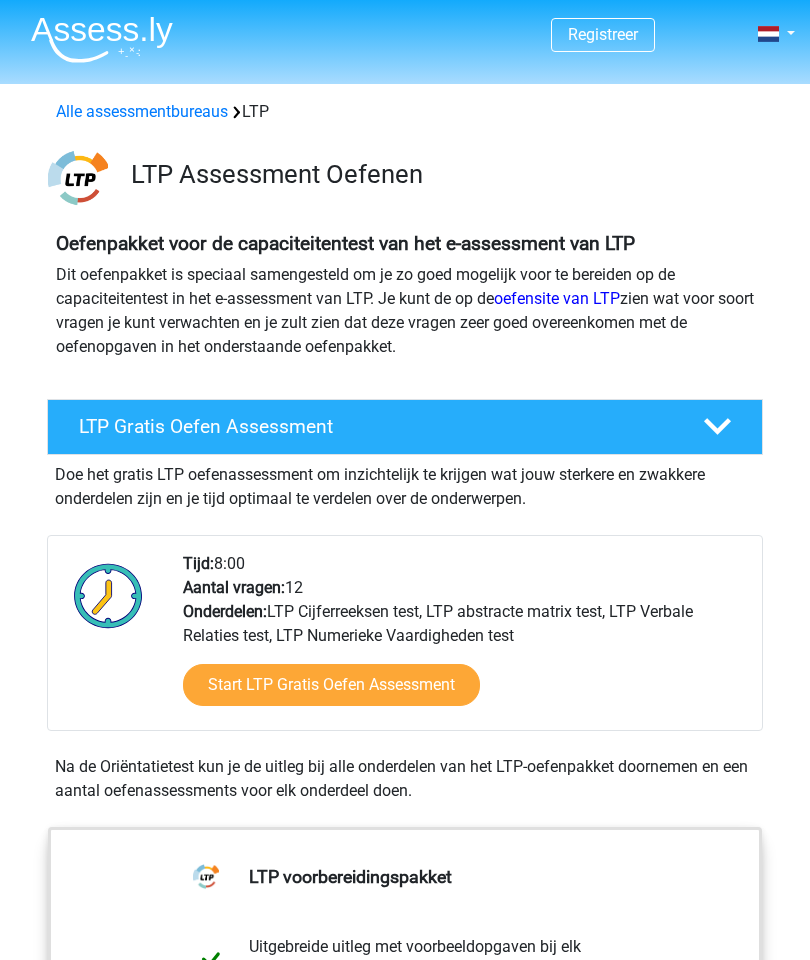 scroll, scrollTop: 0, scrollLeft: 0, axis: both 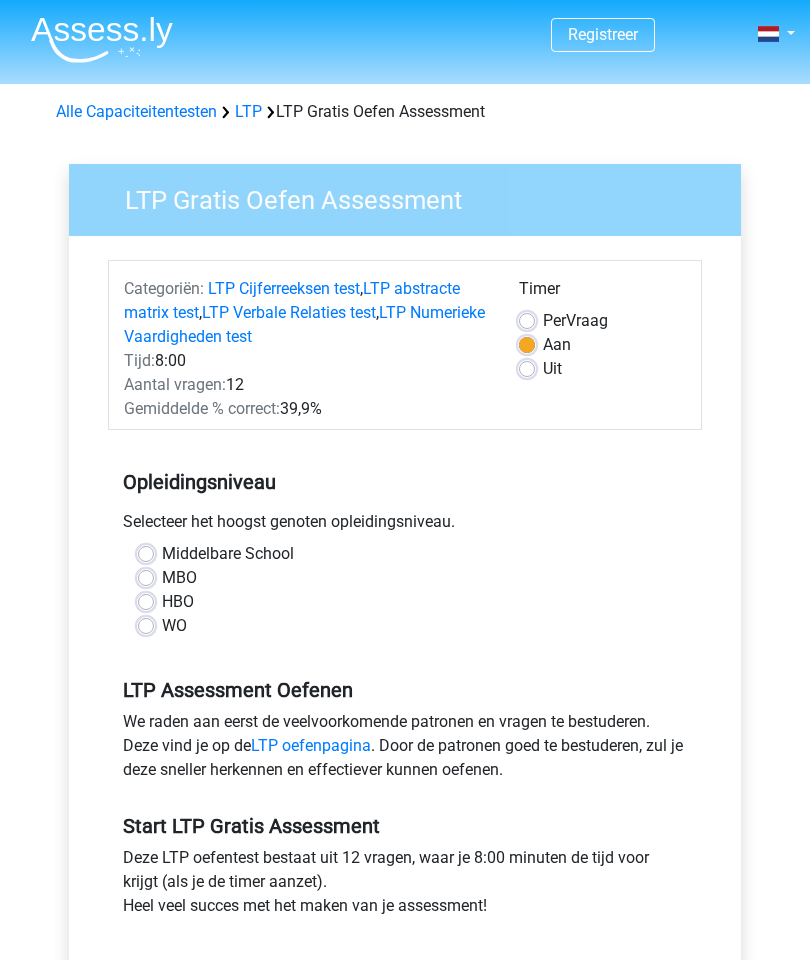click on "WO" at bounding box center [174, 626] 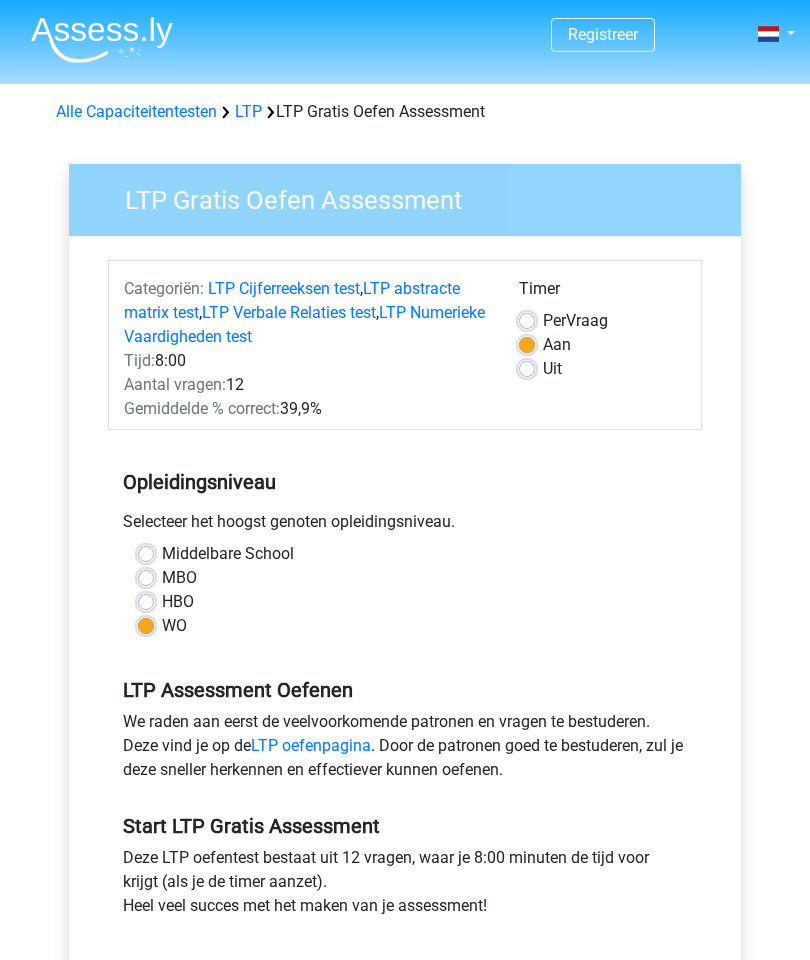 click on "Middelbare School
MBO
HBO
WO" at bounding box center (405, 590) 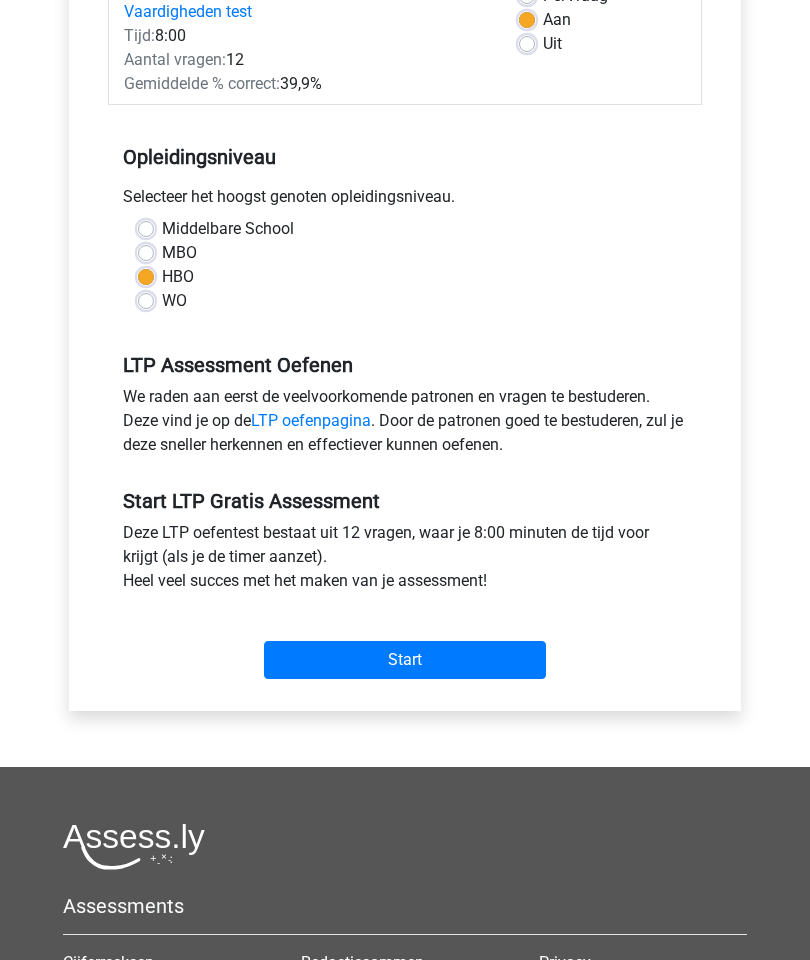 scroll, scrollTop: 324, scrollLeft: 0, axis: vertical 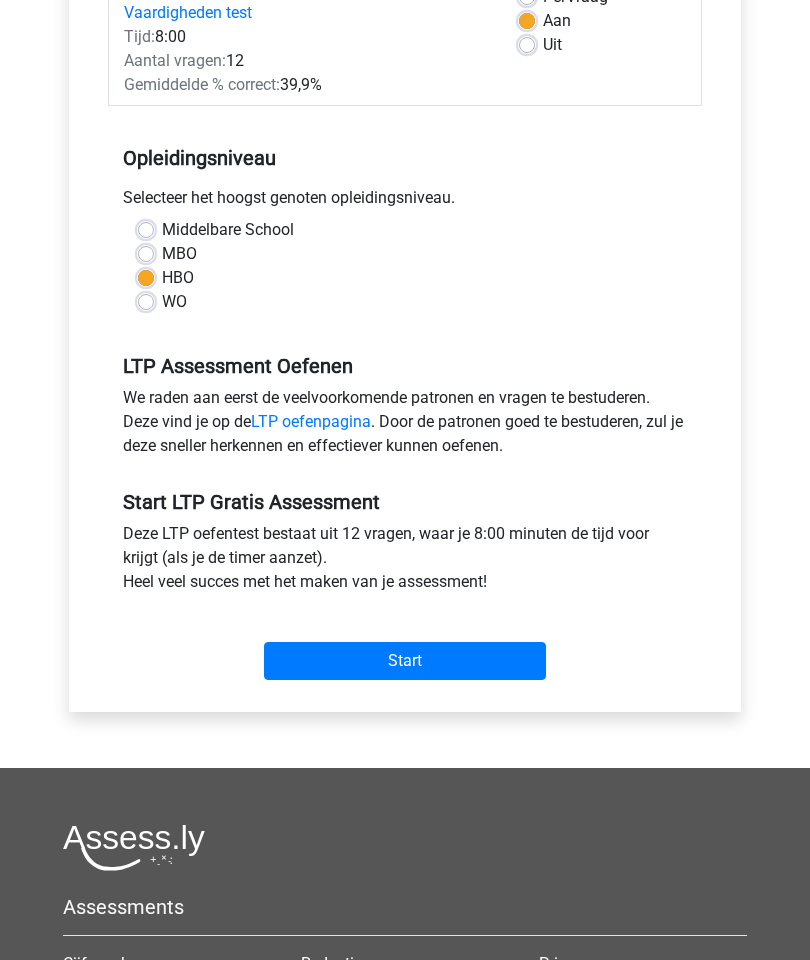click on "Start" at bounding box center [405, 661] 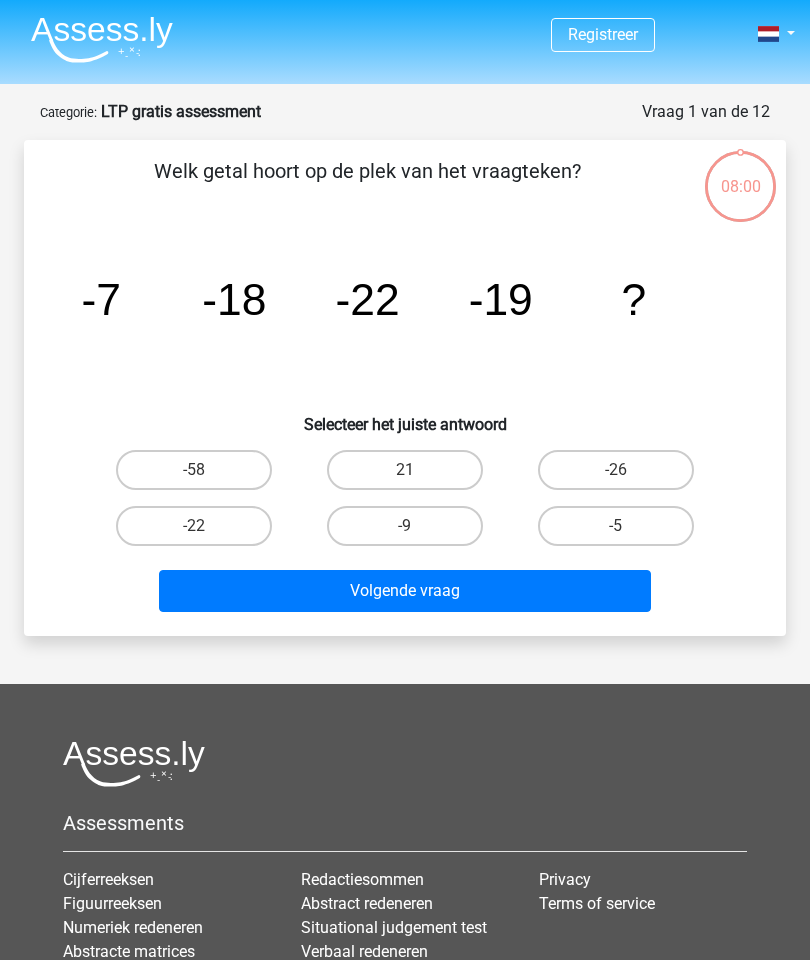 scroll, scrollTop: 0, scrollLeft: 0, axis: both 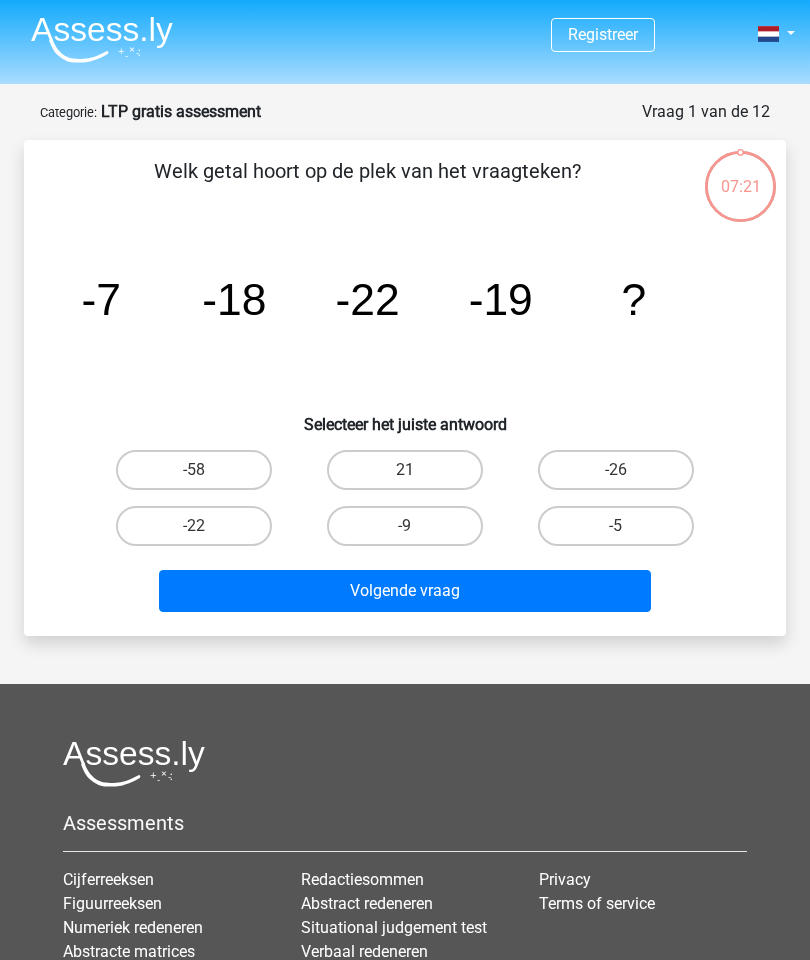 click on "07:21" at bounding box center (740, 174) 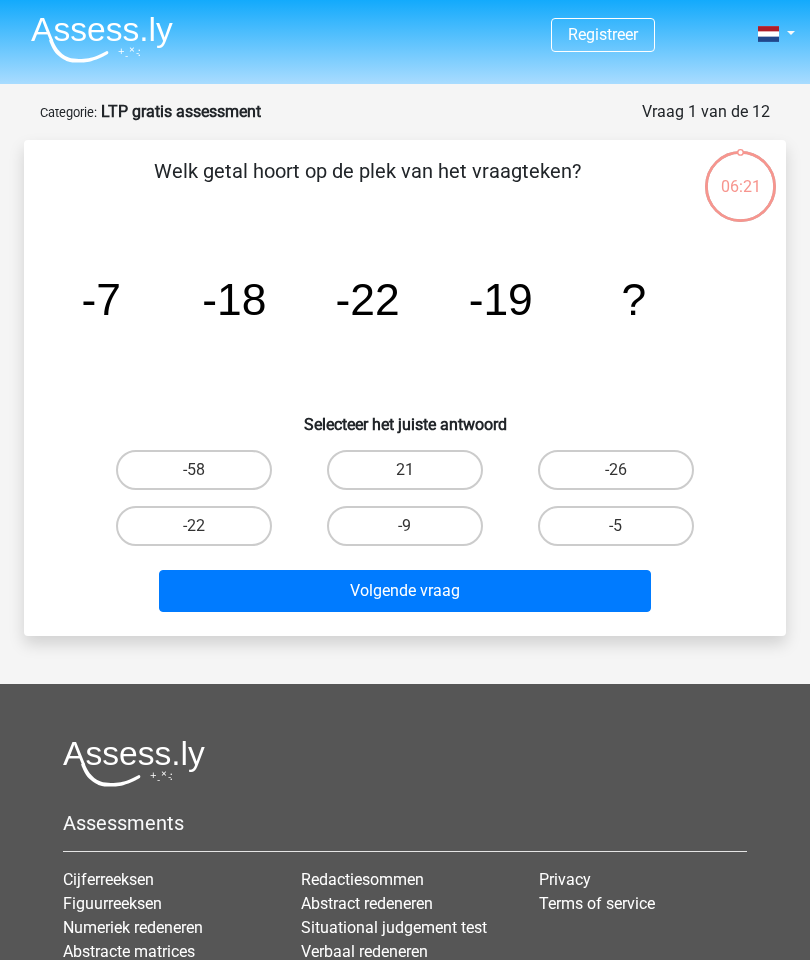 click on "Volgende vraag" at bounding box center (405, 591) 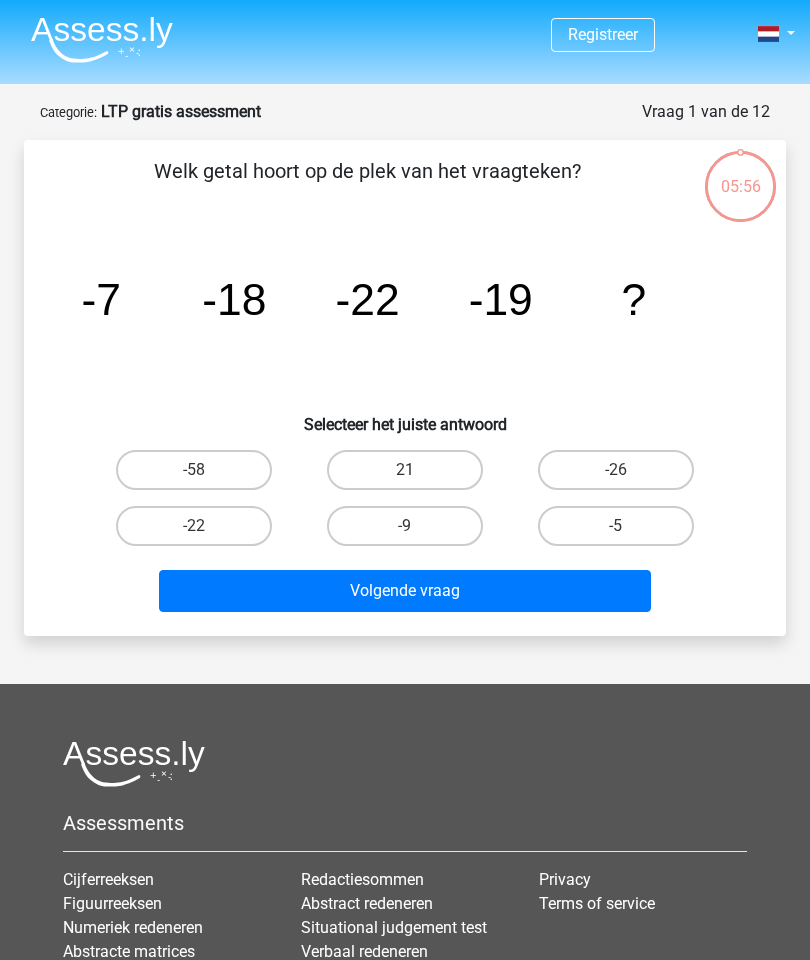 click on "-5" at bounding box center (616, 526) 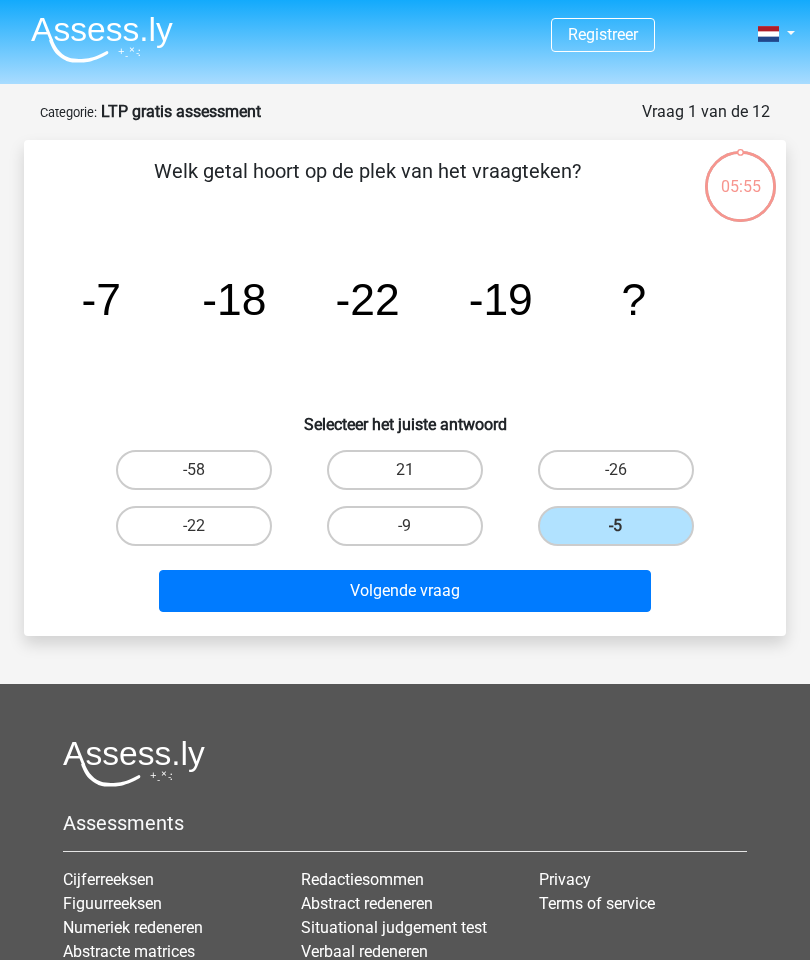 click on "Volgende vraag" at bounding box center (405, 591) 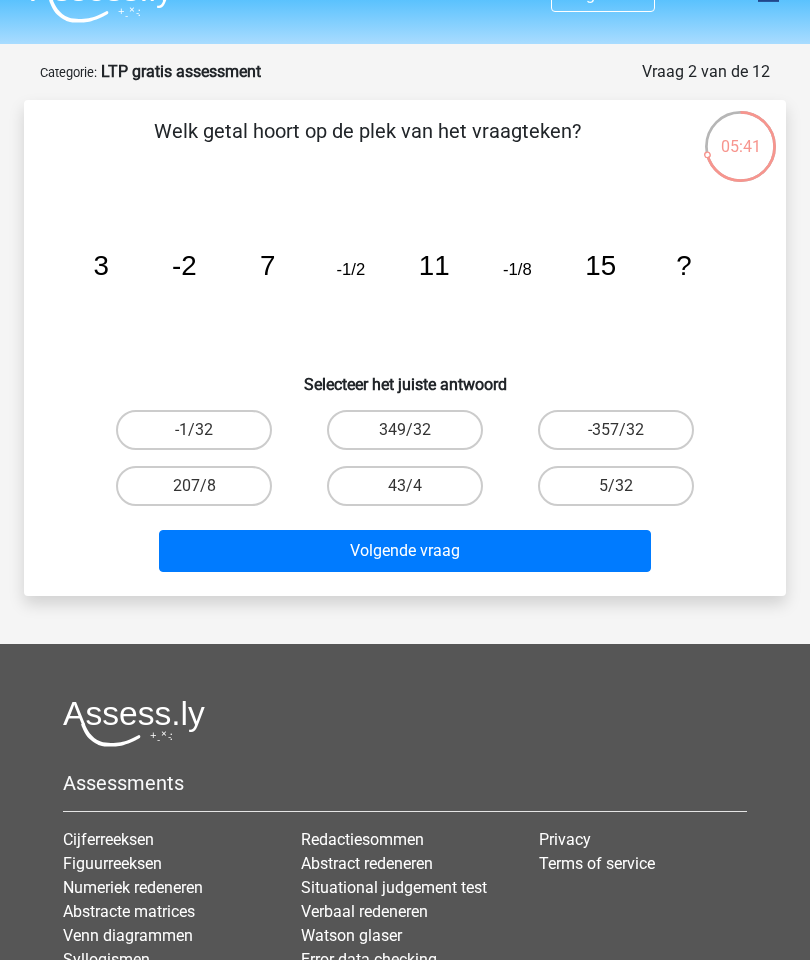 scroll, scrollTop: 40, scrollLeft: 0, axis: vertical 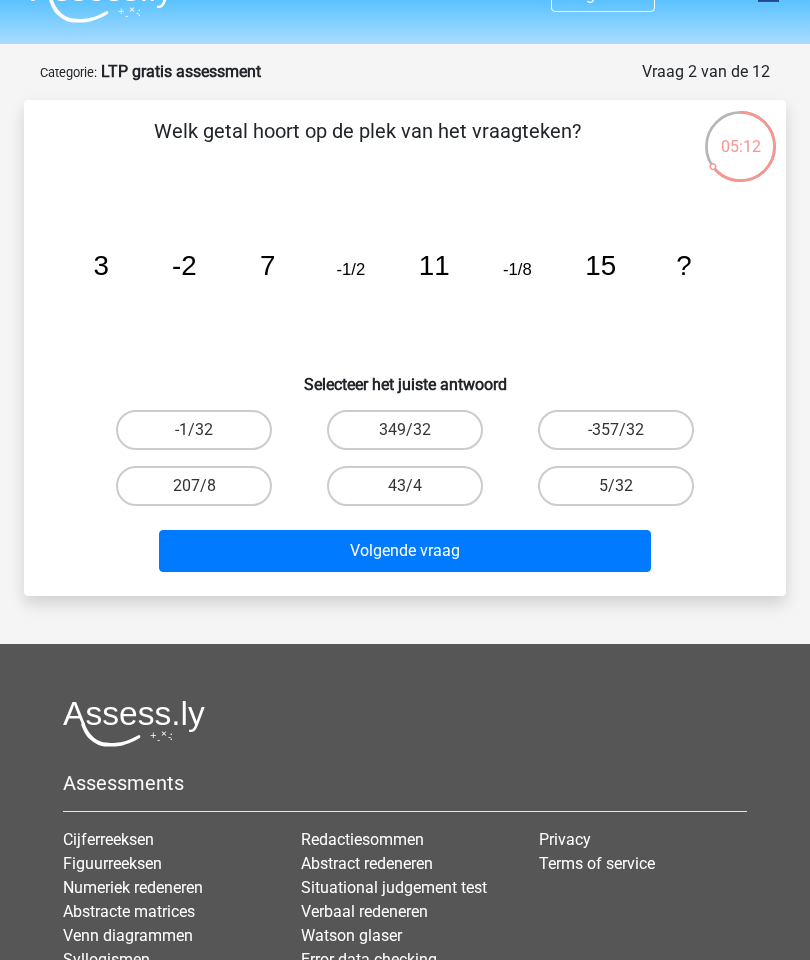 click on "5/32" at bounding box center (616, 486) 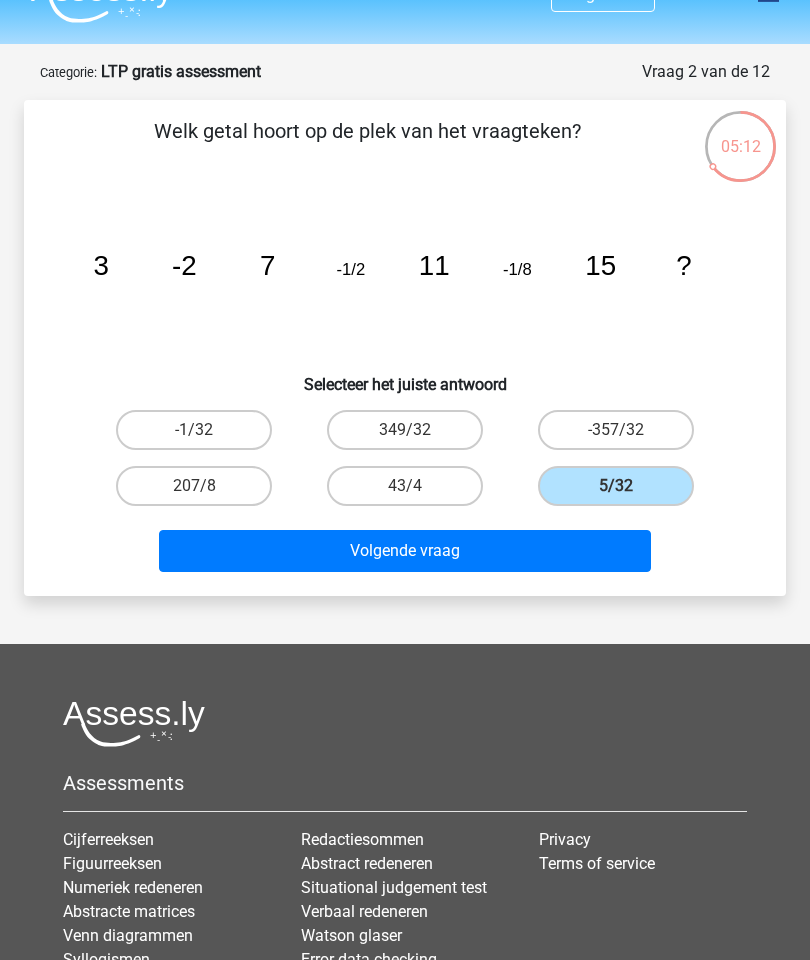 click on "Volgende vraag" at bounding box center (405, 551) 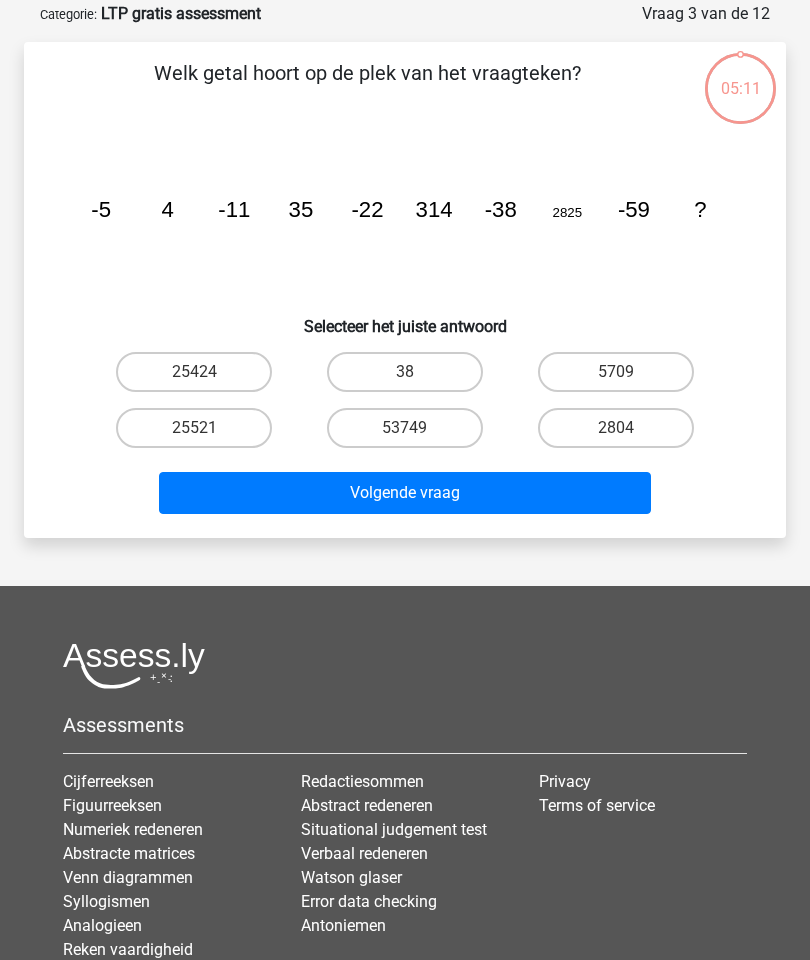 scroll, scrollTop: 100, scrollLeft: 0, axis: vertical 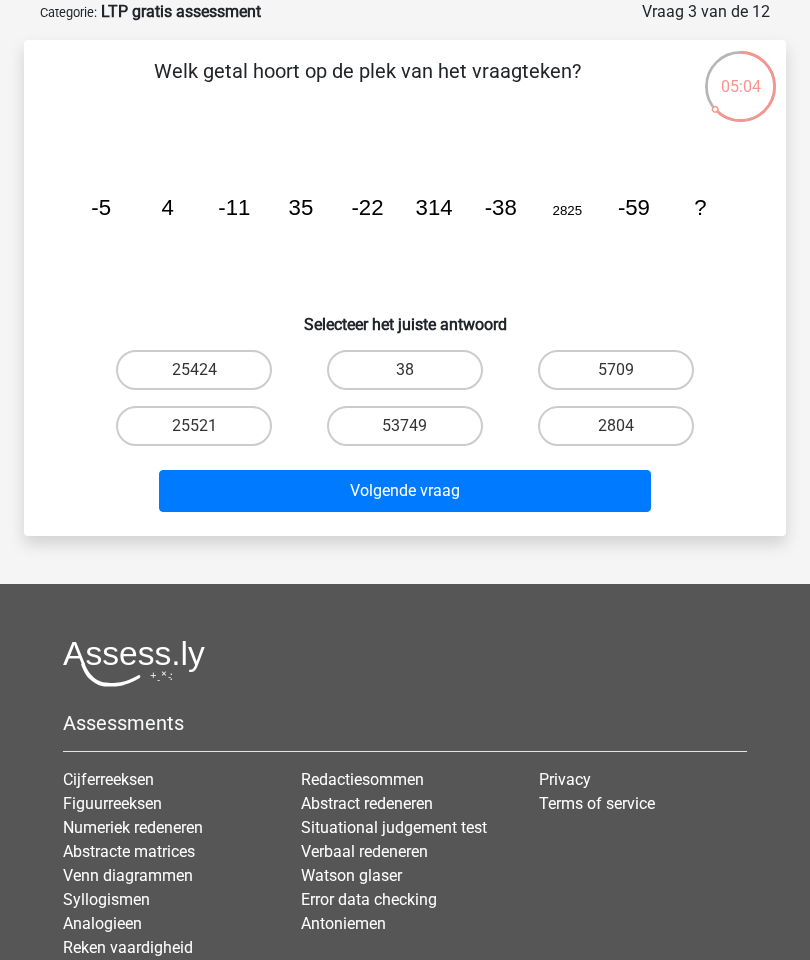 click on "38" at bounding box center [405, 370] 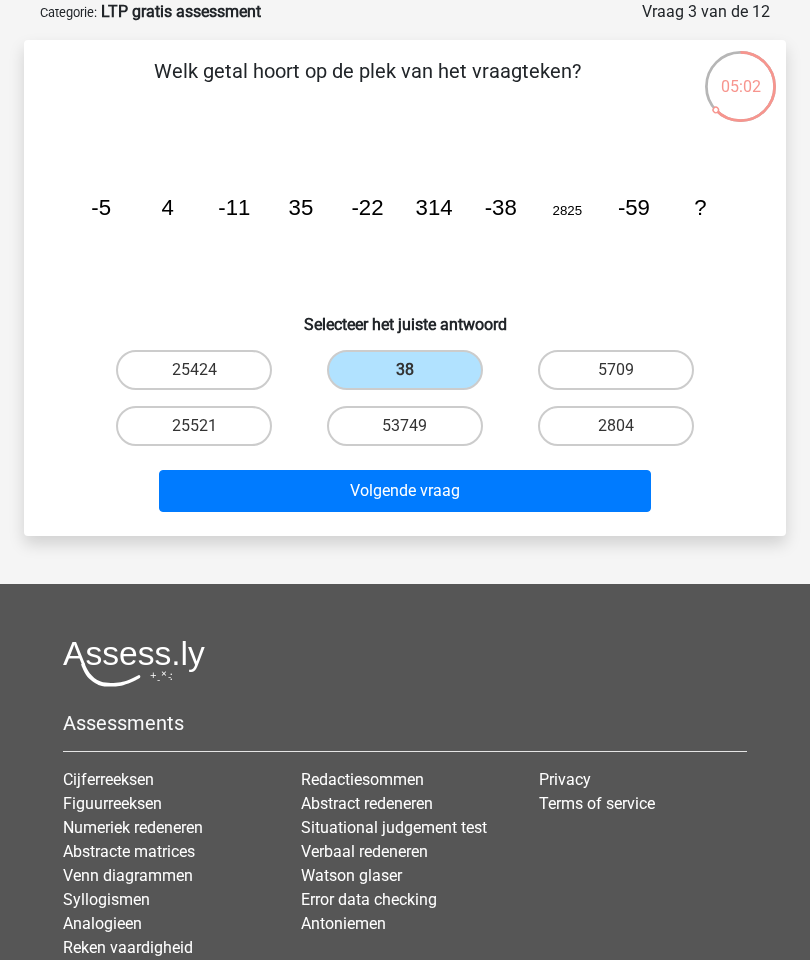 click on "Volgende vraag" at bounding box center [405, 491] 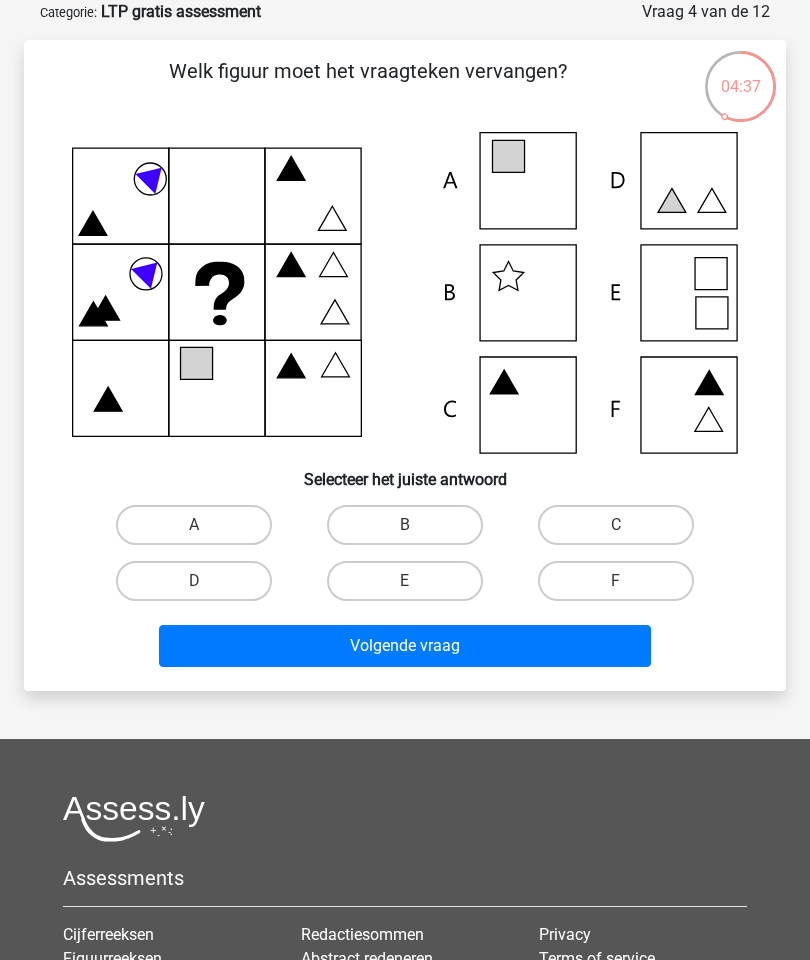 click on "A" at bounding box center (194, 525) 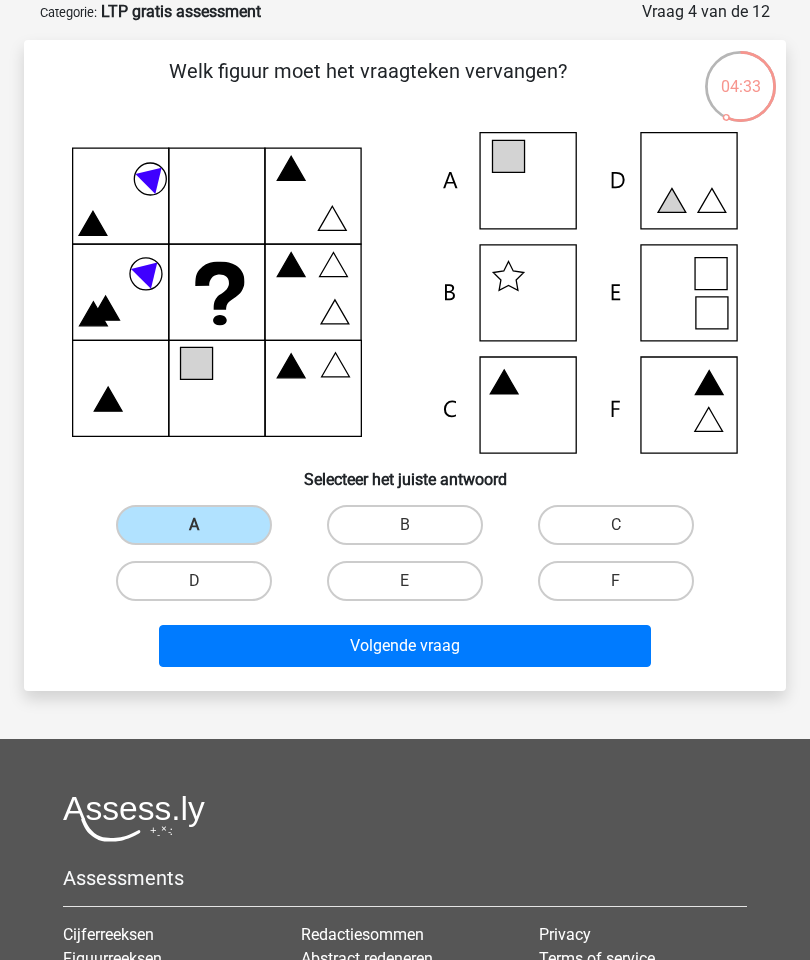 click on "Volgende vraag" at bounding box center [405, 646] 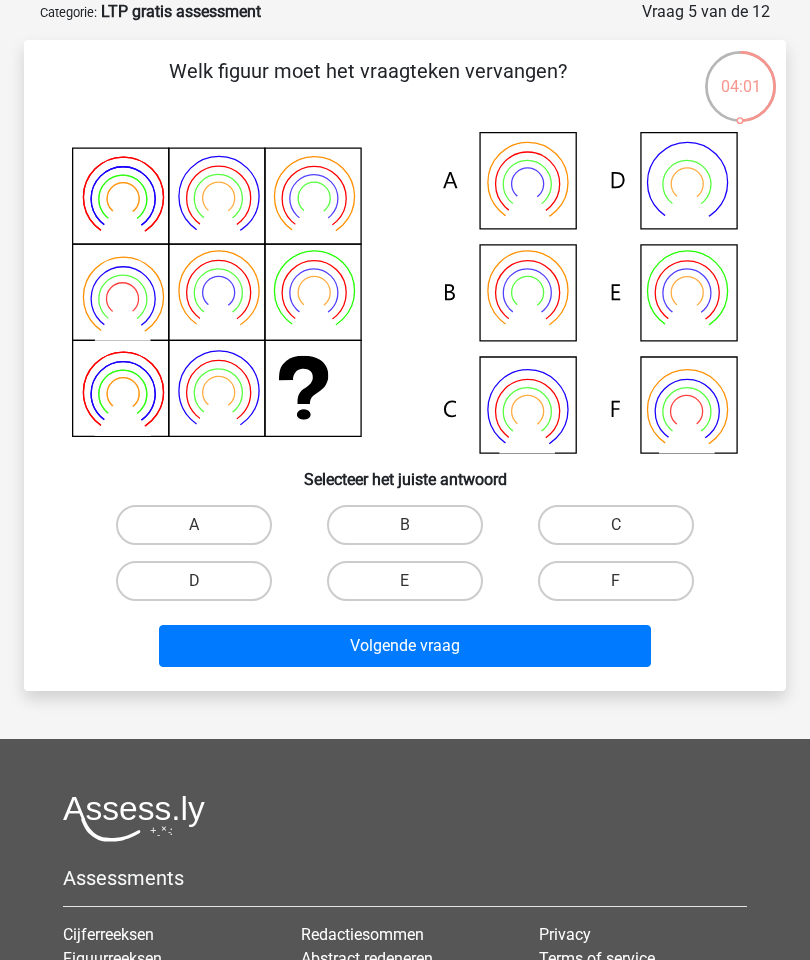 click 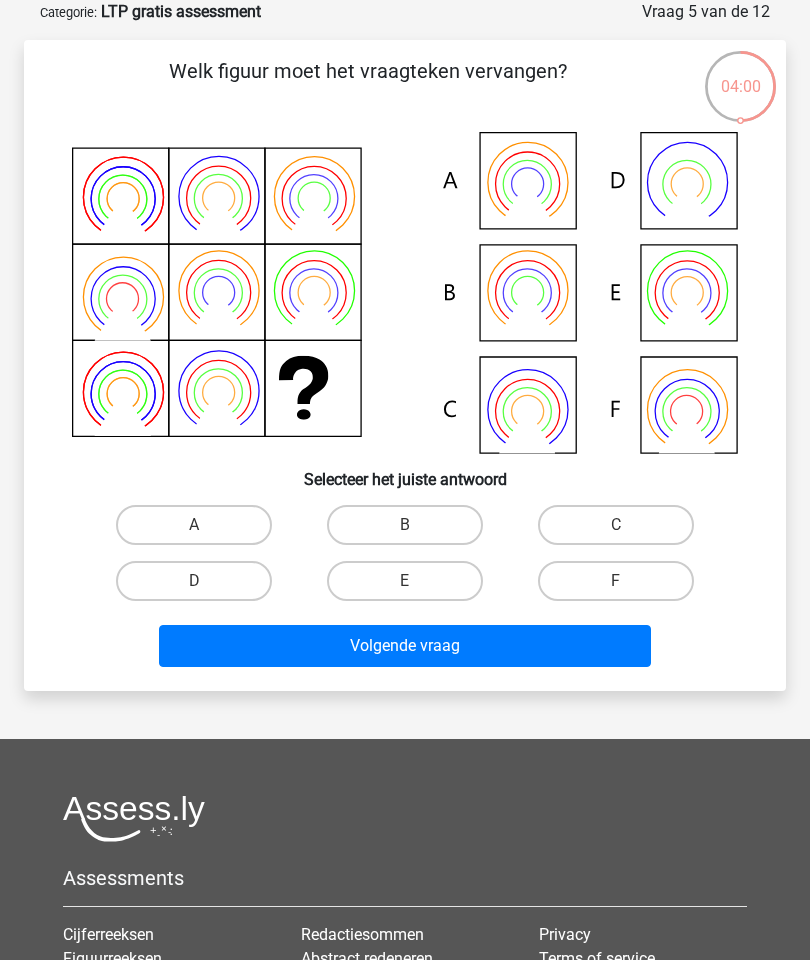 click on "B" at bounding box center (405, 525) 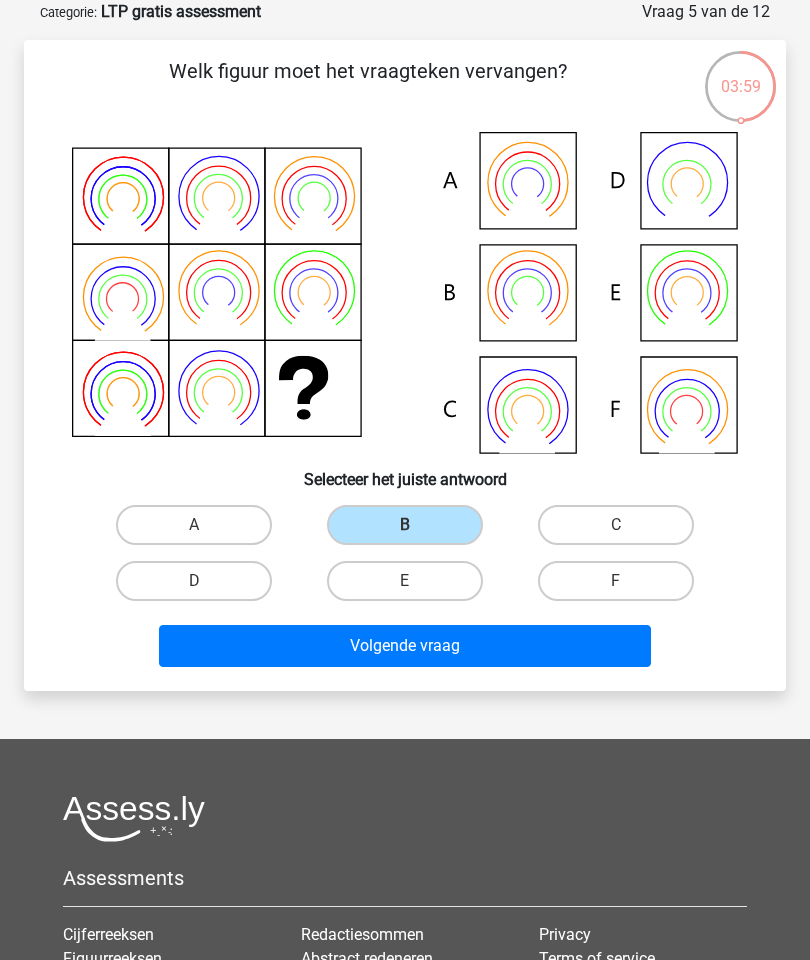 click on "Volgende vraag" at bounding box center [405, 646] 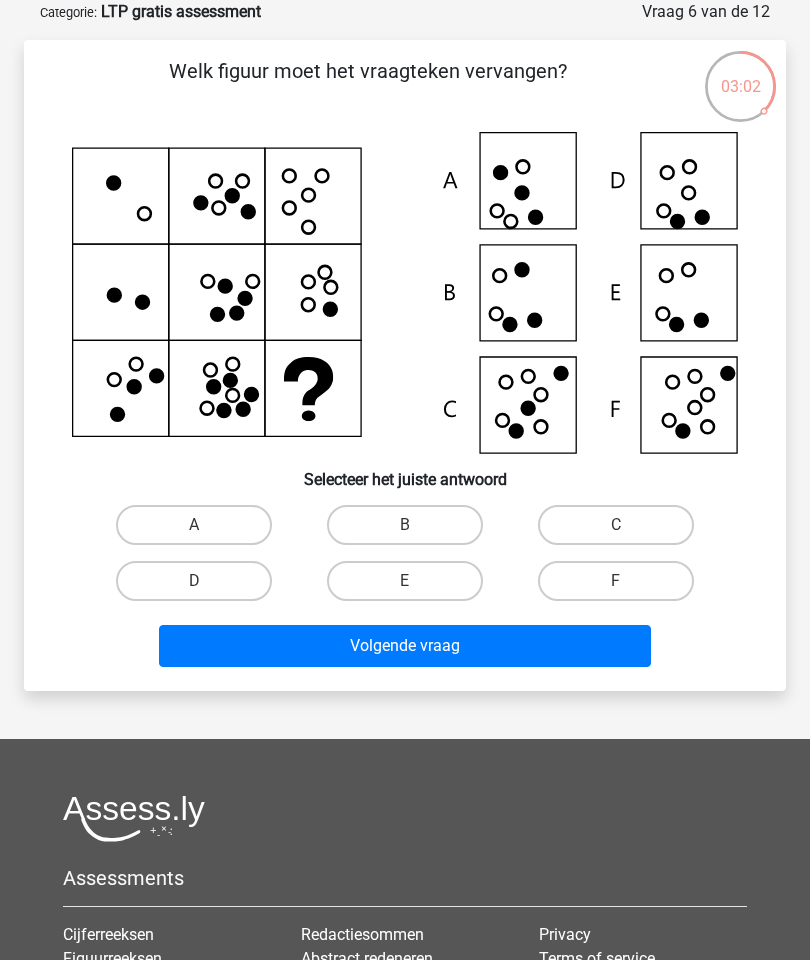 click 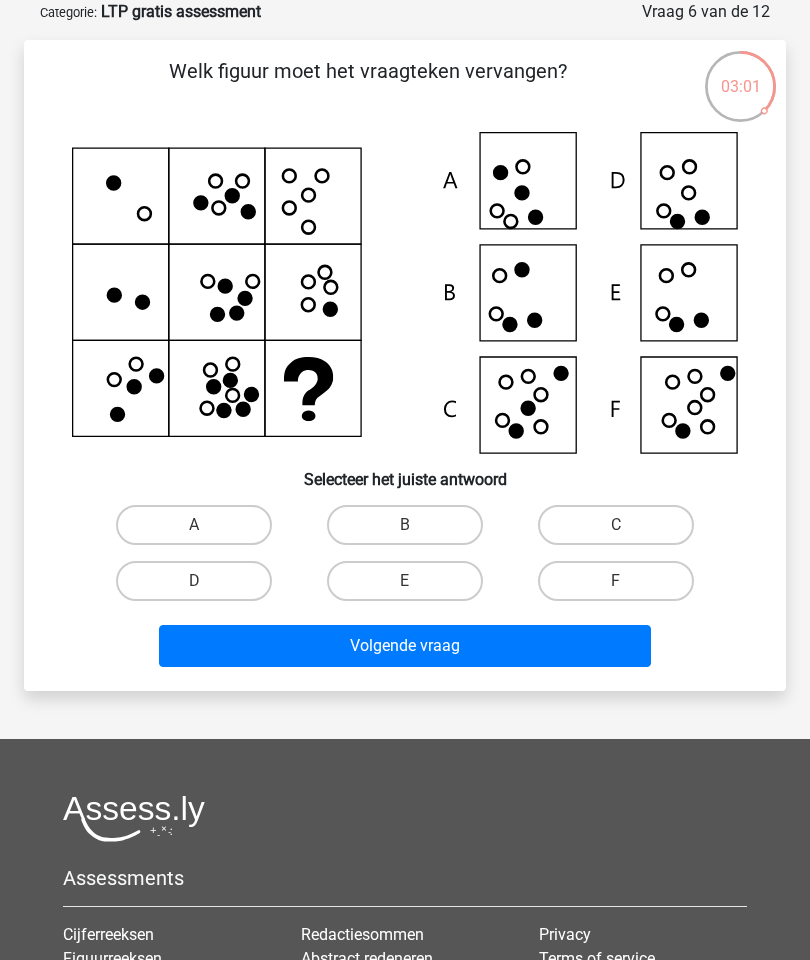 click on "C" at bounding box center [616, 525] 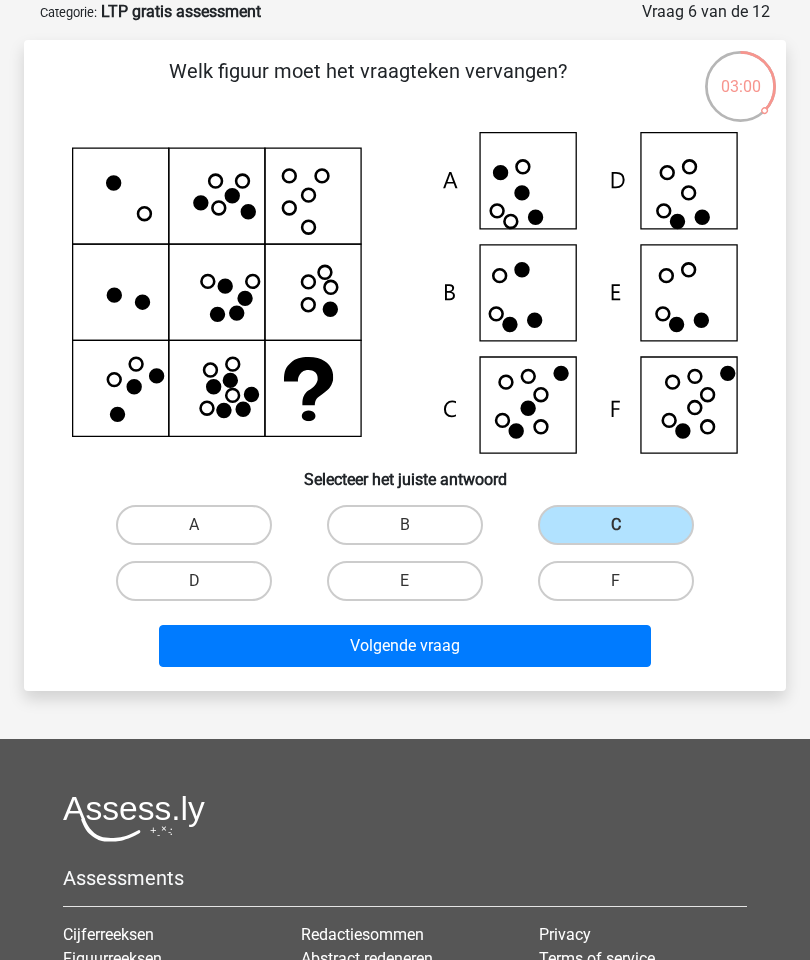 click on "Volgende vraag" at bounding box center [405, 646] 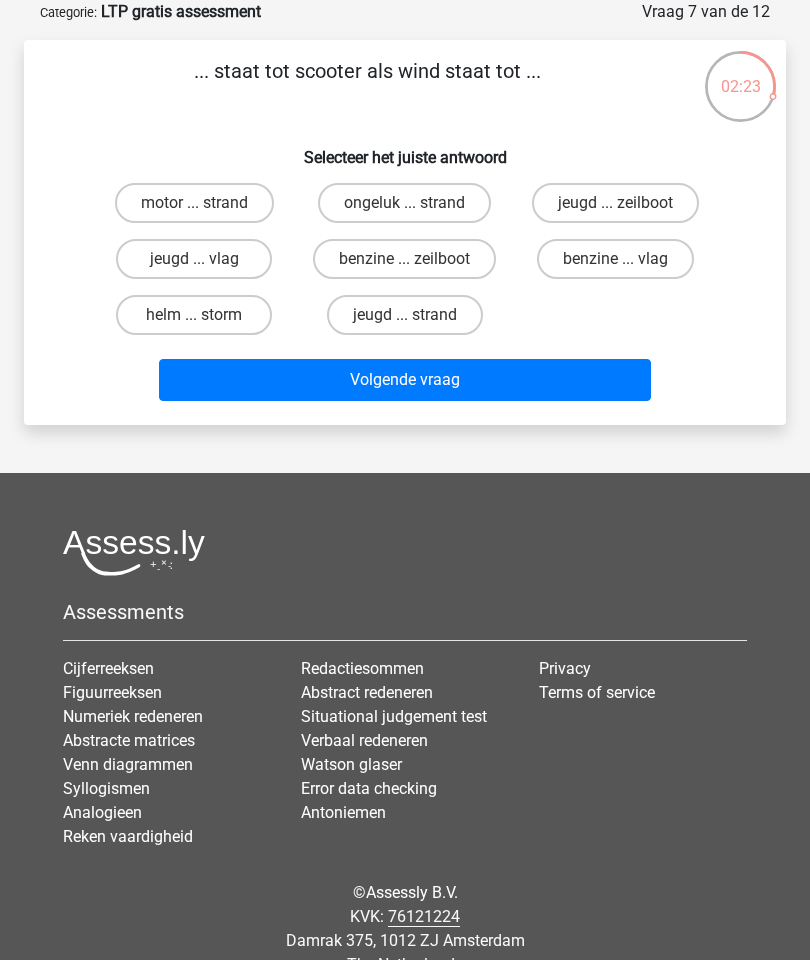 click on "helm ... storm" at bounding box center (194, 315) 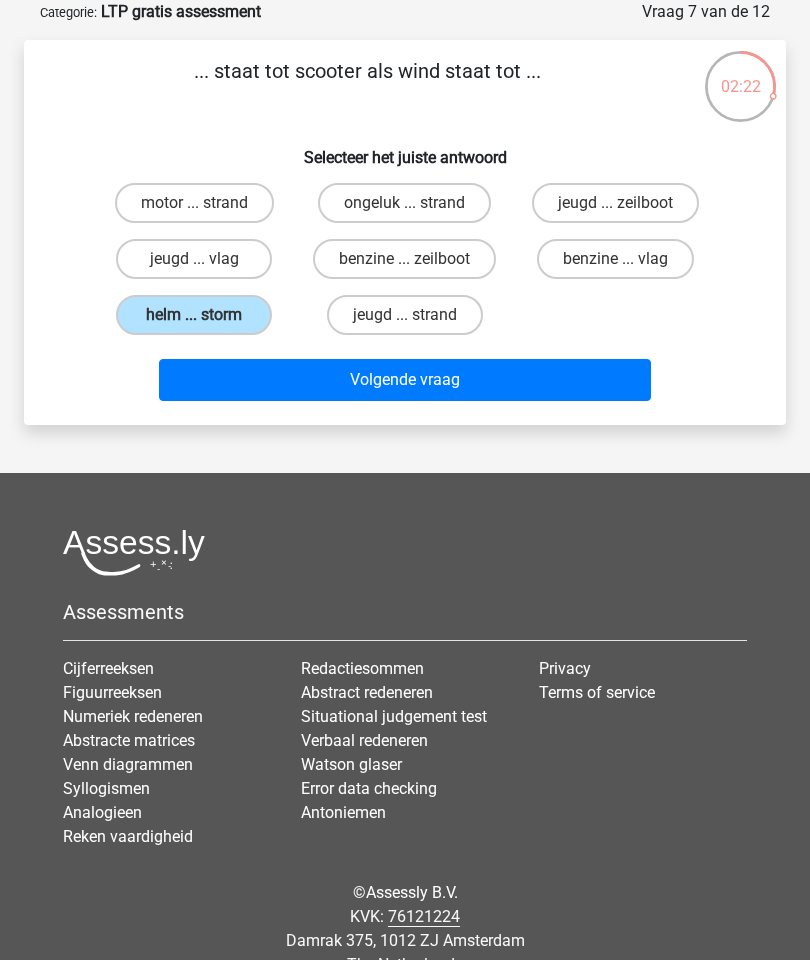 click on "Volgende vraag" at bounding box center [405, 380] 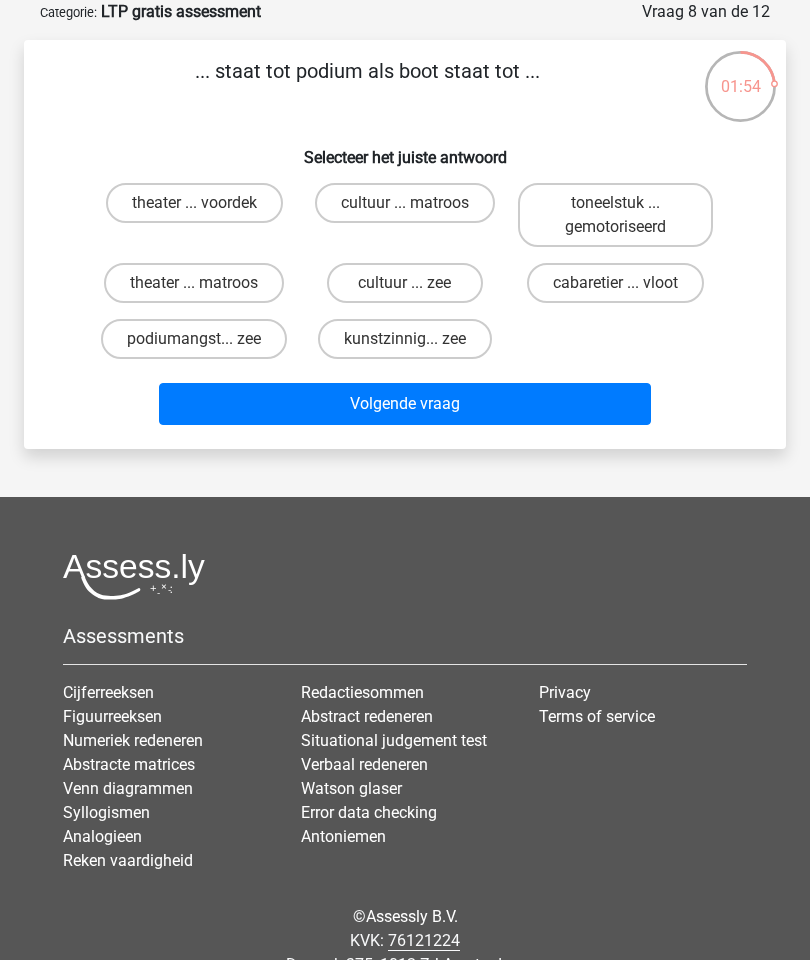 click on "theater ... matroos" at bounding box center (194, 283) 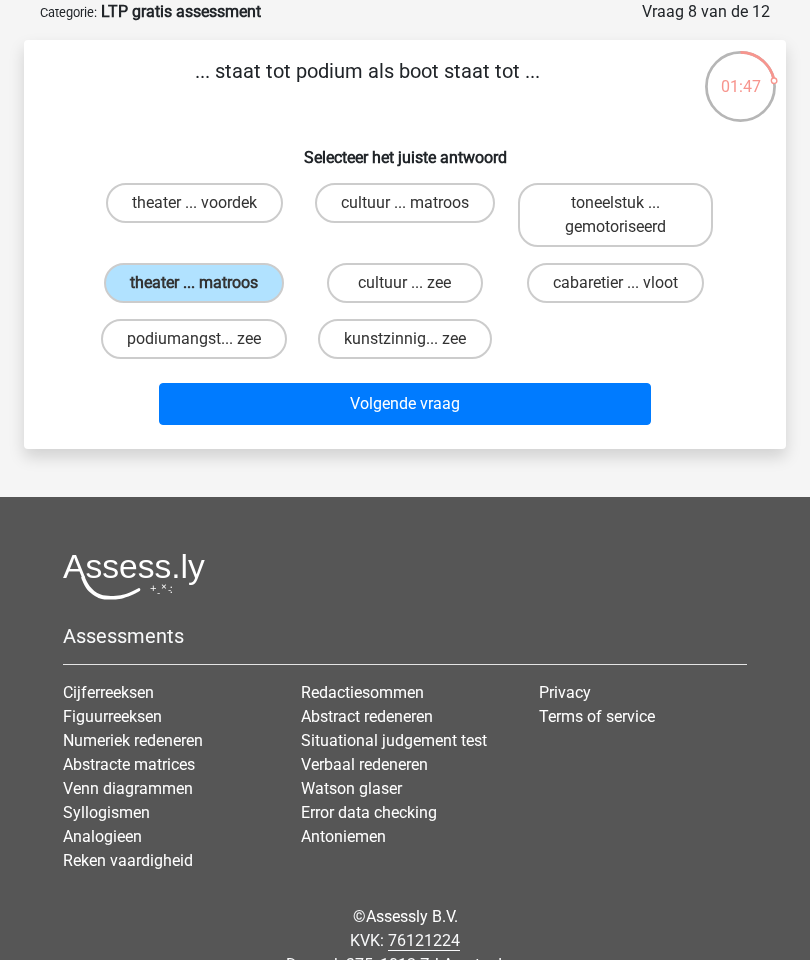 click on "kunstzinnig... zee" at bounding box center [405, 339] 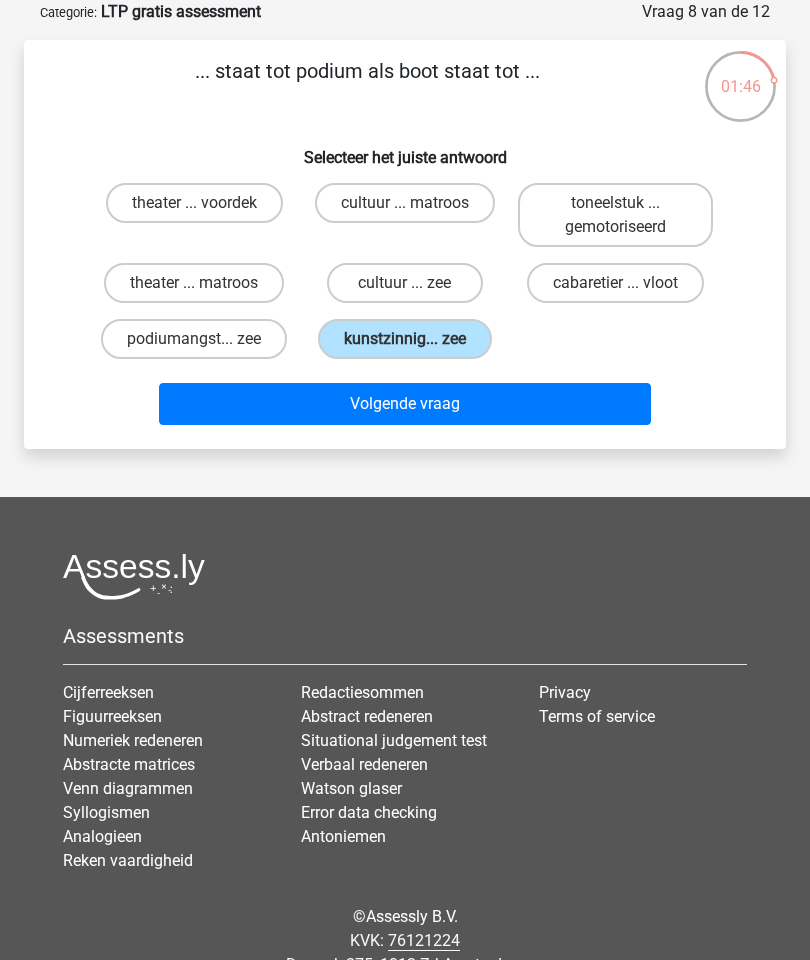 click on "Volgende vraag" at bounding box center (405, 404) 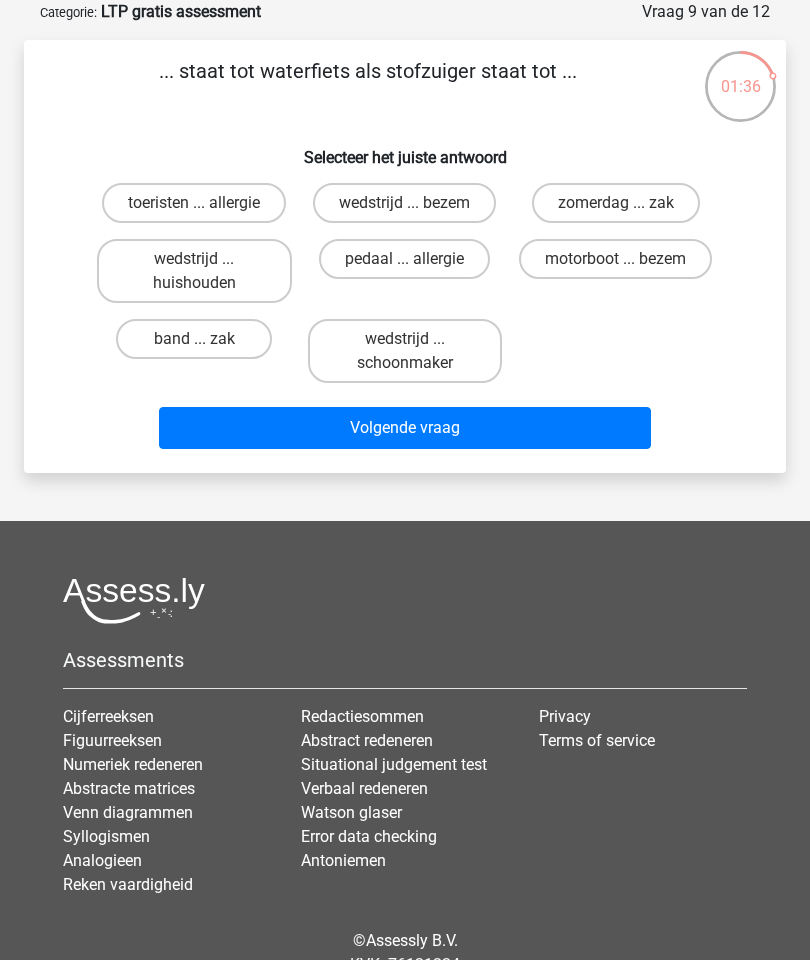 click on "motorboot ... bezem" at bounding box center [615, 259] 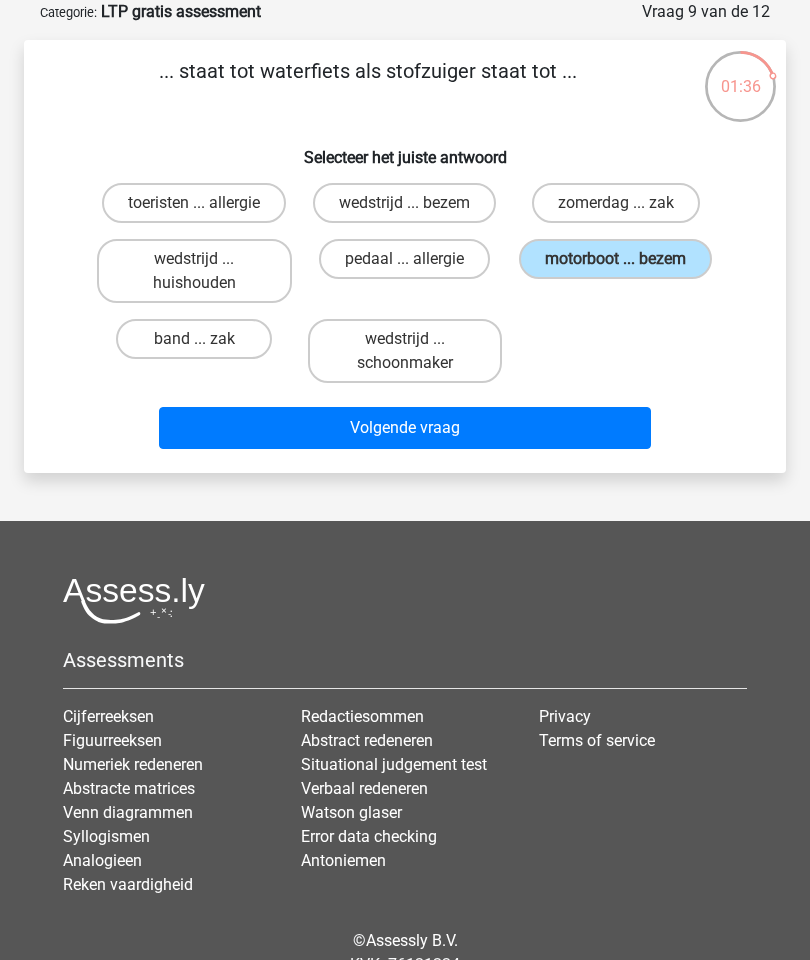 click on "Volgende vraag" at bounding box center [405, 428] 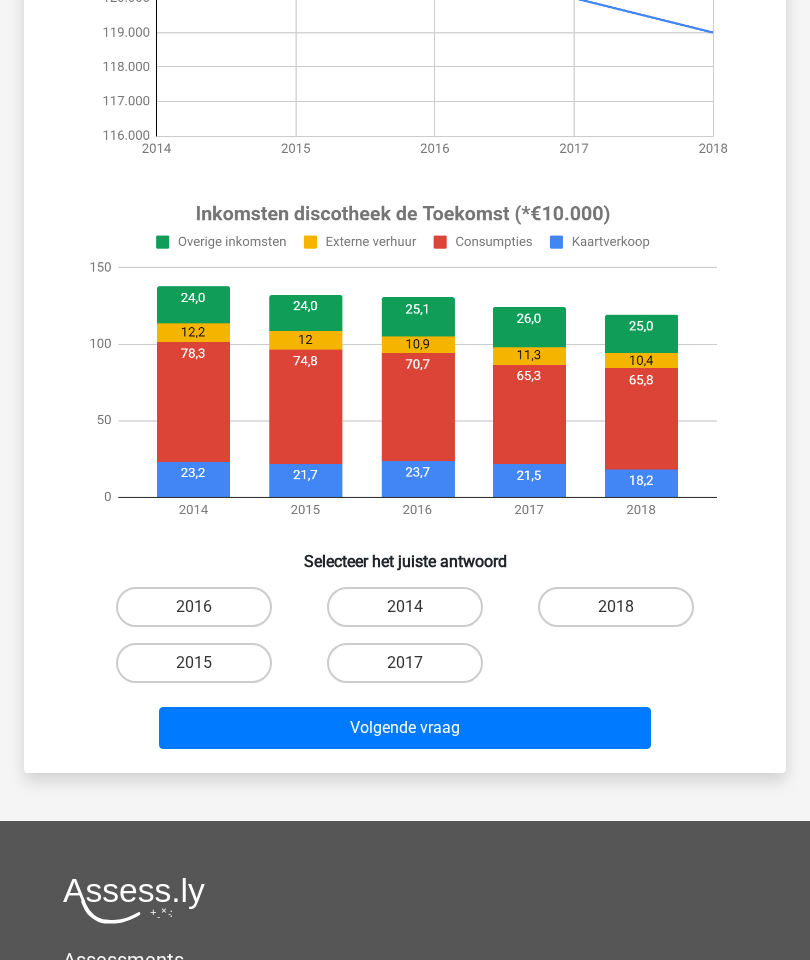 scroll, scrollTop: 471, scrollLeft: 0, axis: vertical 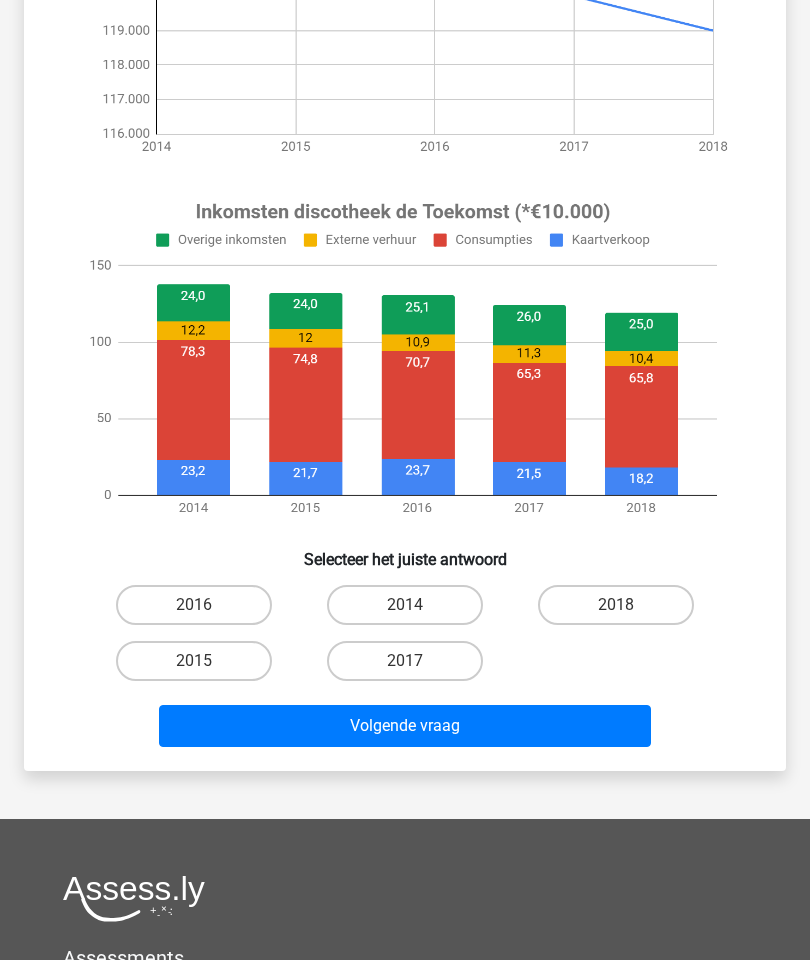 click on "2014" at bounding box center (405, 605) 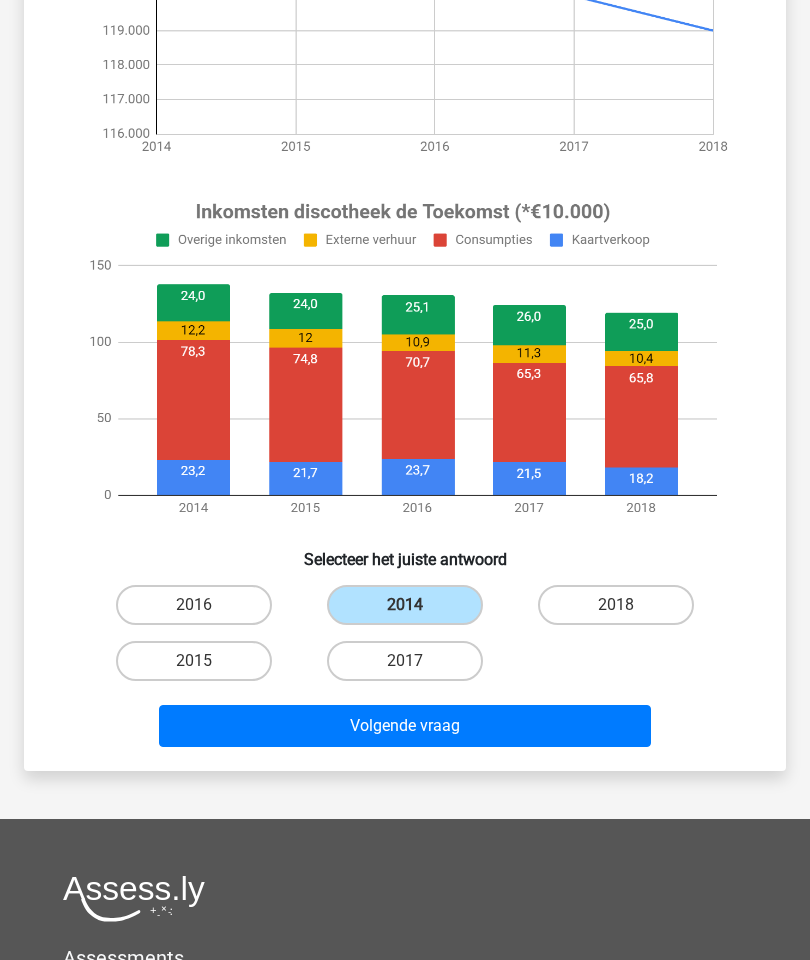 click on "Volgende vraag" at bounding box center (405, 726) 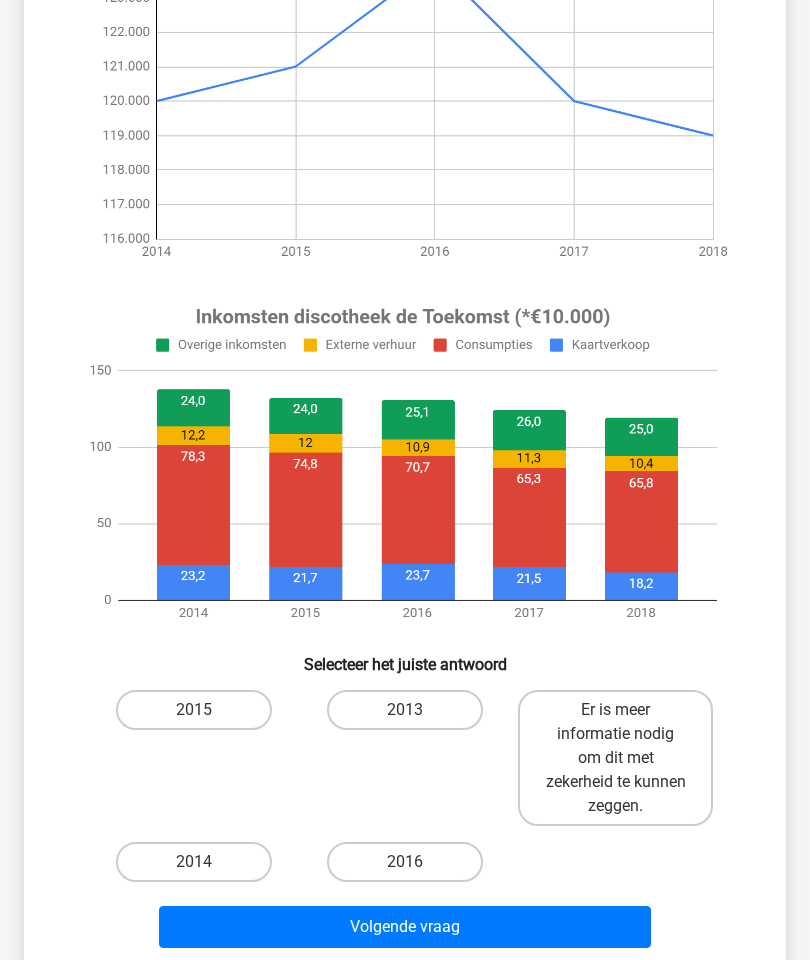 scroll, scrollTop: 367, scrollLeft: 0, axis: vertical 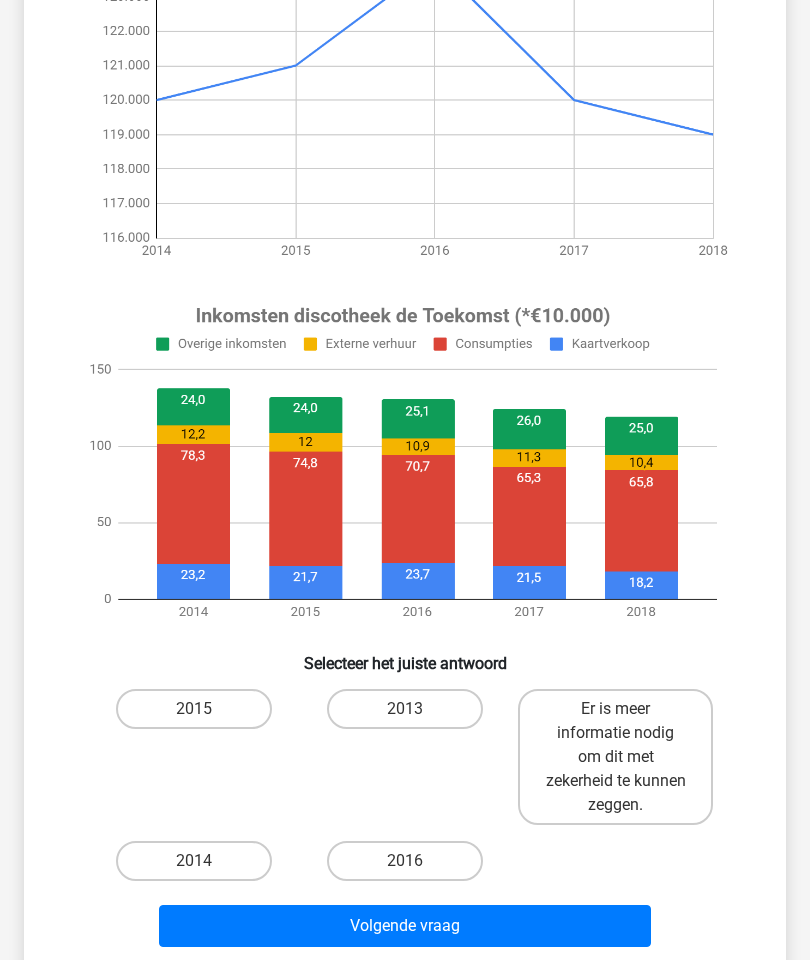 click on "Er is meer informatie nodig om dit met zekerheid te kunnen zeggen." at bounding box center (615, 757) 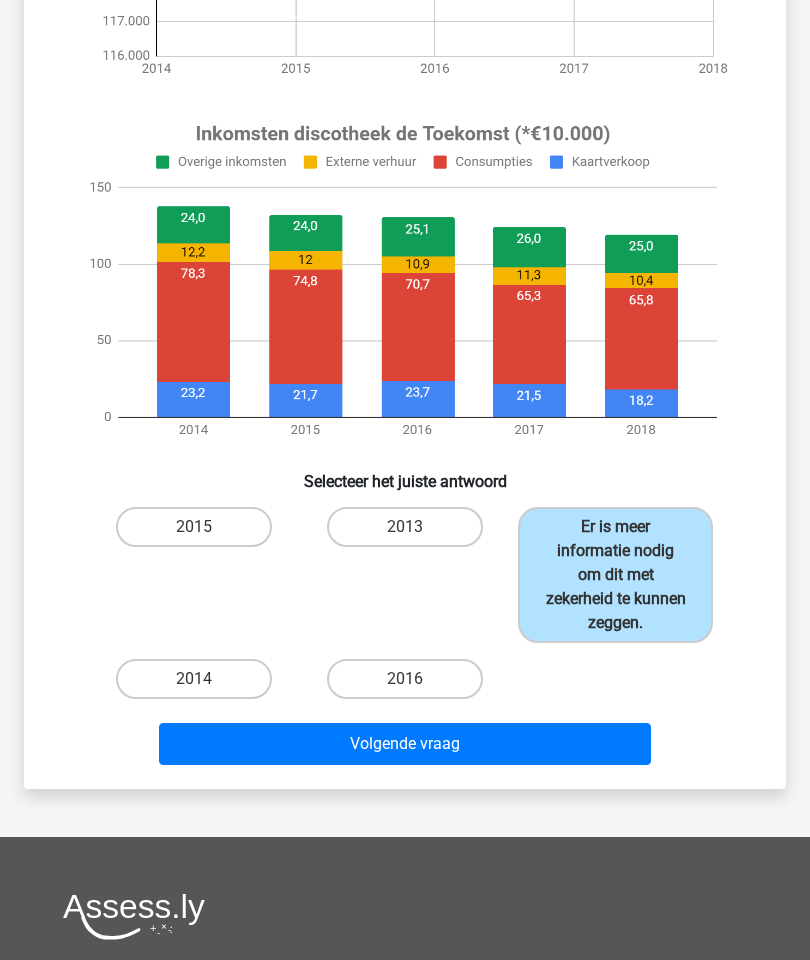 click on "Volgende vraag" at bounding box center (405, 744) 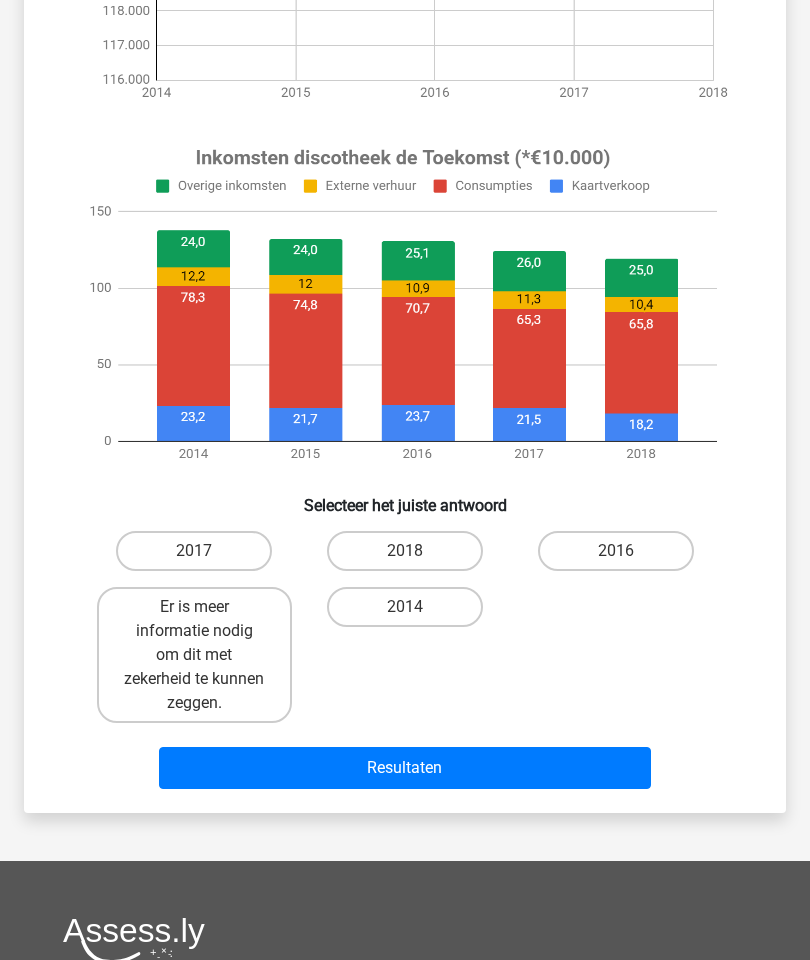 scroll, scrollTop: 526, scrollLeft: 0, axis: vertical 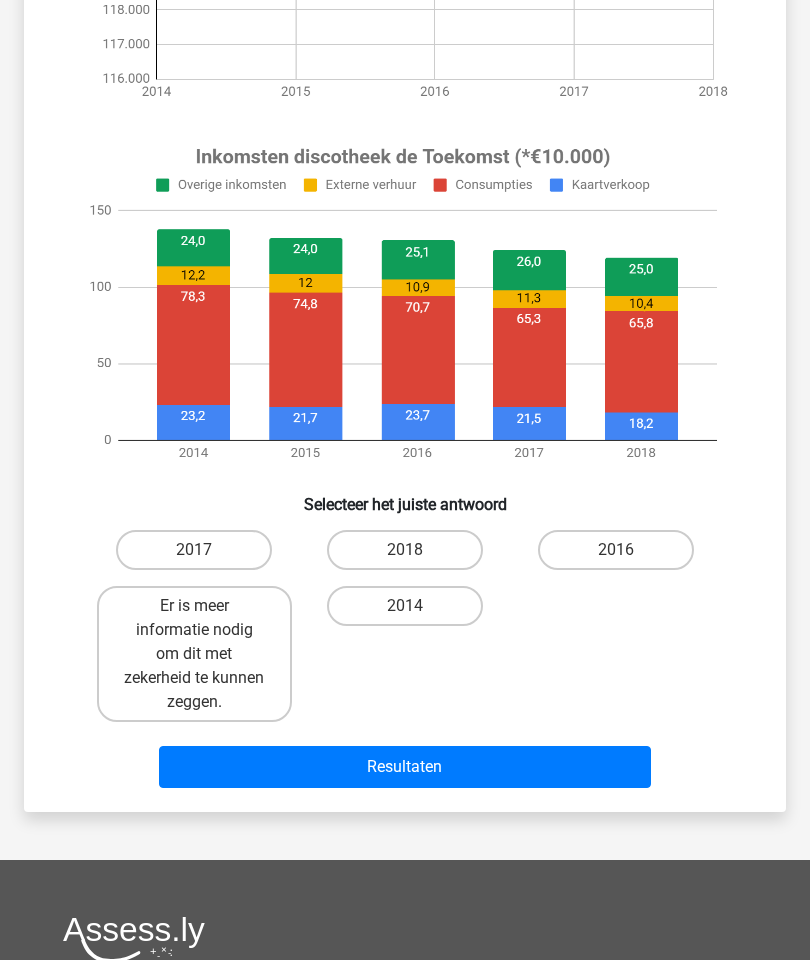 click on "Er is meer informatie nodig om dit met zekerheid te kunnen zeggen." at bounding box center (194, 654) 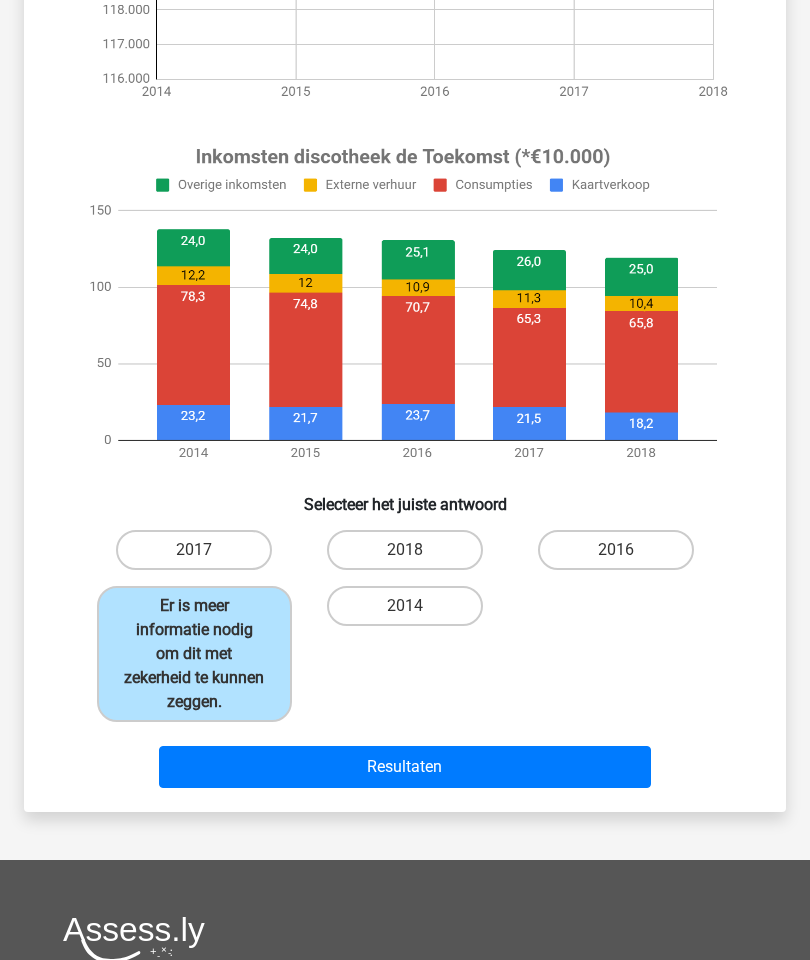 click on "Resultaten" at bounding box center [405, 767] 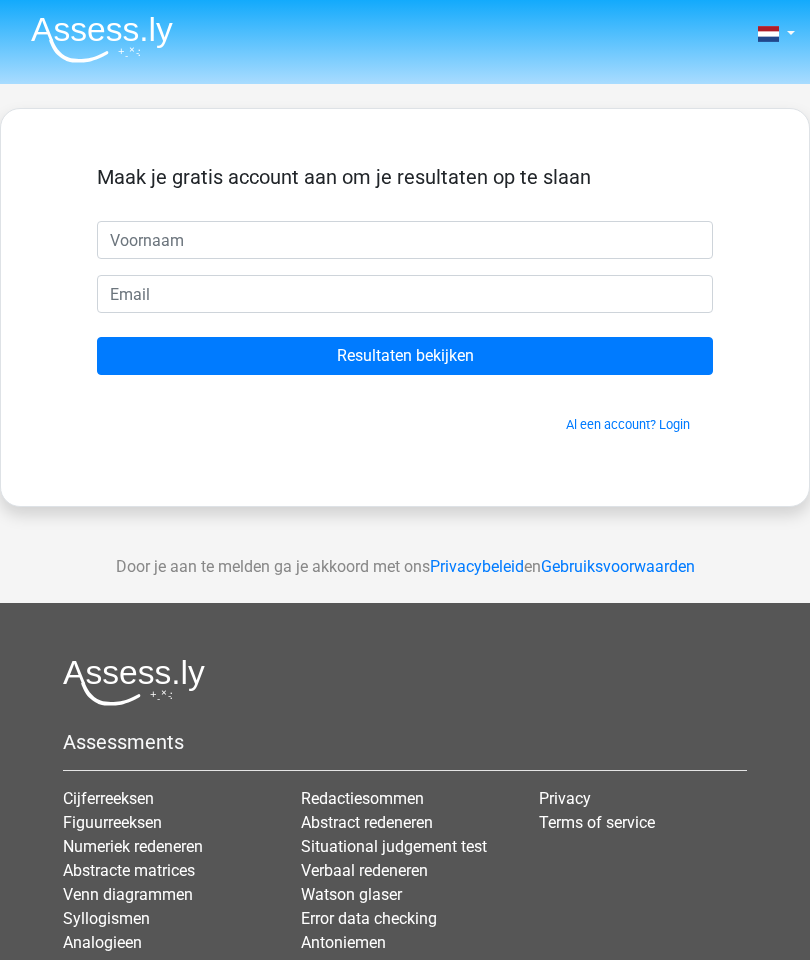 scroll, scrollTop: 0, scrollLeft: 0, axis: both 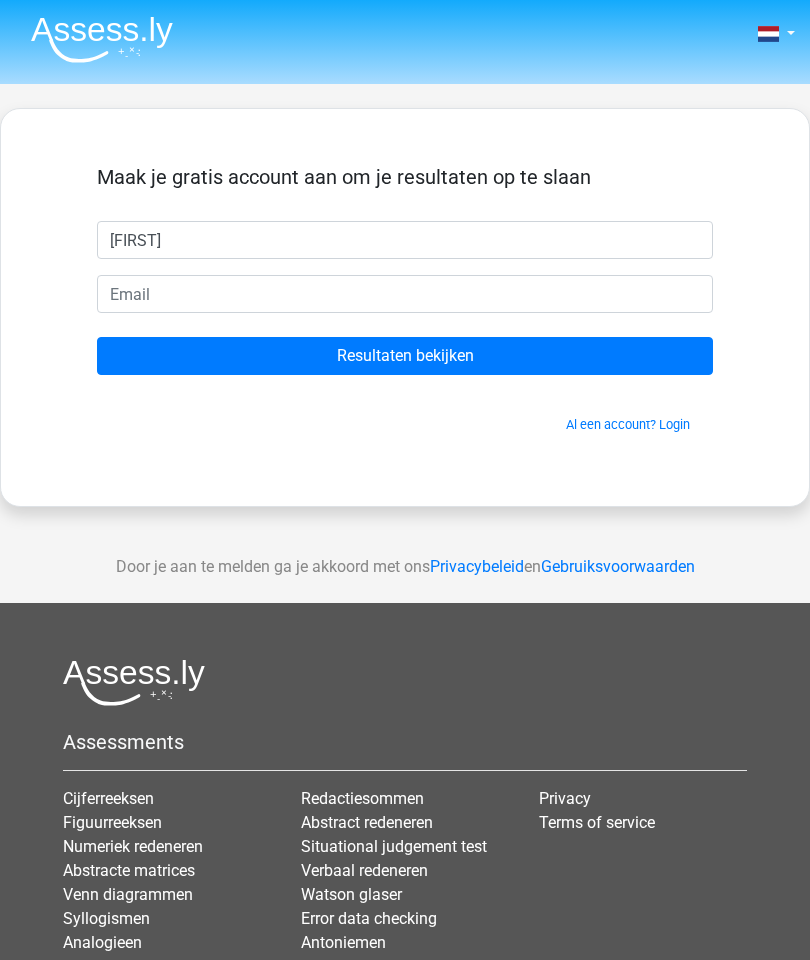 type on "[FIRST]" 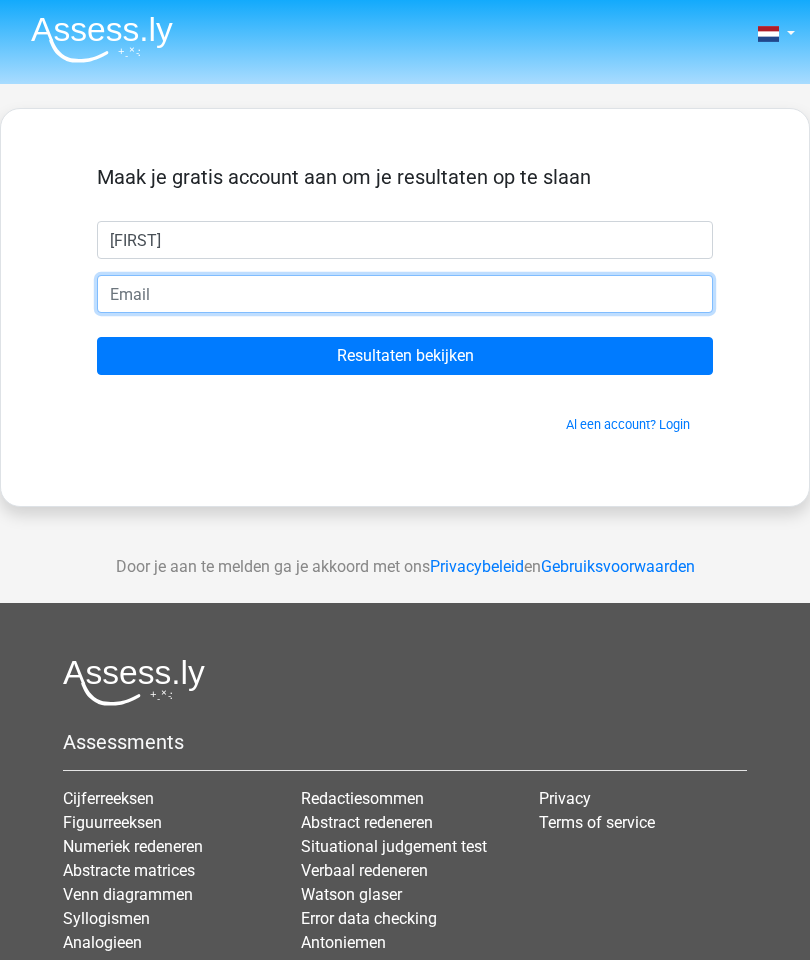 click at bounding box center [405, 294] 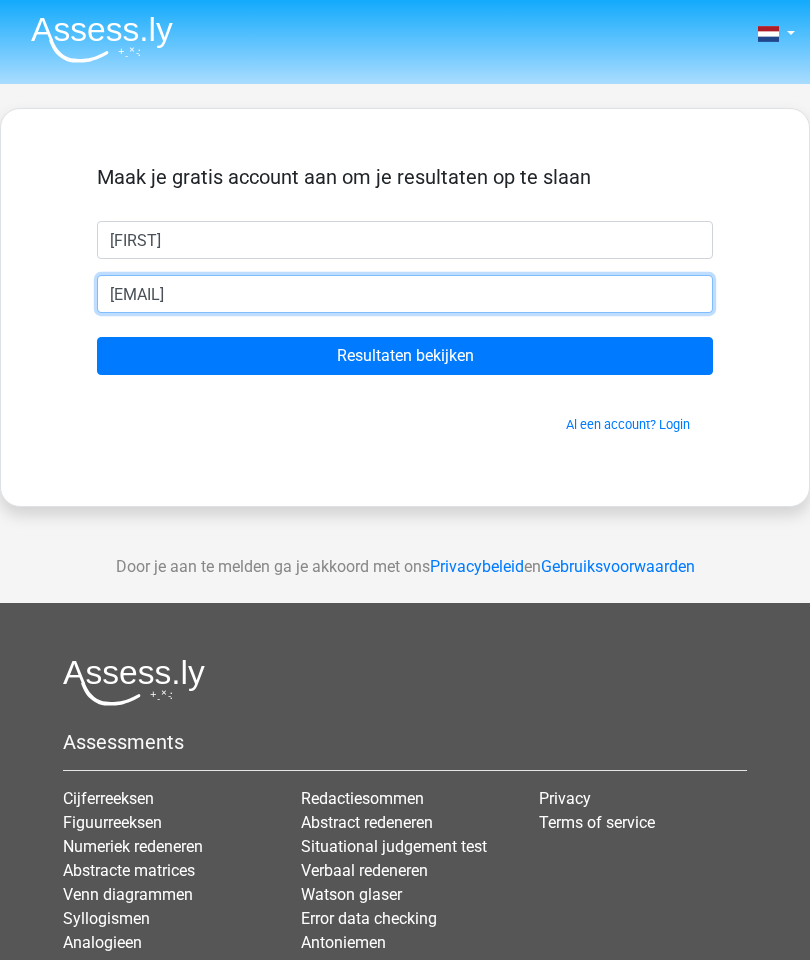 type on "[EMAIL]" 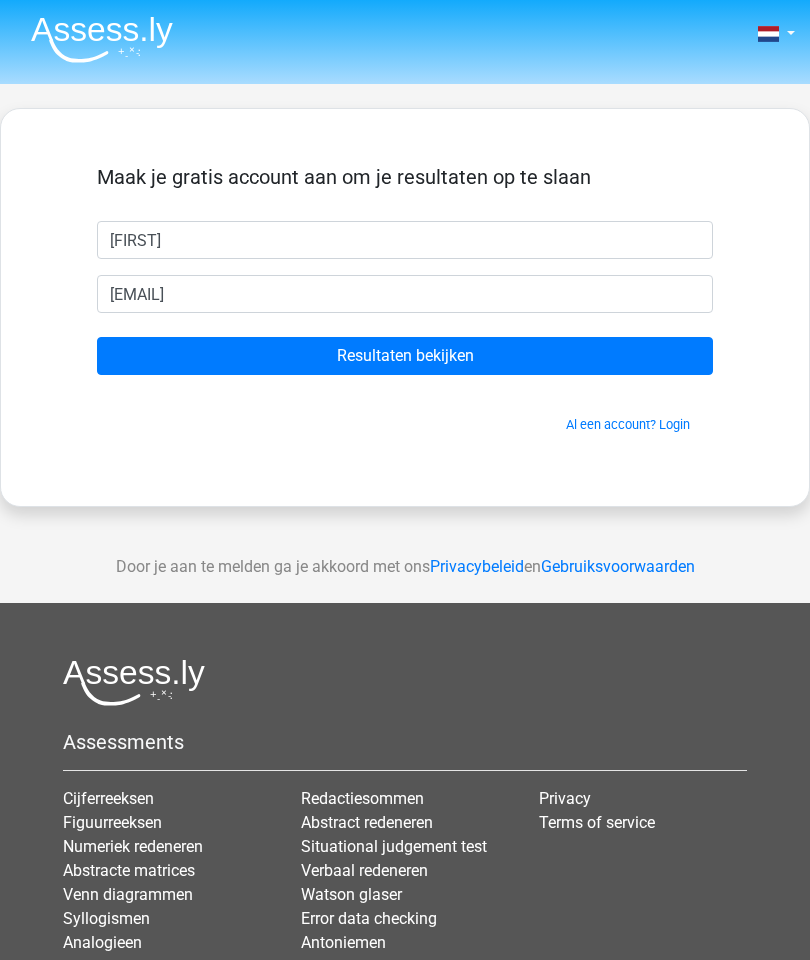 click on "Resultaten bekijken" at bounding box center [405, 356] 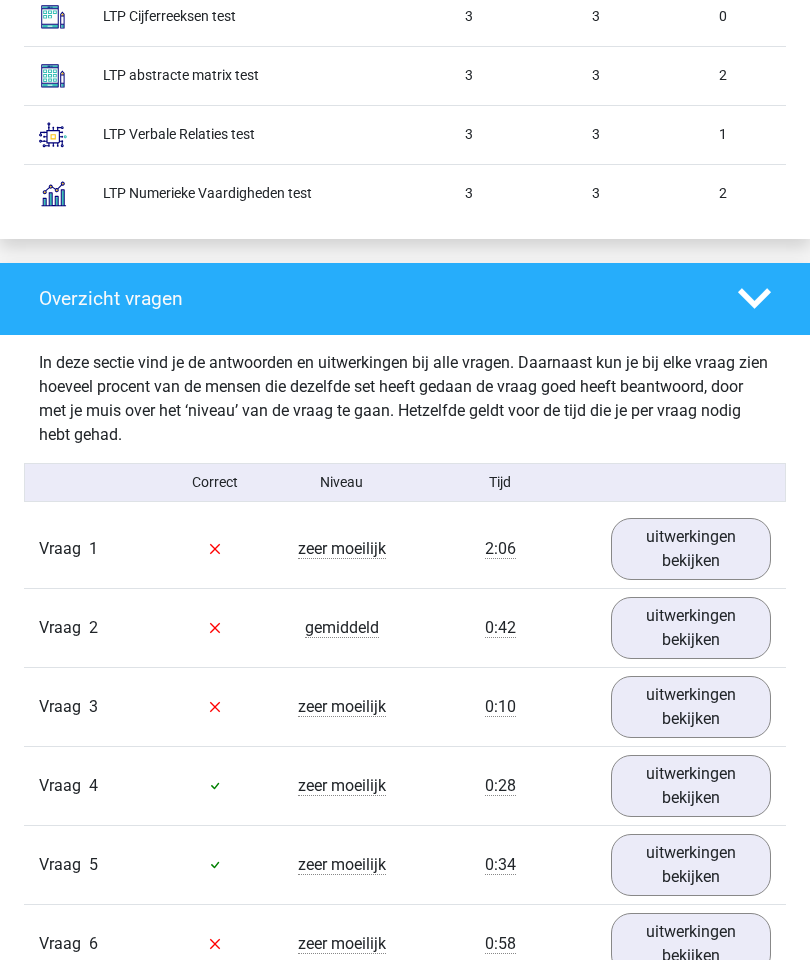 scroll, scrollTop: 1833, scrollLeft: 0, axis: vertical 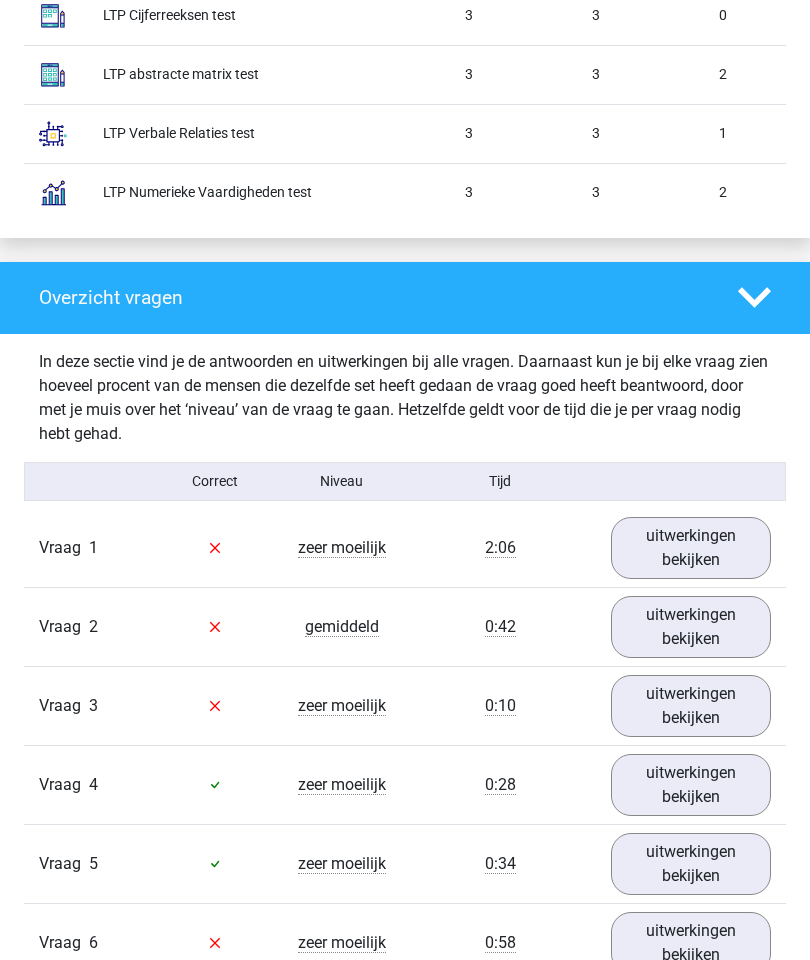click on "uitwerkingen bekijken" at bounding box center (691, 548) 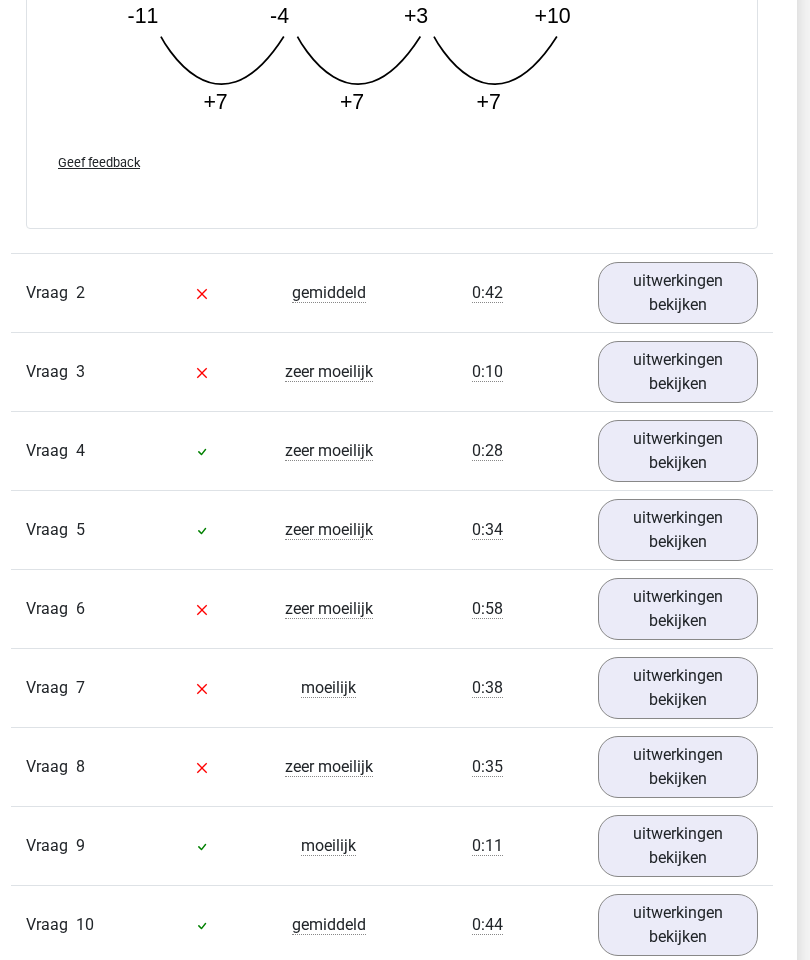 scroll, scrollTop: 3120, scrollLeft: 13, axis: both 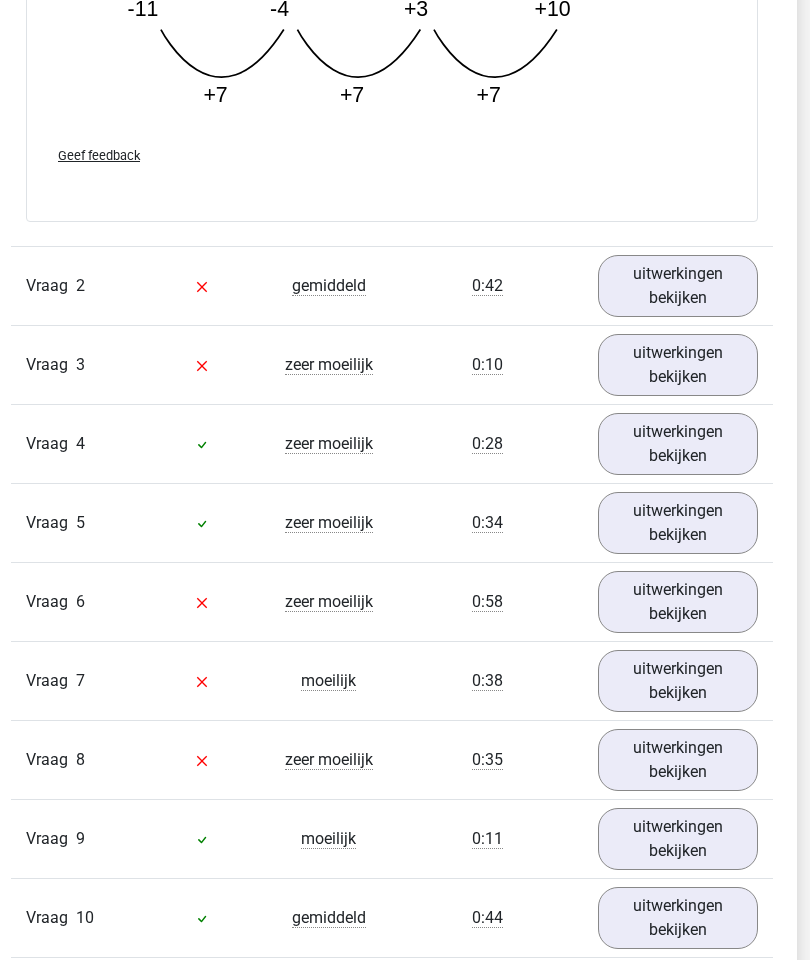 click on "uitwerkingen bekijken" at bounding box center [678, 287] 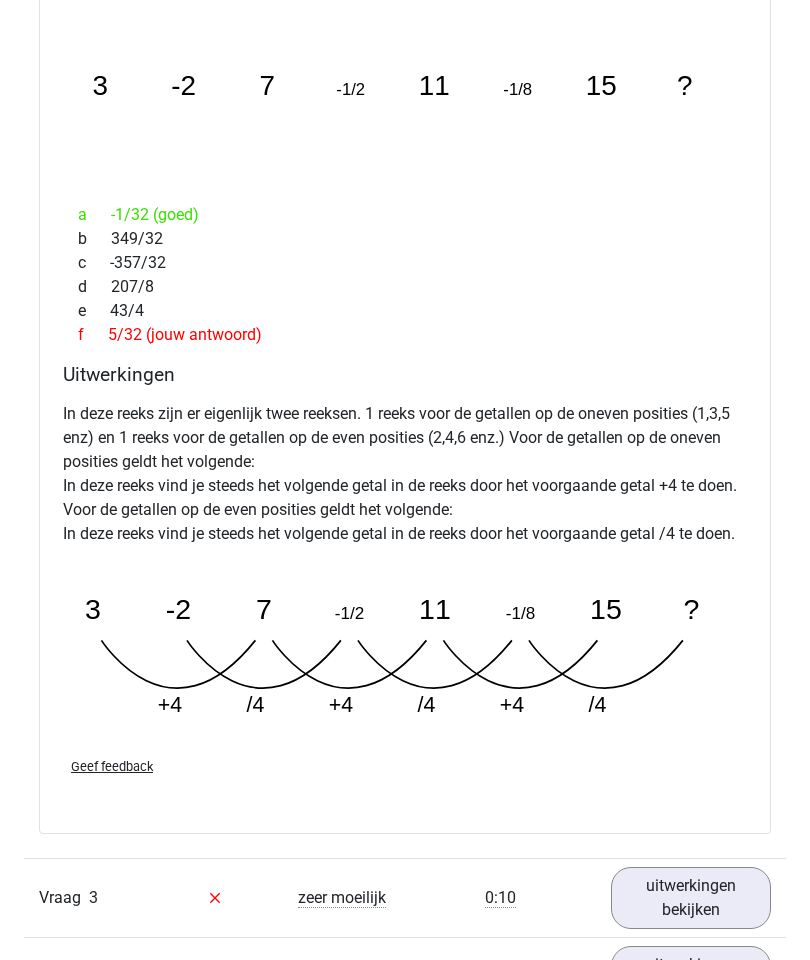 scroll, scrollTop: 3534, scrollLeft: 1, axis: both 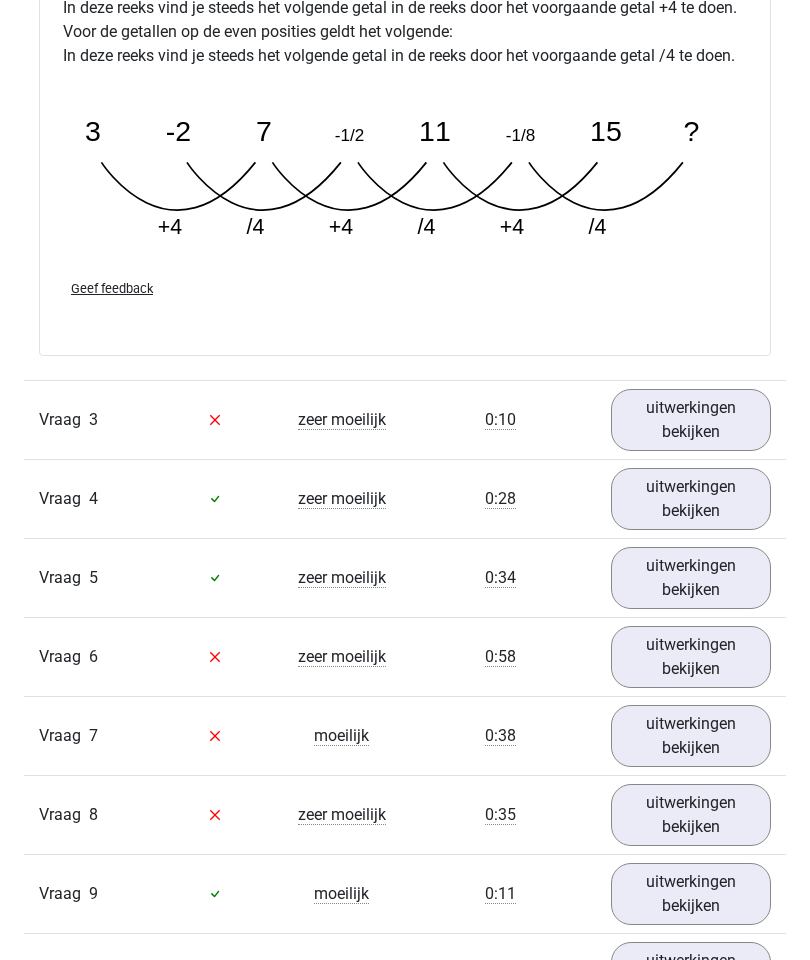 click on "uitwerkingen bekijken" at bounding box center (691, 421) 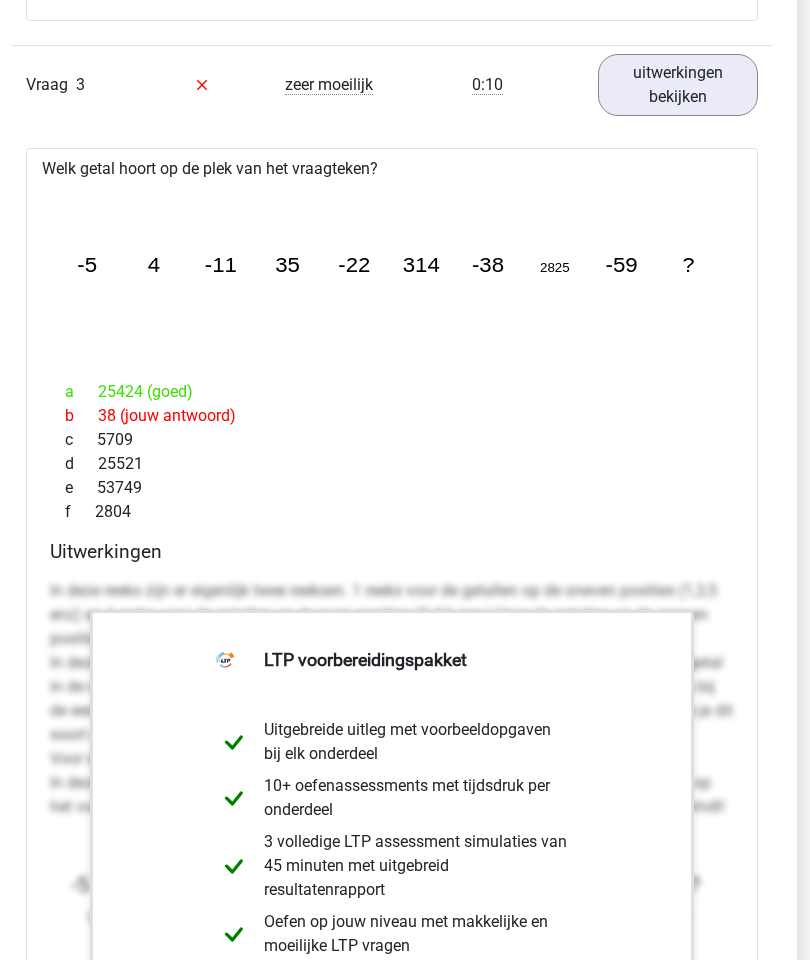 scroll, scrollTop: 4301, scrollLeft: 13, axis: both 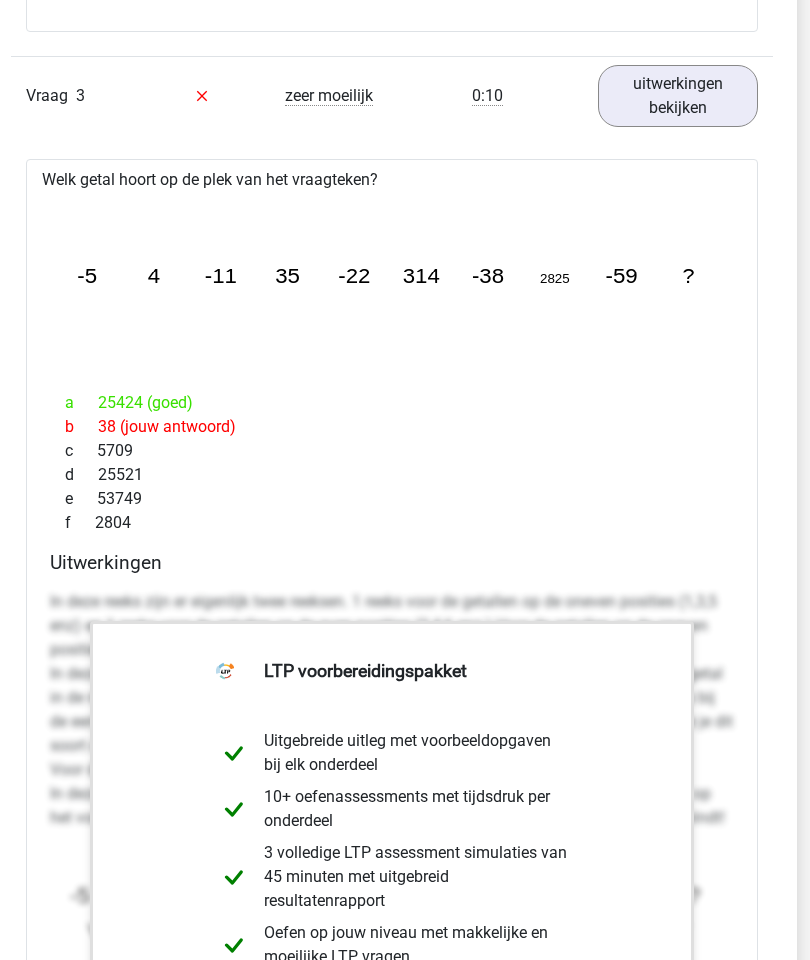 click on "Uitwerkingen" at bounding box center (392, 562) 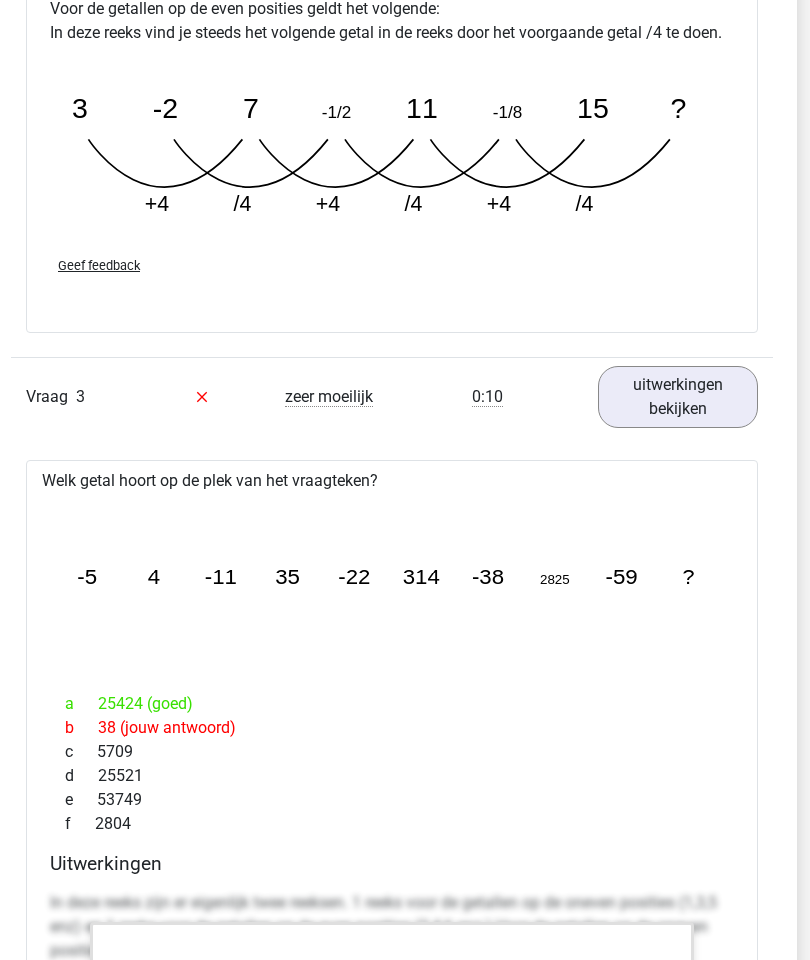click on "uitwerkingen bekijken" at bounding box center [678, 398] 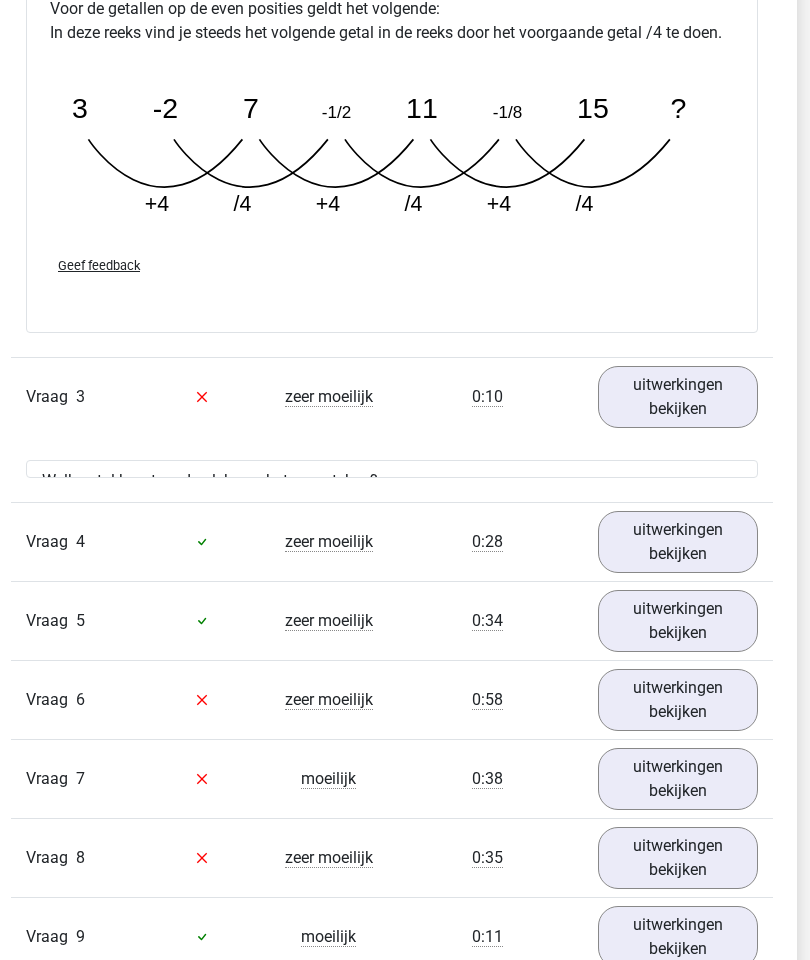 scroll, scrollTop: 4000, scrollLeft: 13, axis: both 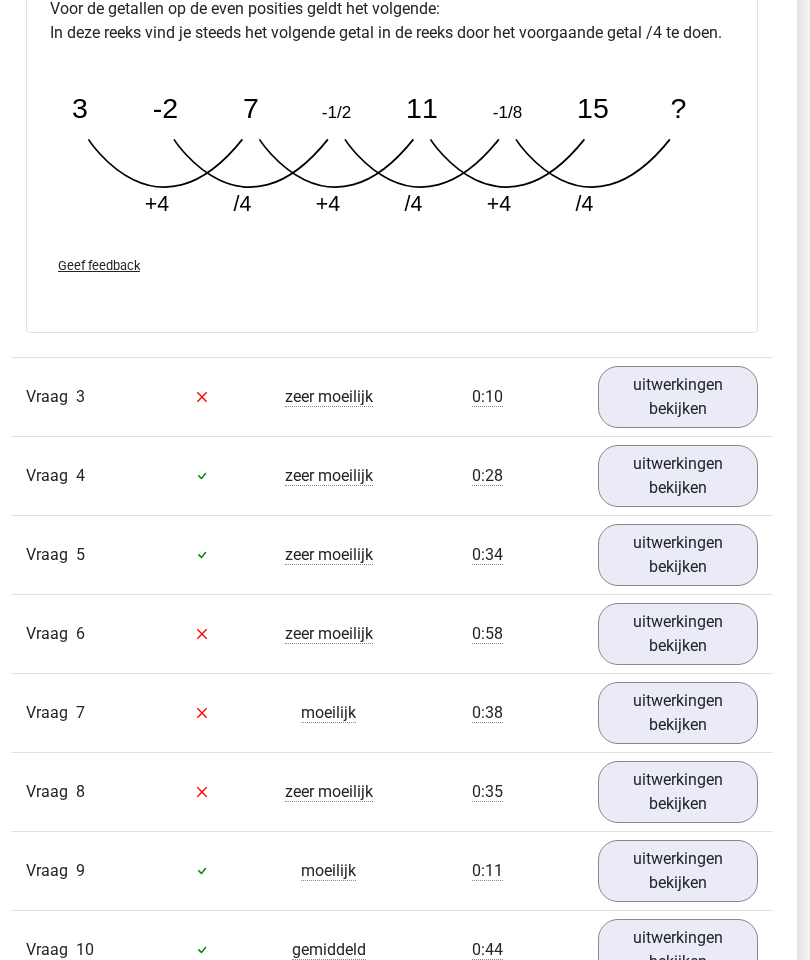 click on "uitwerkingen bekijken" at bounding box center (678, 397) 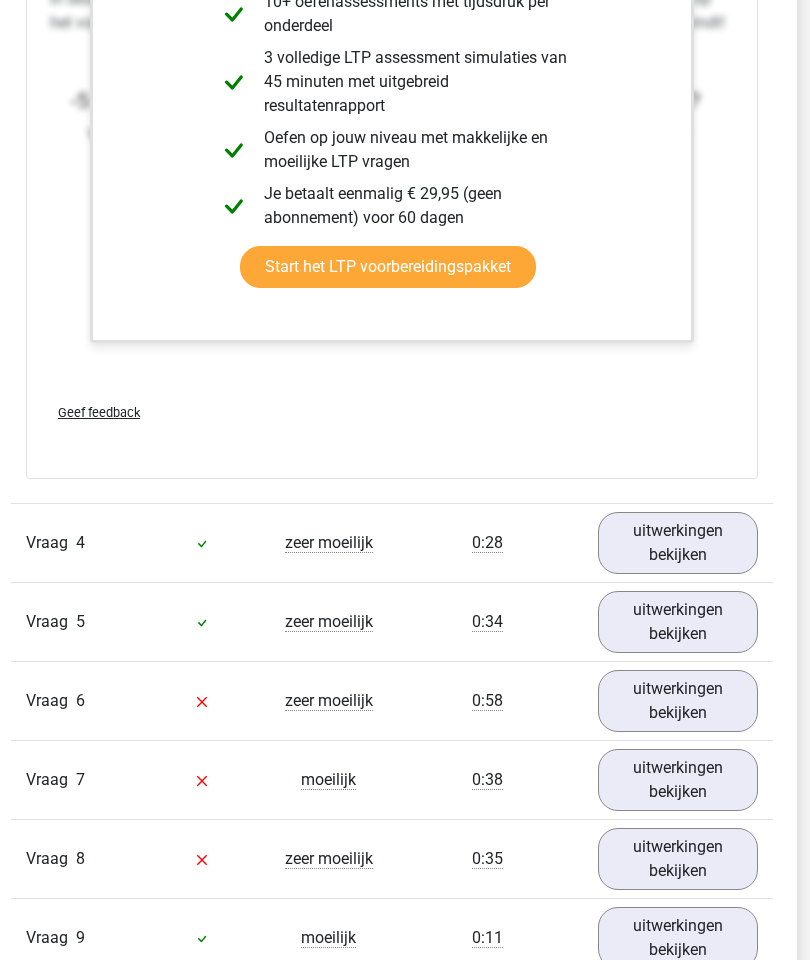 click on "uitwerkingen bekijken" at bounding box center [678, 543] 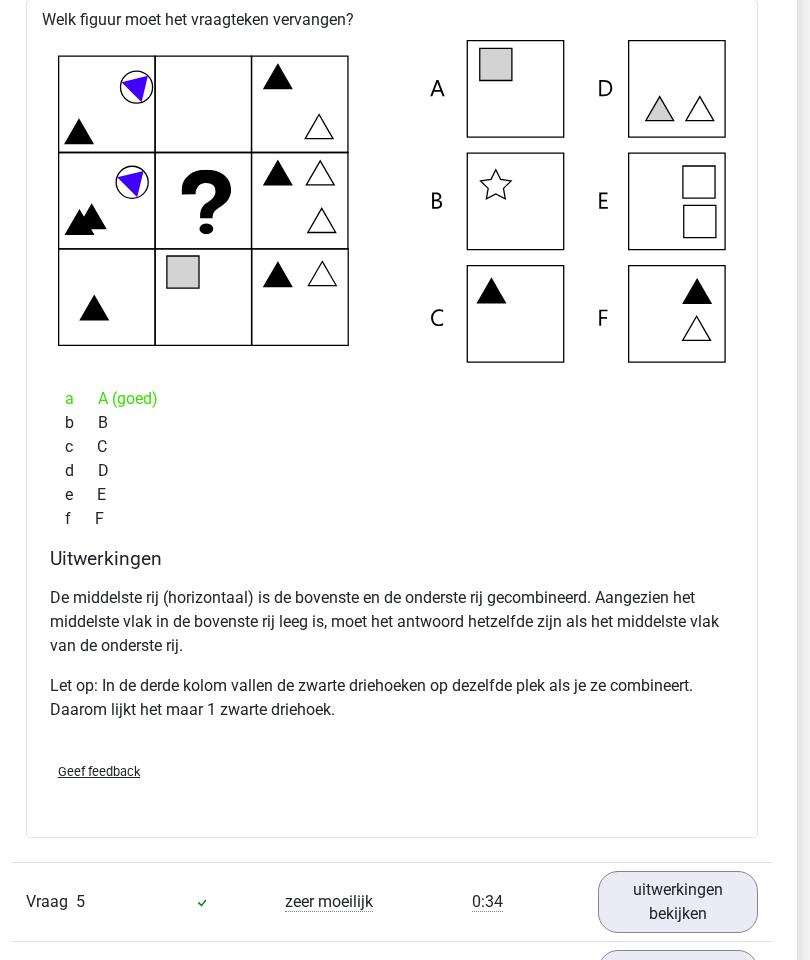 scroll, scrollTop: 5703, scrollLeft: 13, axis: both 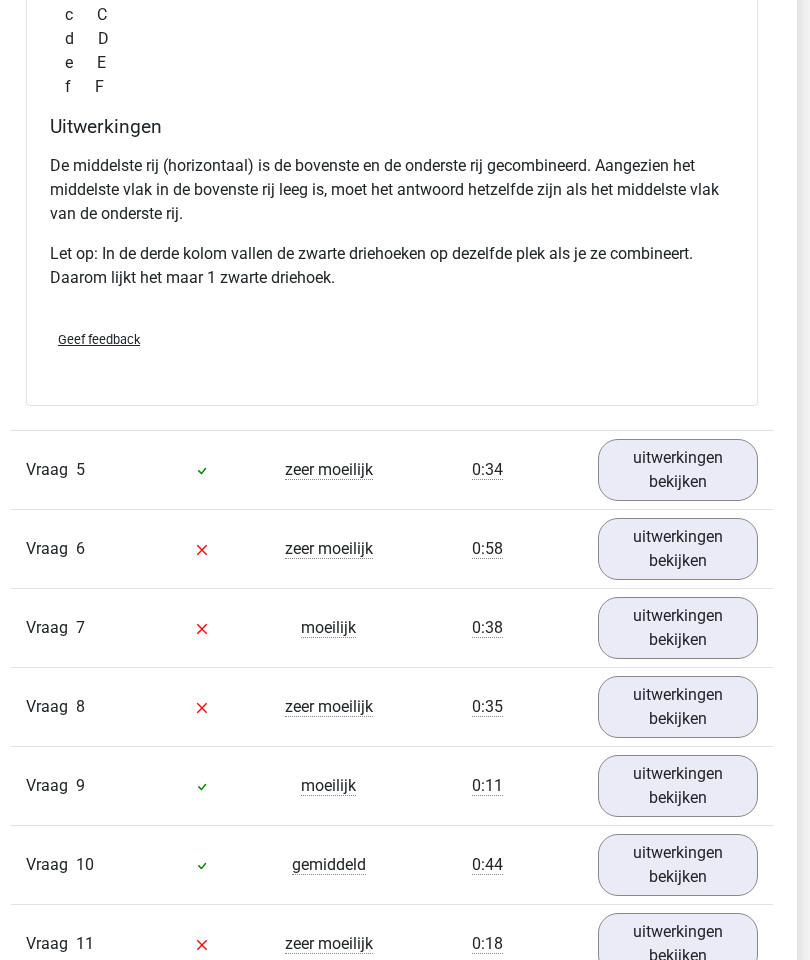 click on "uitwerkingen bekijken" at bounding box center (678, 471) 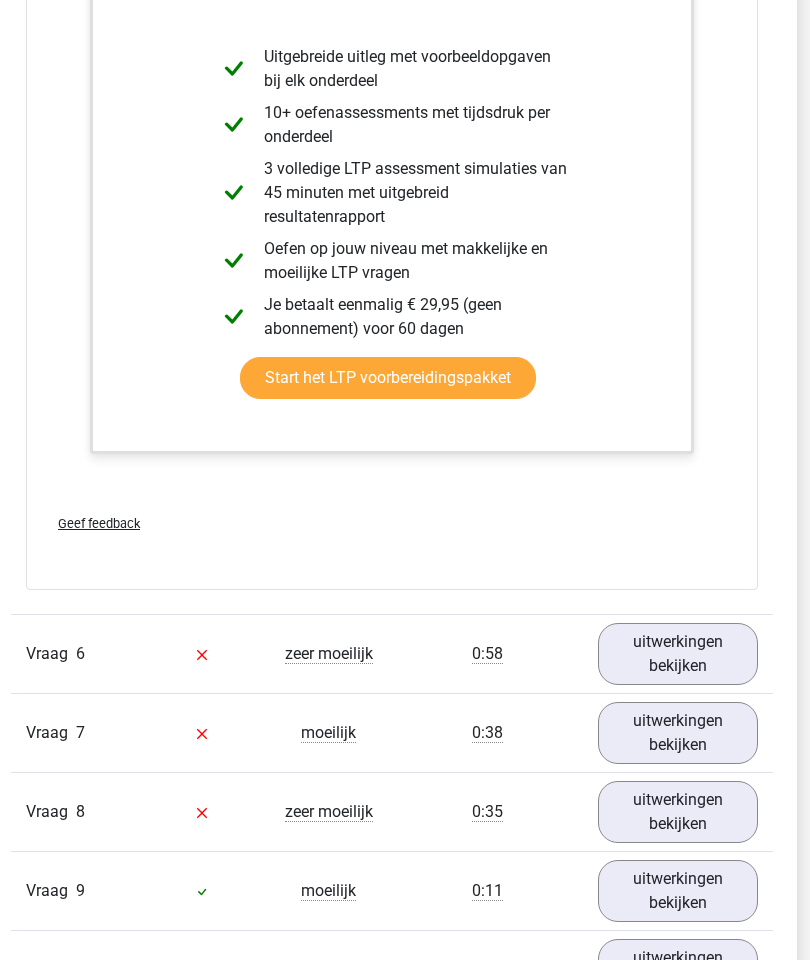 scroll, scrollTop: 7352, scrollLeft: 13, axis: both 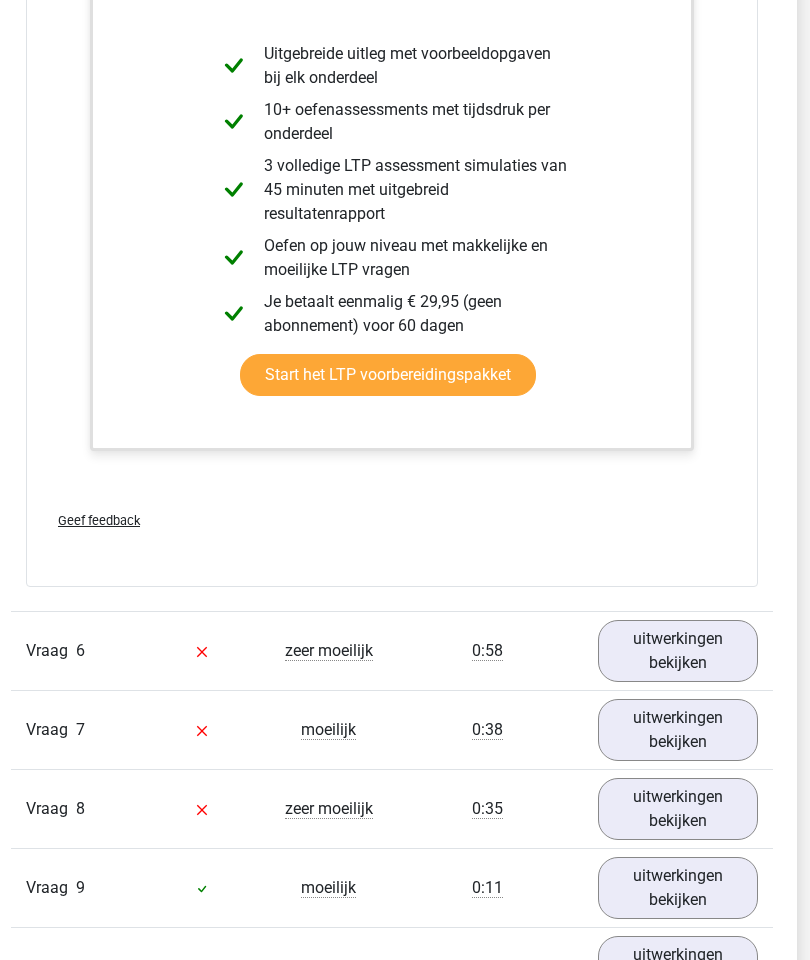 click on "uitwerkingen bekijken" at bounding box center (678, 651) 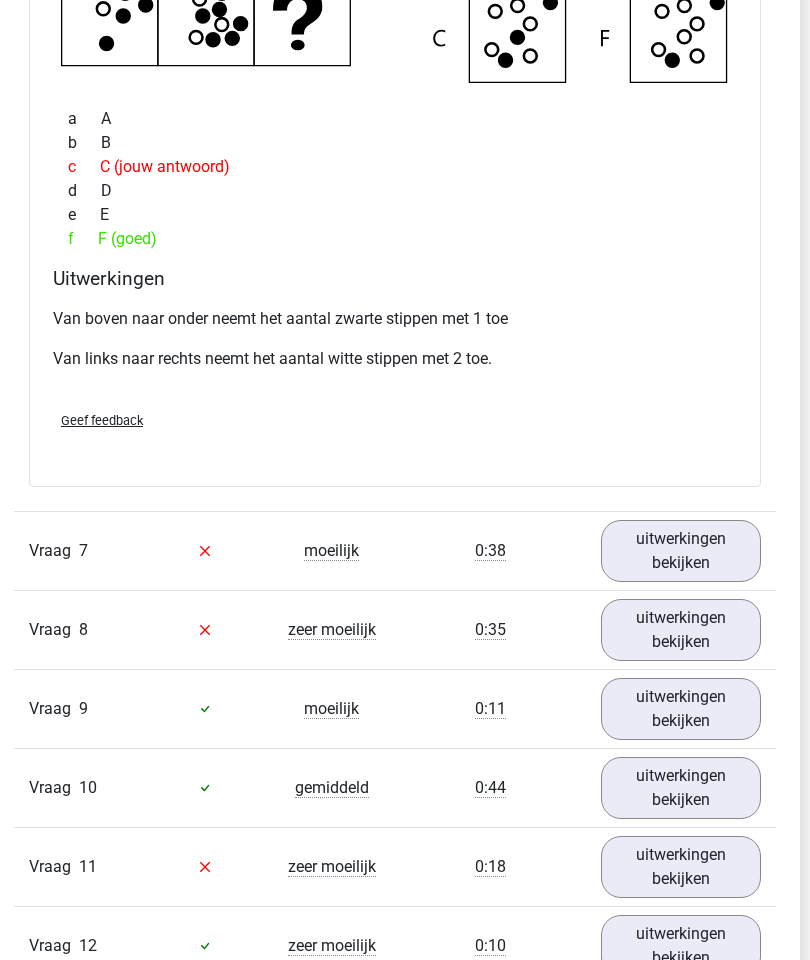 scroll, scrollTop: 8347, scrollLeft: 10, axis: both 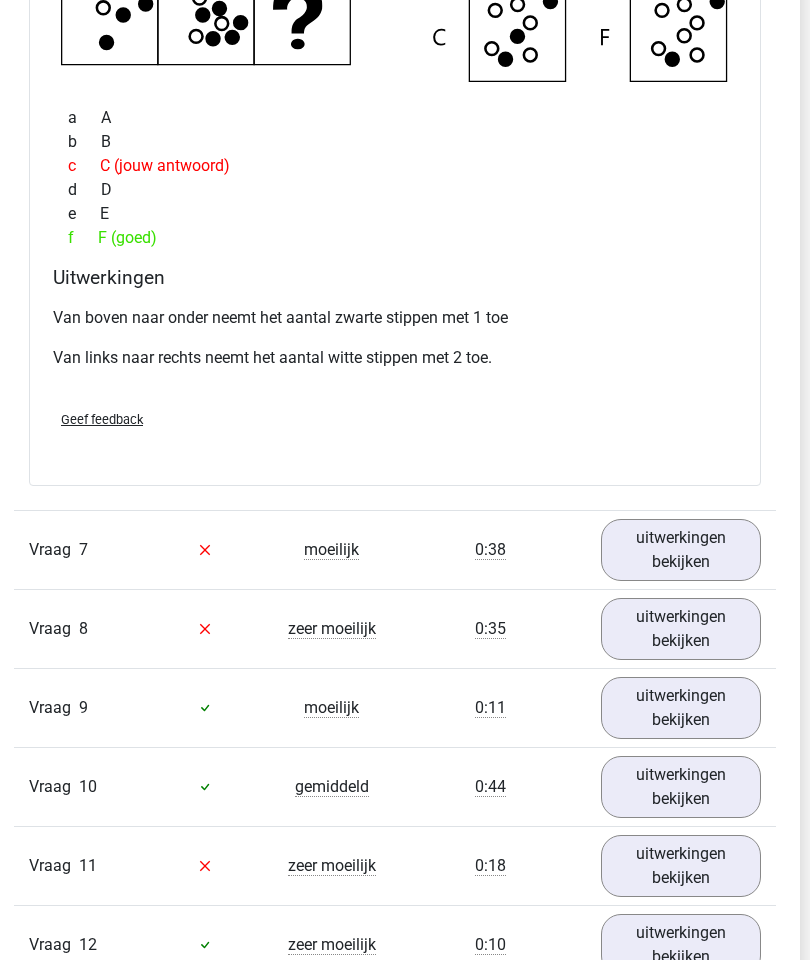 click on "uitwerkingen bekijken" at bounding box center [681, 550] 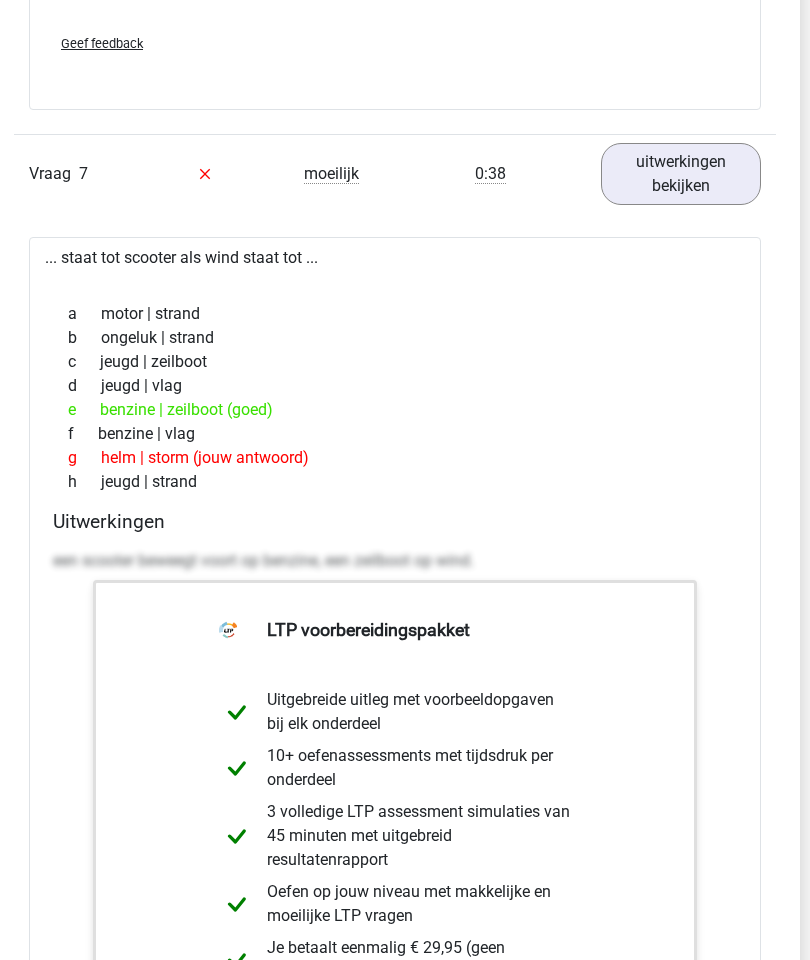 scroll, scrollTop: 8796, scrollLeft: 10, axis: both 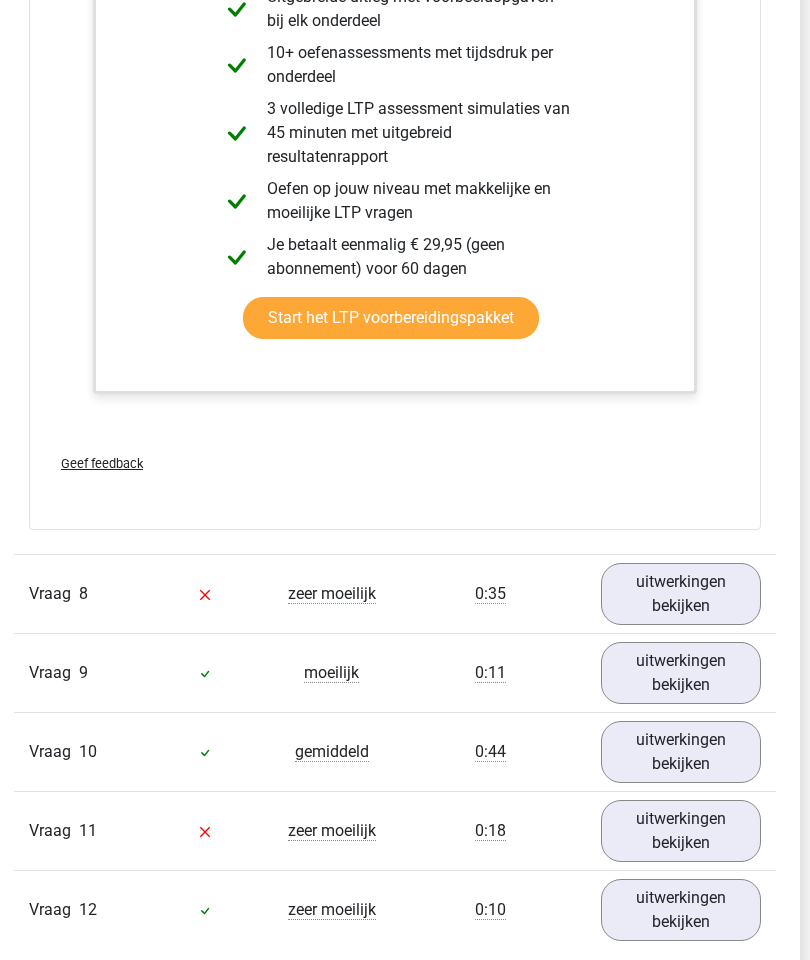 click on "uitwerkingen bekijken" at bounding box center (681, 595) 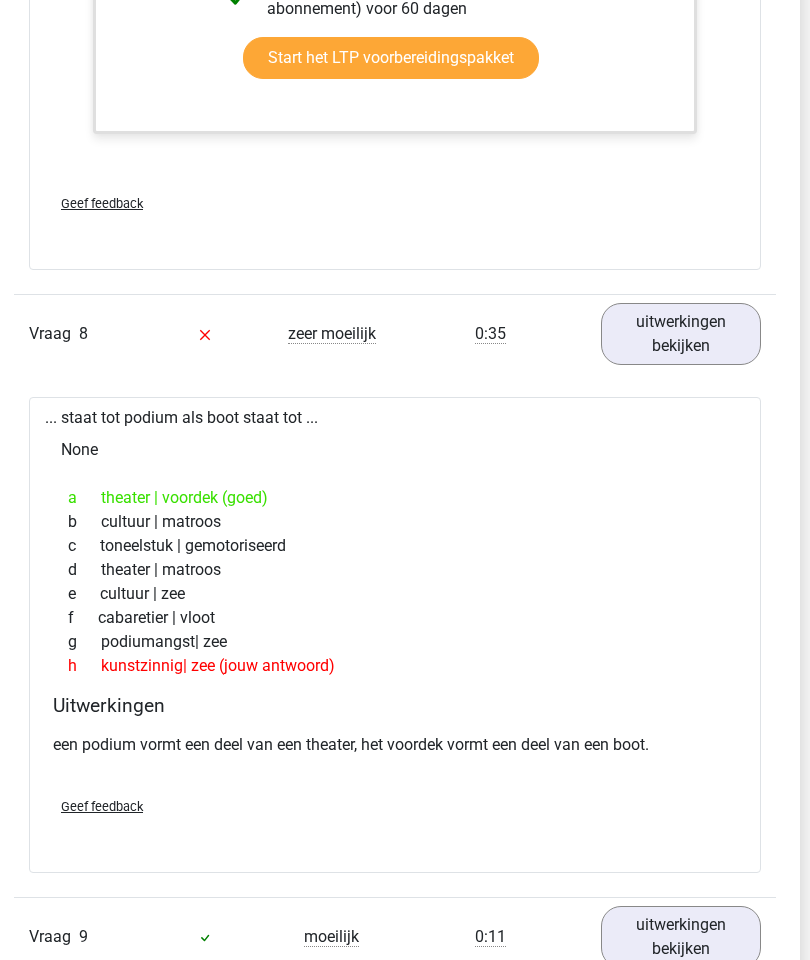 scroll, scrollTop: 9687, scrollLeft: 10, axis: both 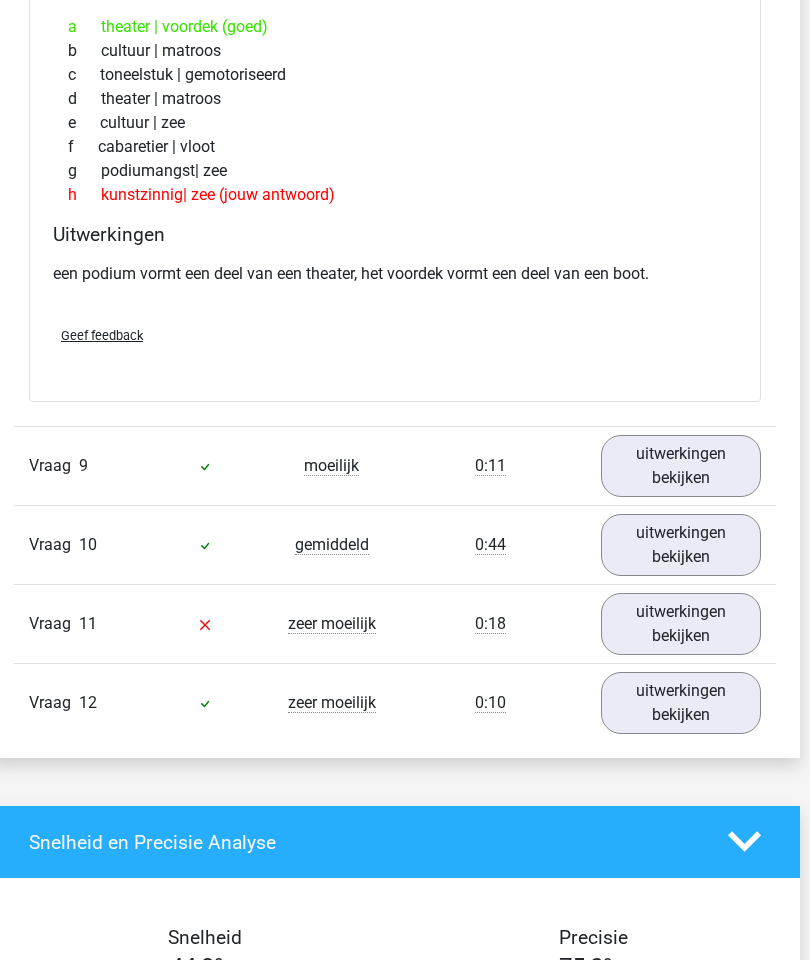 click on "uitwerkingen bekijken" at bounding box center (681, 467) 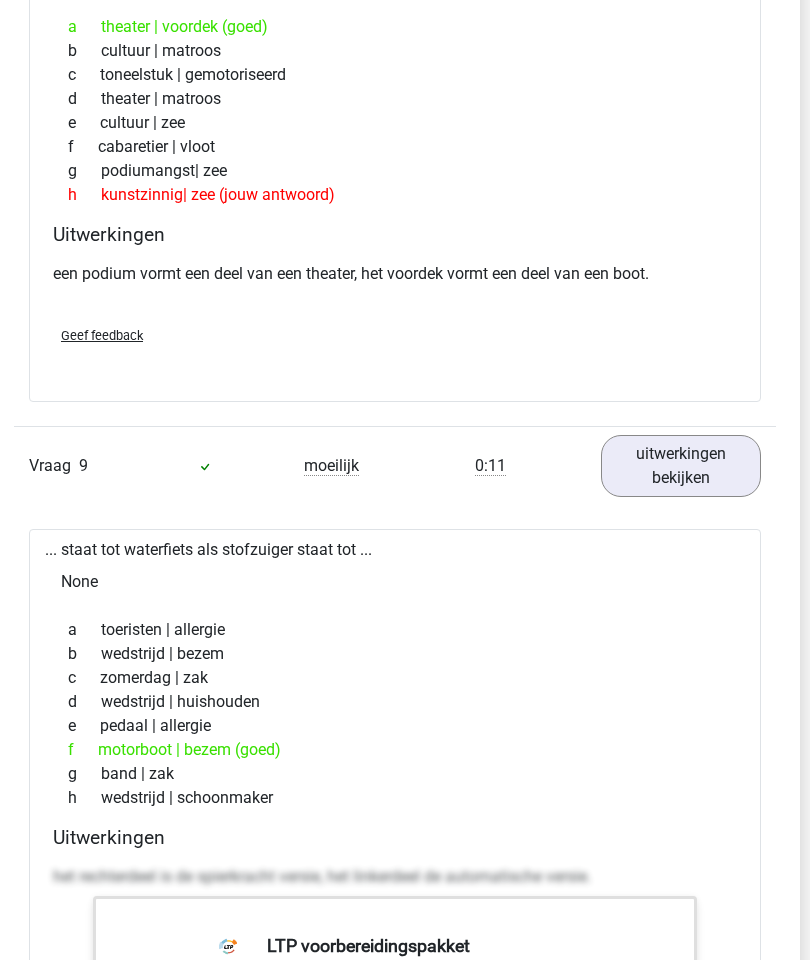 scroll, scrollTop: 10223, scrollLeft: 2, axis: both 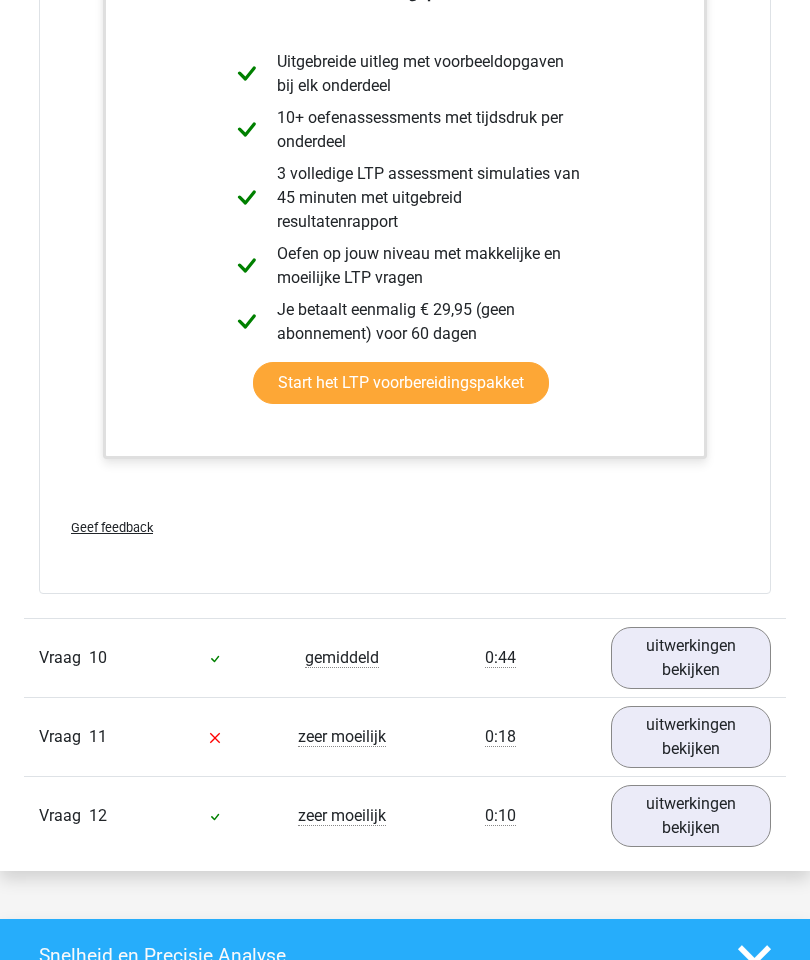 click on "uitwerkingen bekijken" at bounding box center (691, 659) 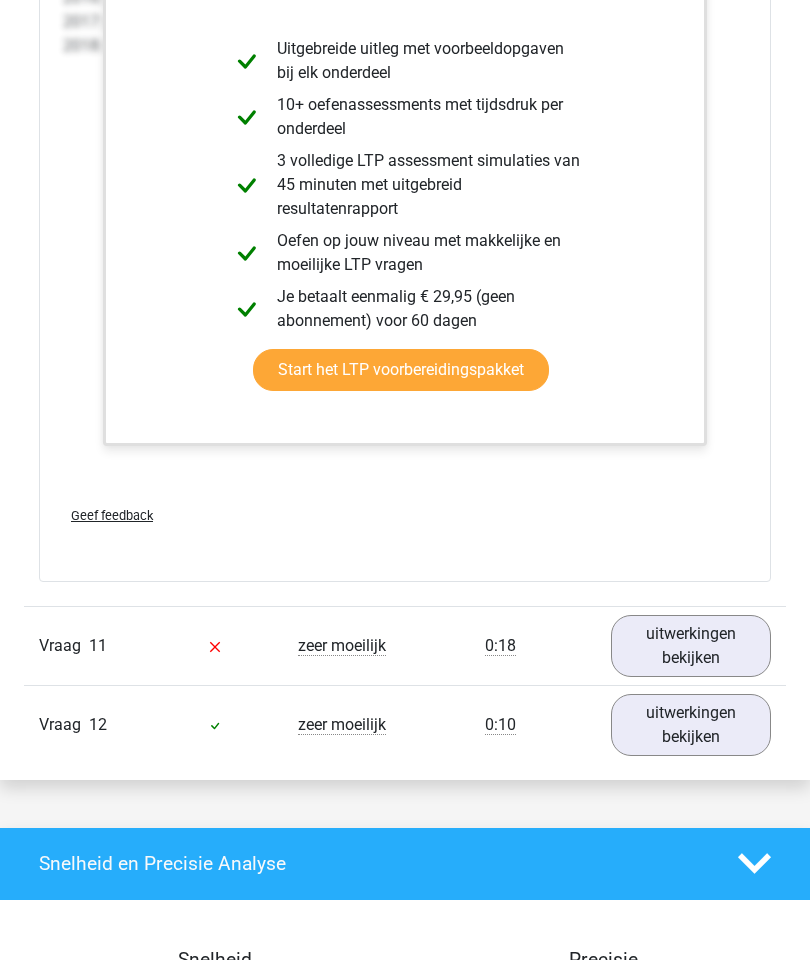 scroll, scrollTop: 13002, scrollLeft: 0, axis: vertical 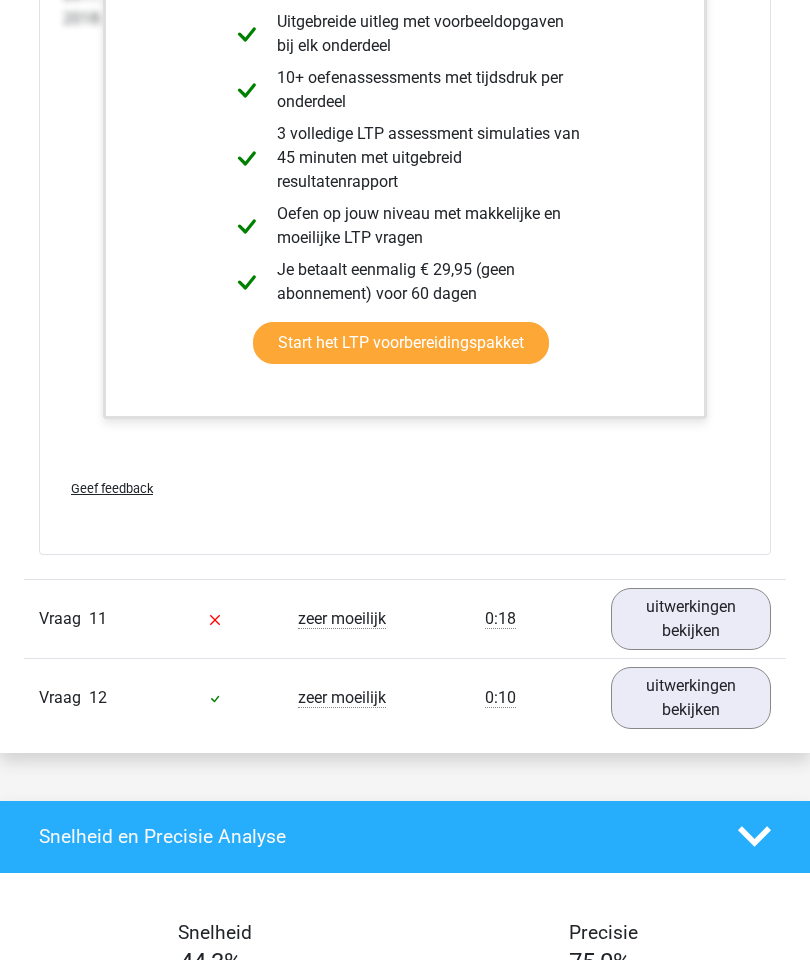 click on "uitwerkingen bekijken" at bounding box center (691, 619) 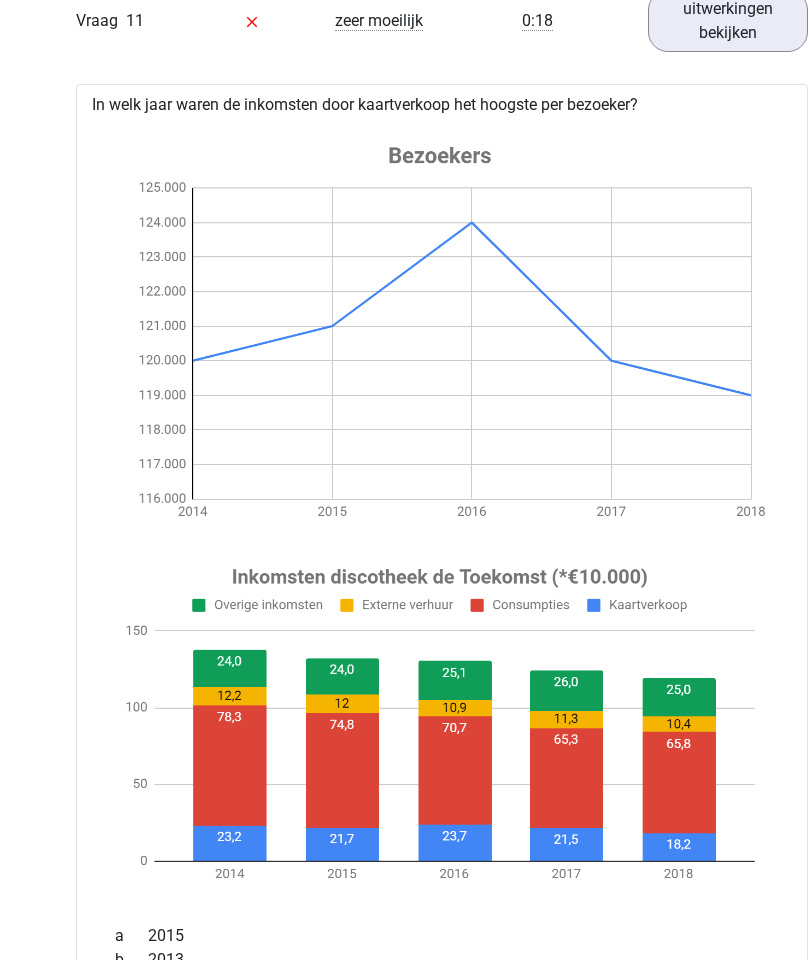 scroll, scrollTop: 13626, scrollLeft: 0, axis: vertical 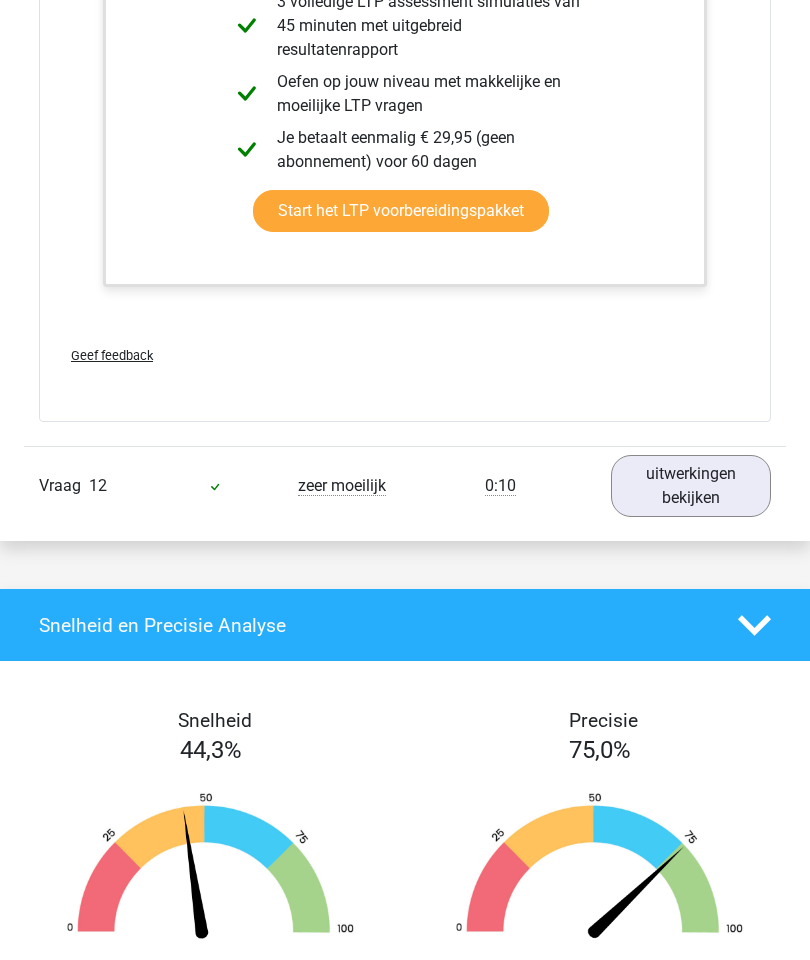 click on "uitwerkingen bekijken" at bounding box center (691, 487) 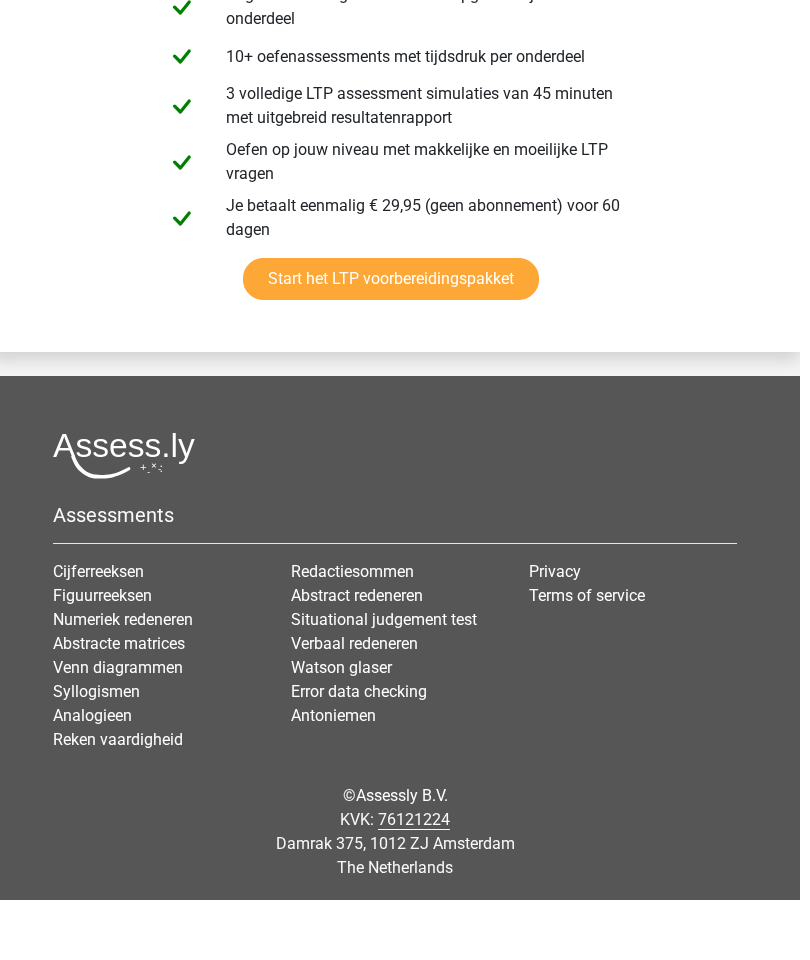 scroll, scrollTop: 17967, scrollLeft: 13, axis: both 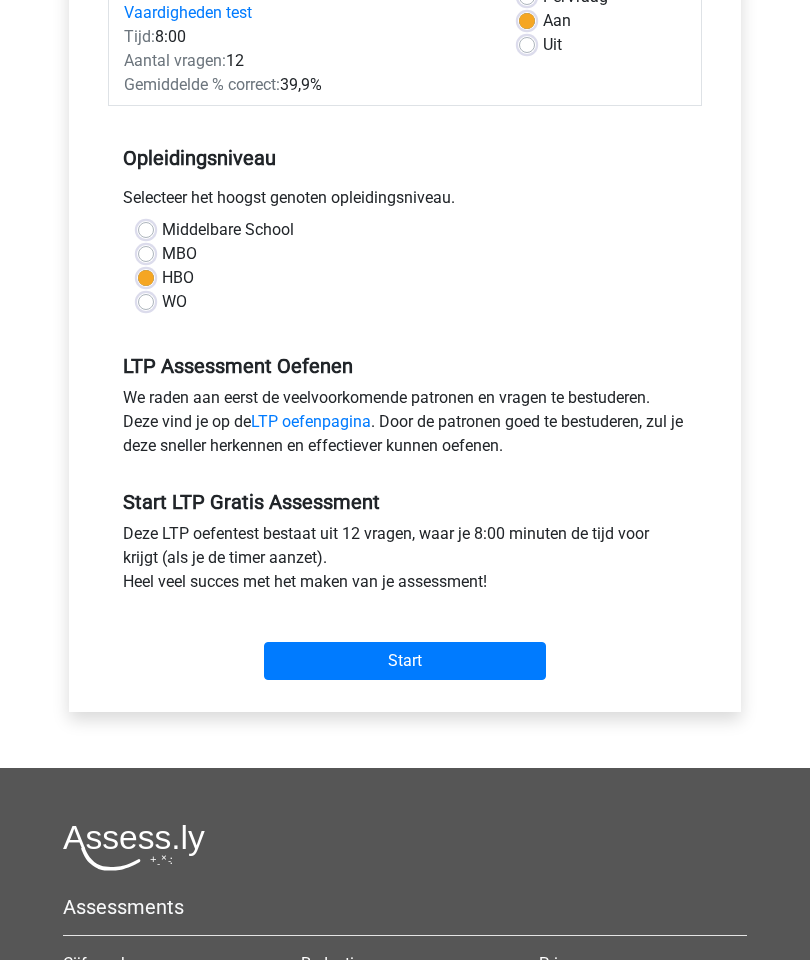 click on "LTP
oefenpagina" at bounding box center (311, 421) 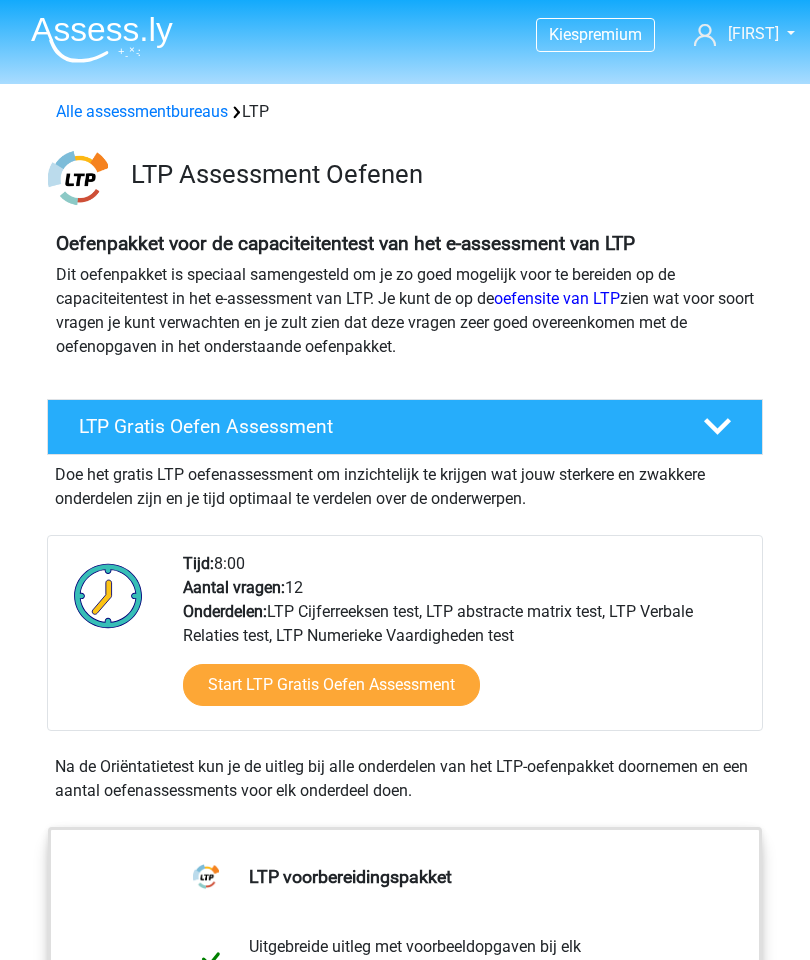 scroll, scrollTop: 0, scrollLeft: 0, axis: both 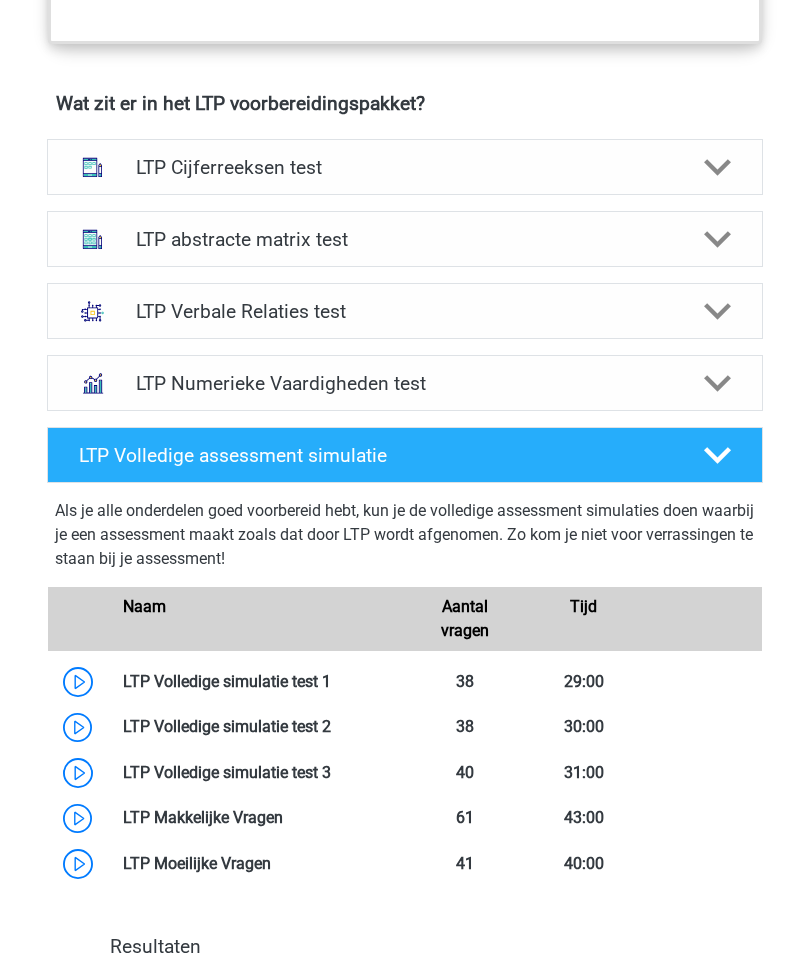 click on "LTP Cijferreeksen test" at bounding box center (405, 168) 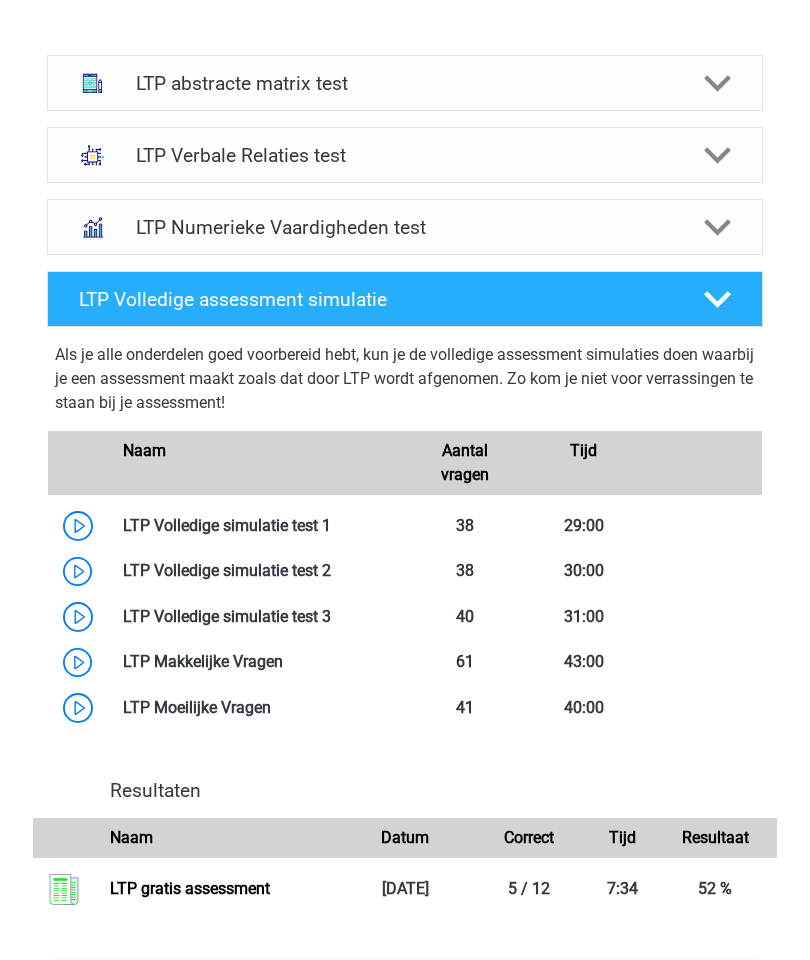 scroll, scrollTop: 2666, scrollLeft: 0, axis: vertical 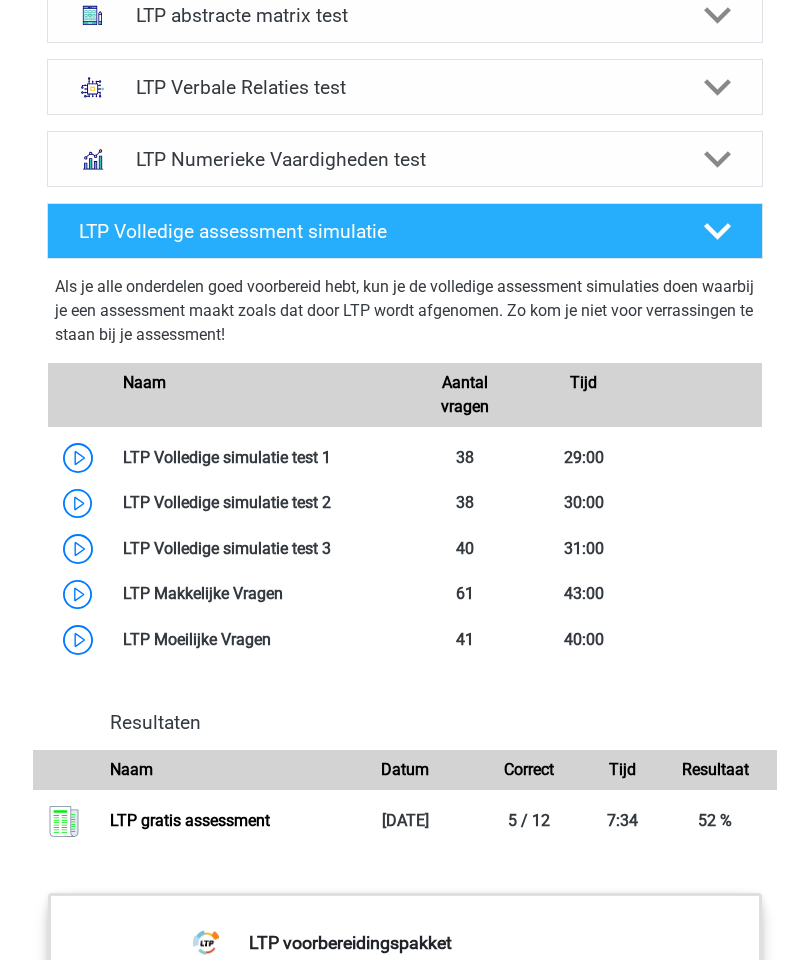 click on "Als je alle onderdelen goed voorbereid hebt, kun je de volledige assessment simulaties doen waarbij je een assessment maakt zoals dat door LTP wordt afgenomen. Zo kom je niet voor verrassingen te staan bij je assessment!" at bounding box center [405, 315] 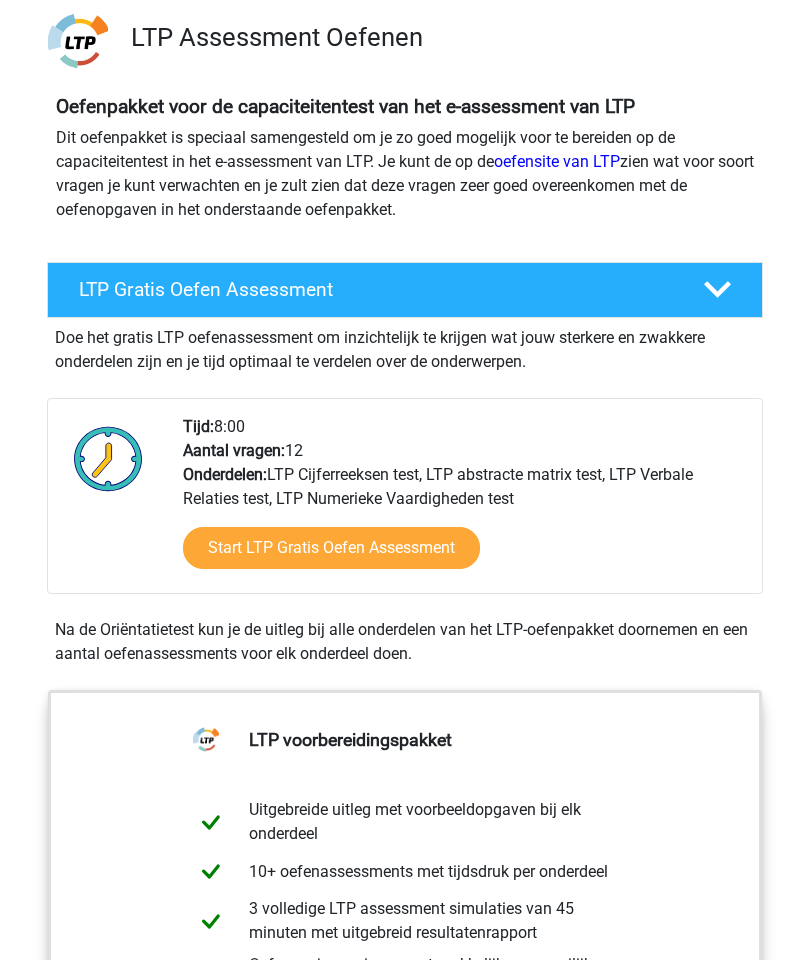 scroll, scrollTop: 126, scrollLeft: 0, axis: vertical 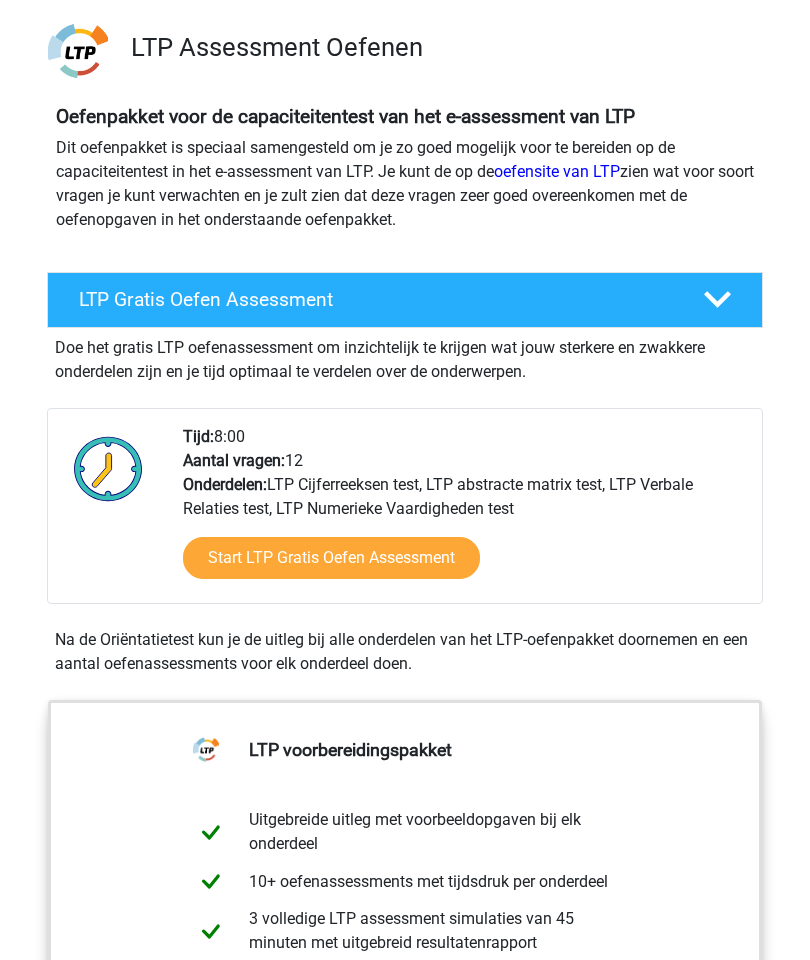 click 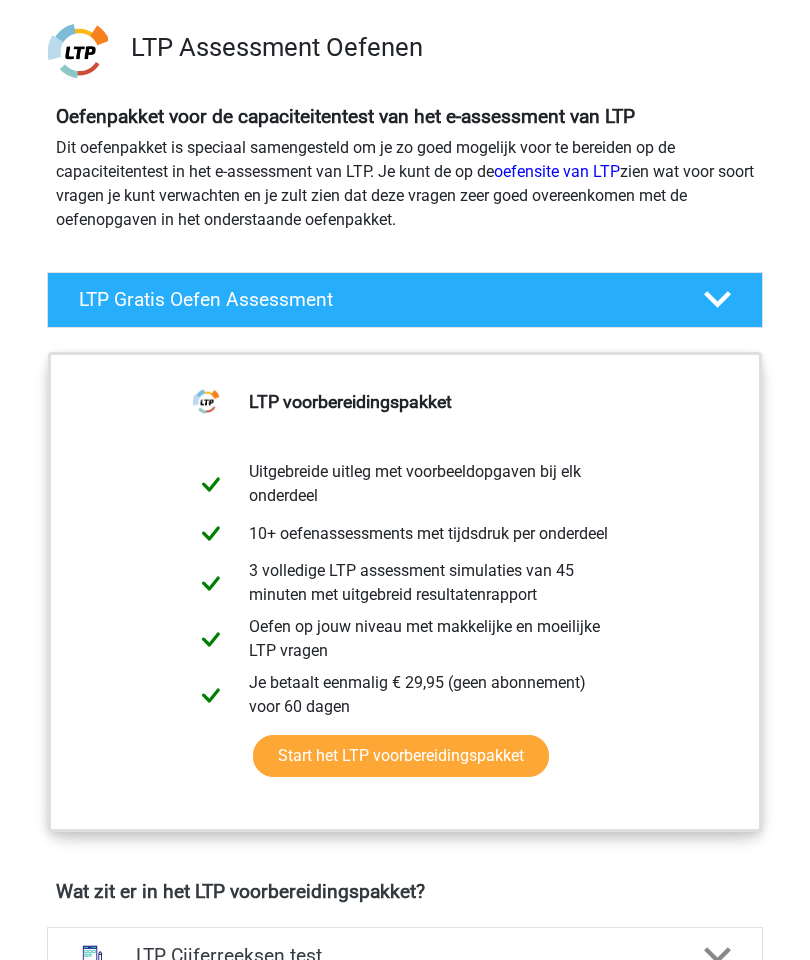 scroll, scrollTop: 127, scrollLeft: 0, axis: vertical 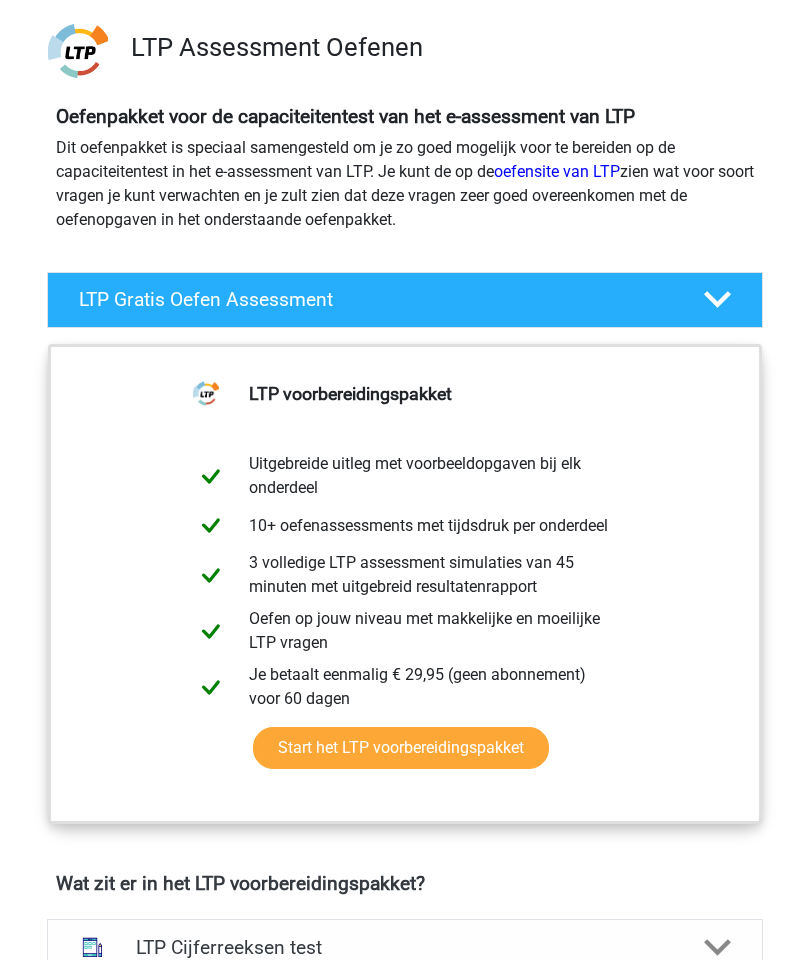 click on "LTP Gratis Oefen Assessment" at bounding box center [405, 300] 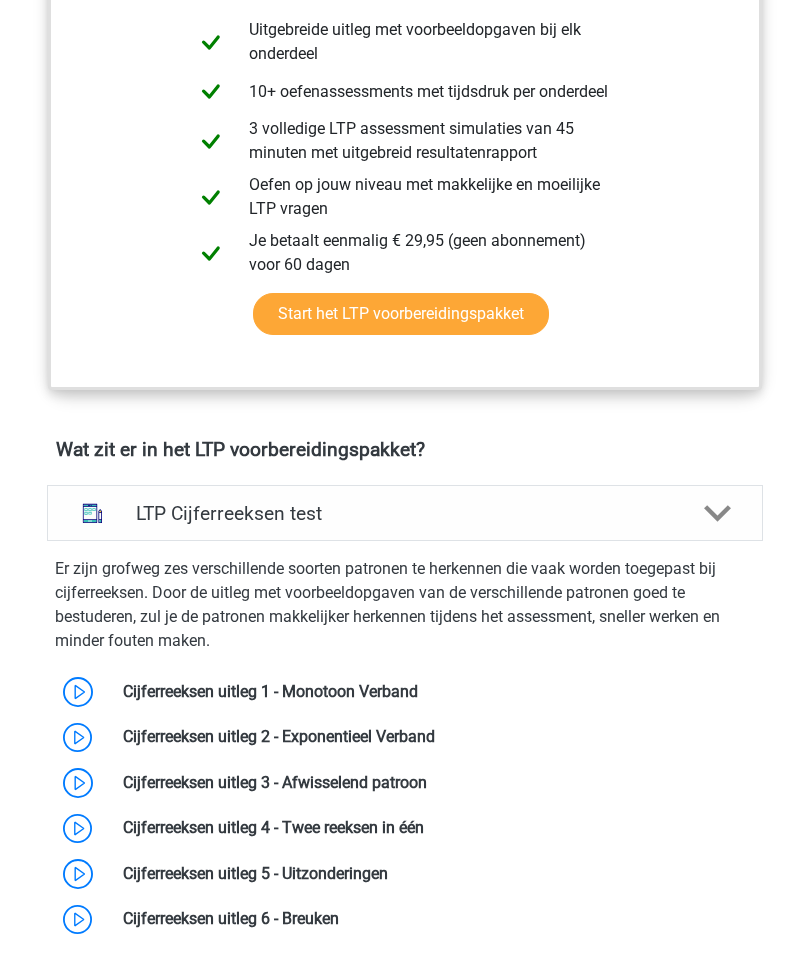 scroll, scrollTop: 923, scrollLeft: 0, axis: vertical 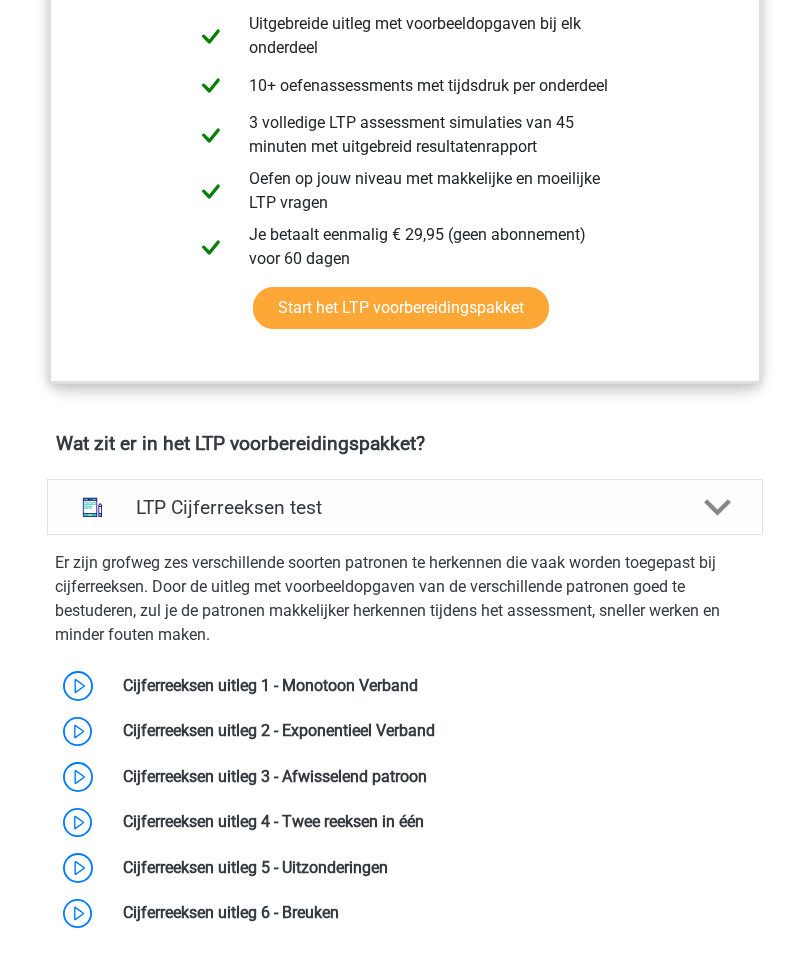 click on "LTP Cijferreeksen test" at bounding box center (405, 507) 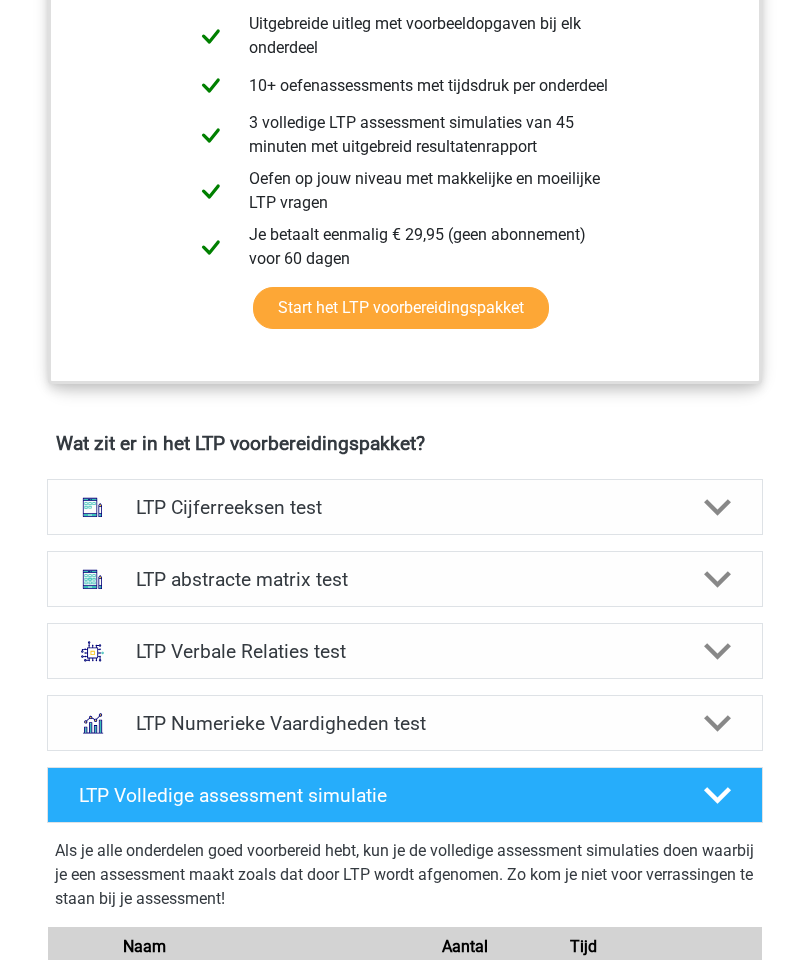 click on "LTP Cijferreeksen test" at bounding box center [405, 507] 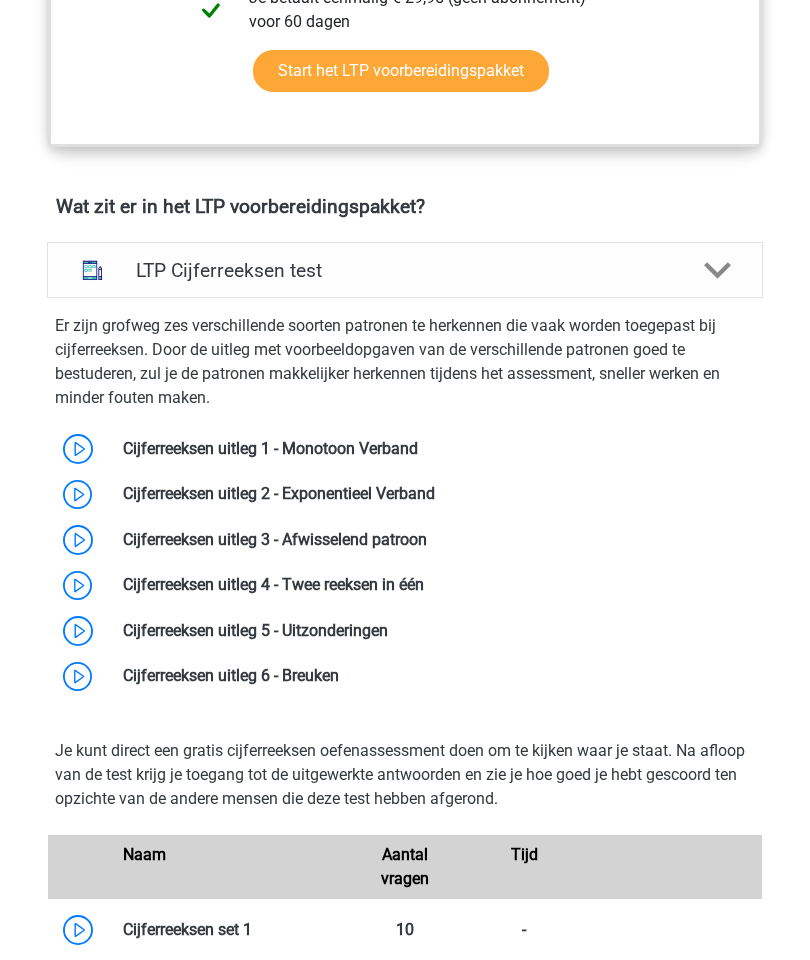 scroll, scrollTop: 1160, scrollLeft: 0, axis: vertical 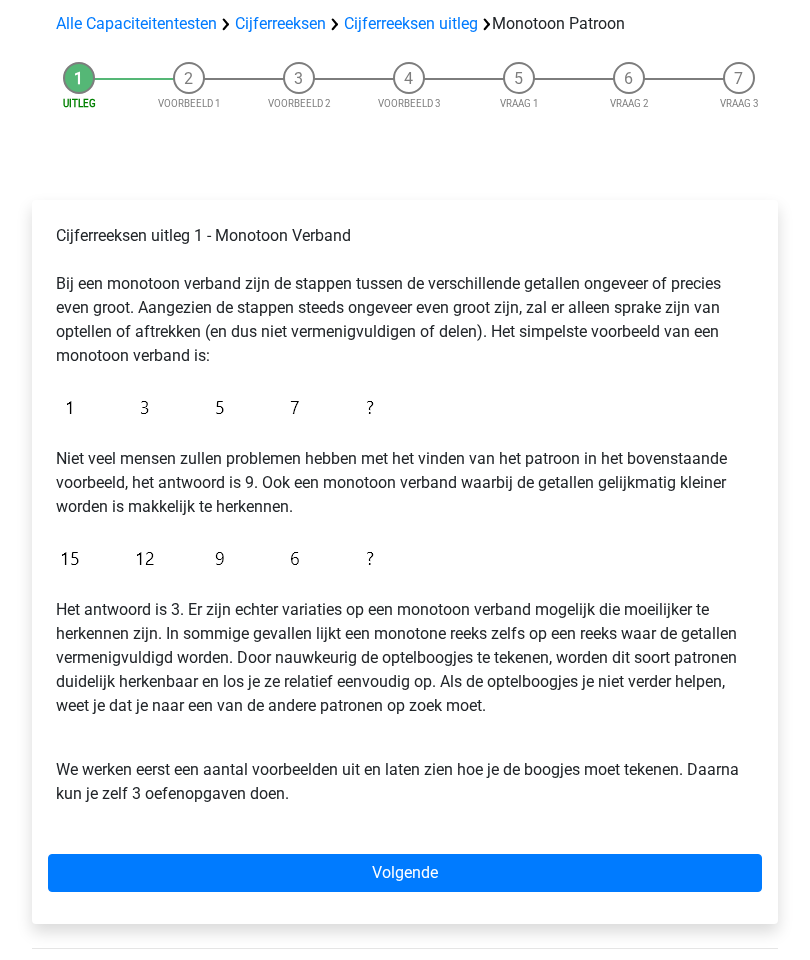 click on "Volgende" at bounding box center [405, 873] 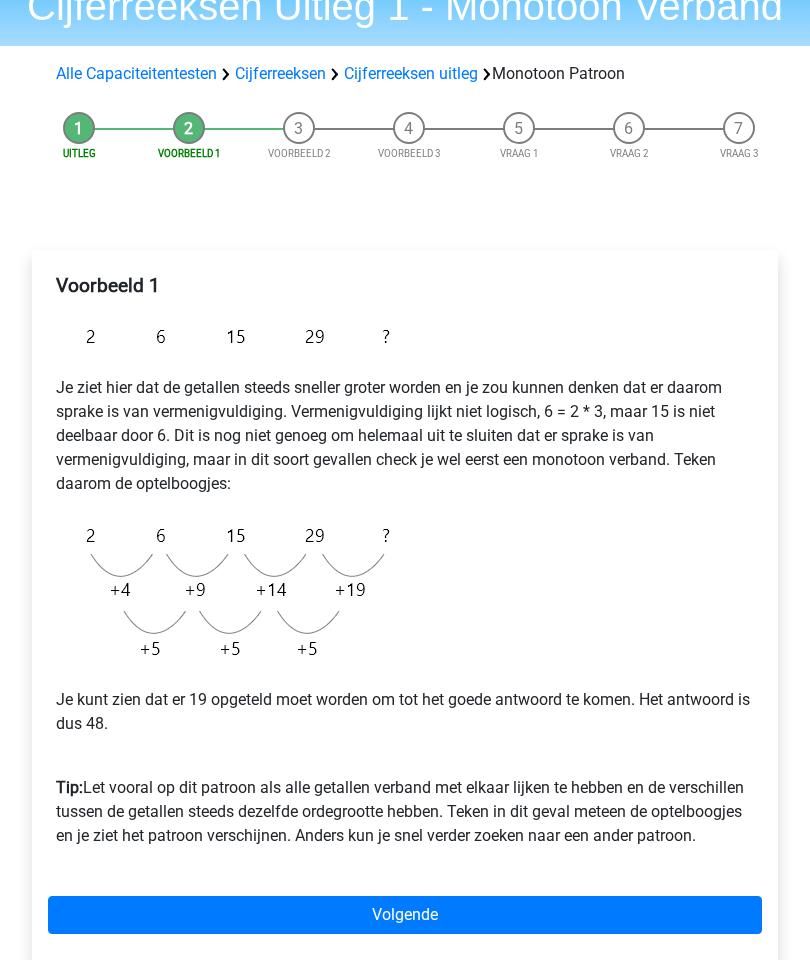 scroll, scrollTop: 292, scrollLeft: 0, axis: vertical 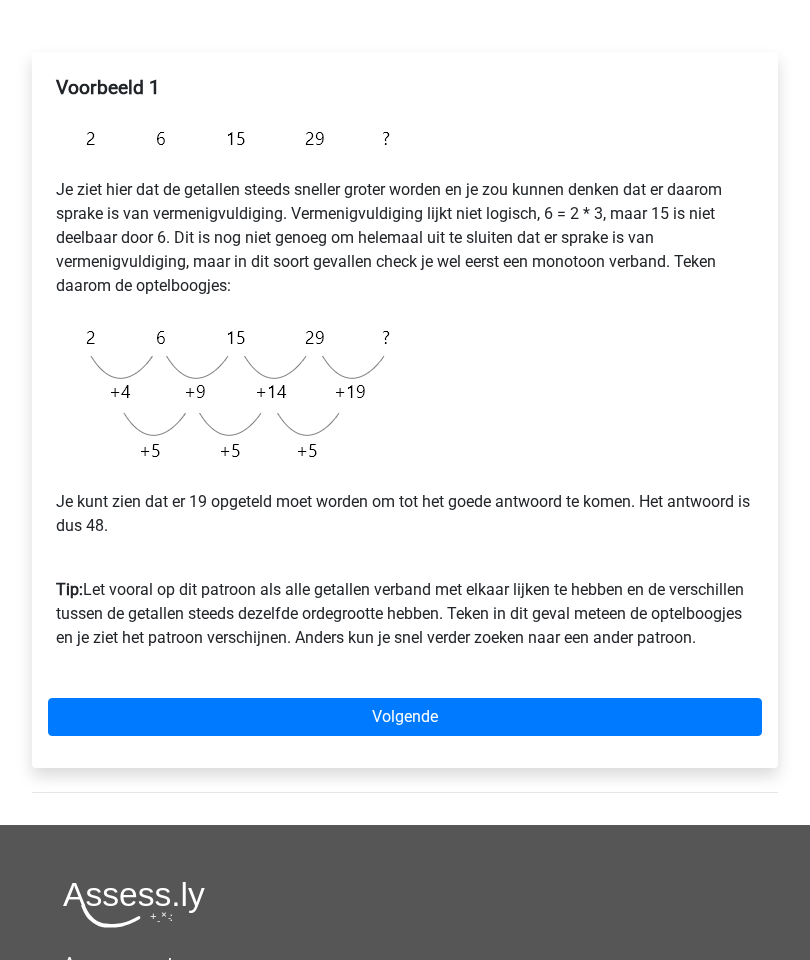 click on "Volgende" at bounding box center [405, 717] 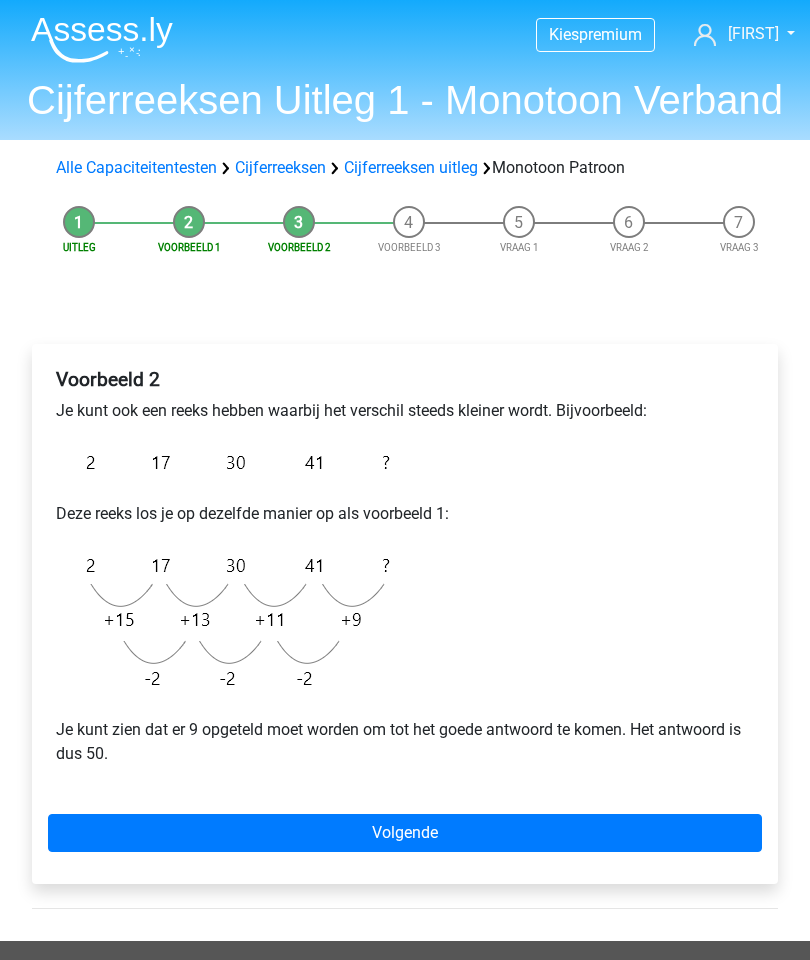 scroll, scrollTop: 0, scrollLeft: 0, axis: both 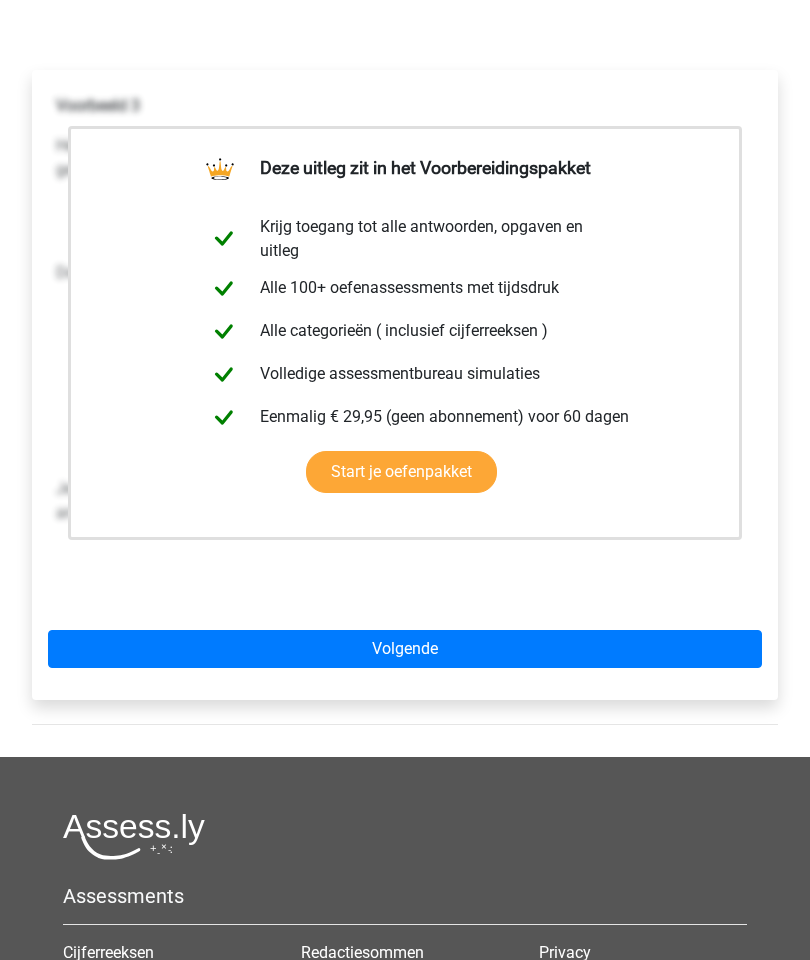 click on "Volgende" at bounding box center (405, 649) 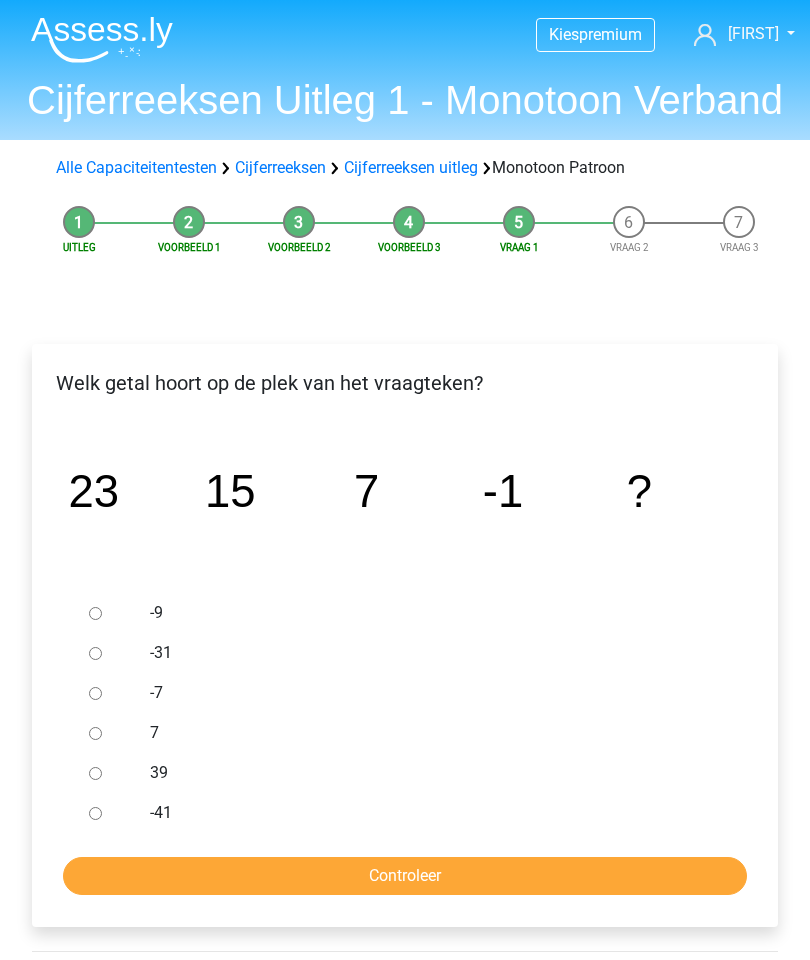 scroll, scrollTop: 0, scrollLeft: 0, axis: both 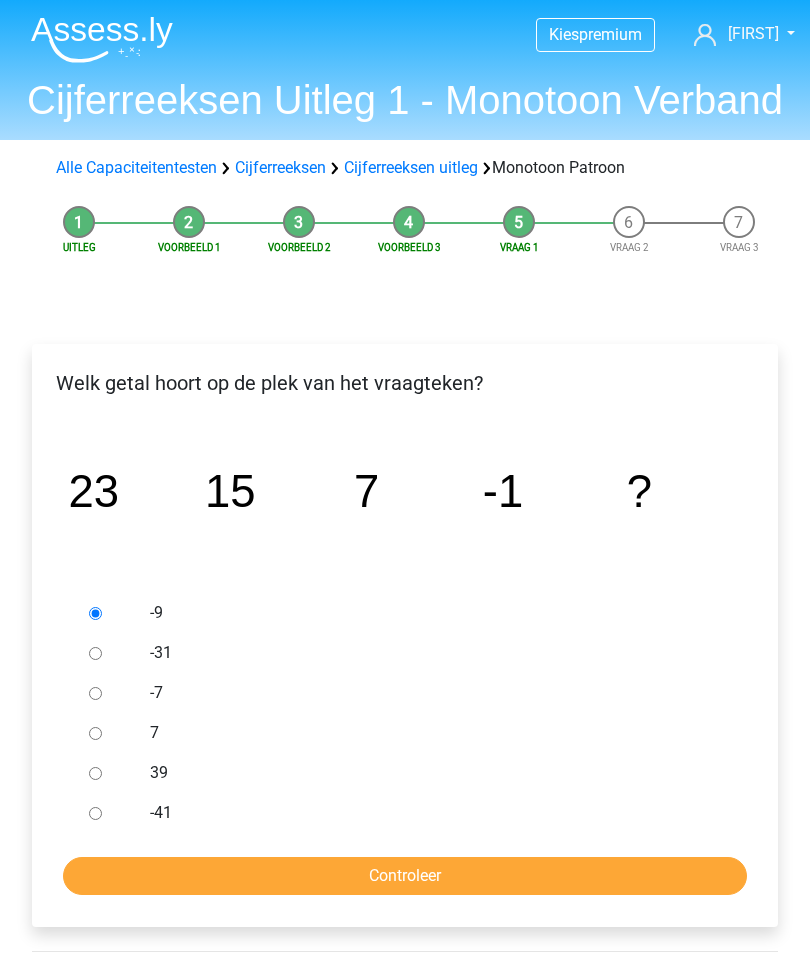 click on "Controleer" at bounding box center [405, 876] 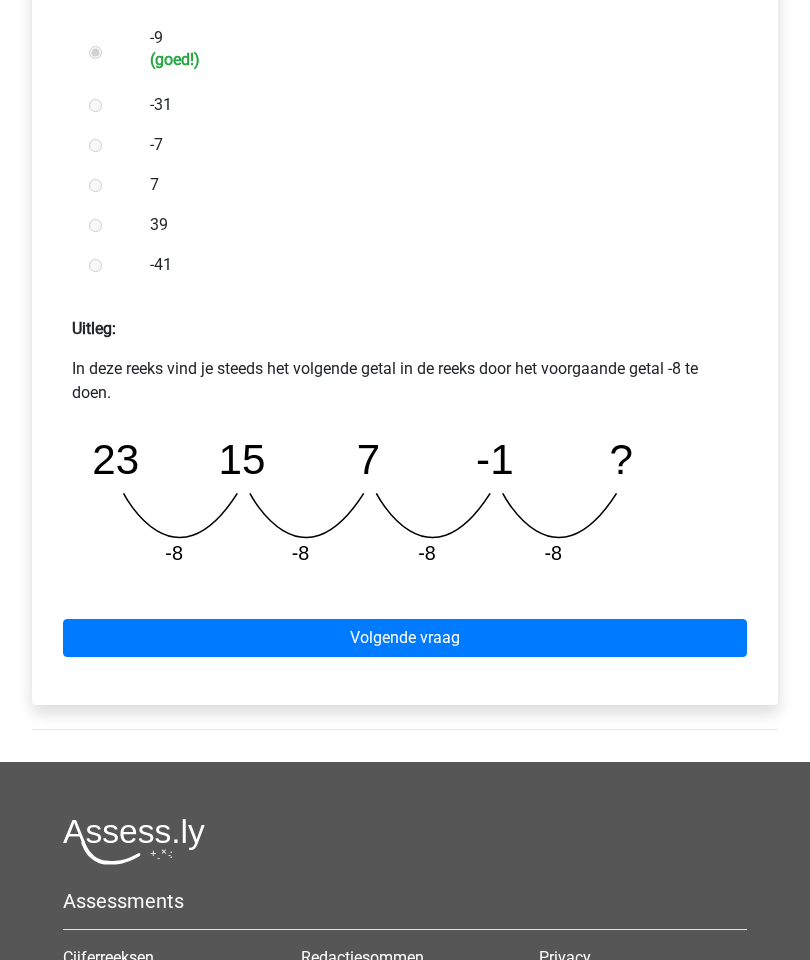 scroll, scrollTop: 576, scrollLeft: 0, axis: vertical 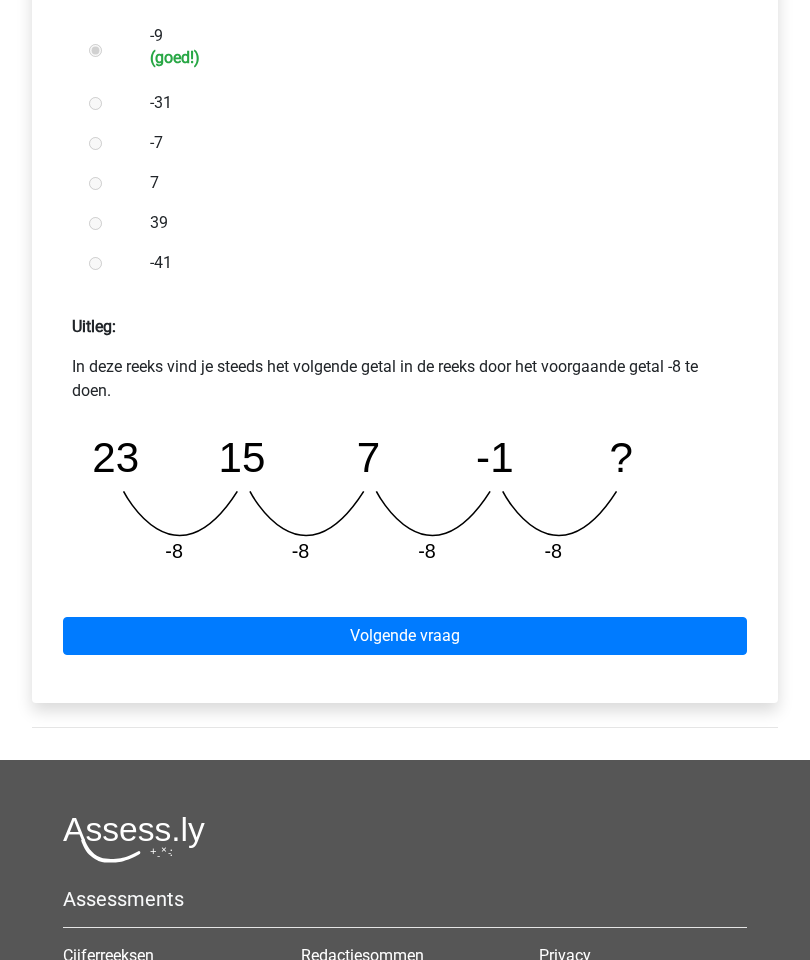 click on "Volgende vraag" at bounding box center [405, 637] 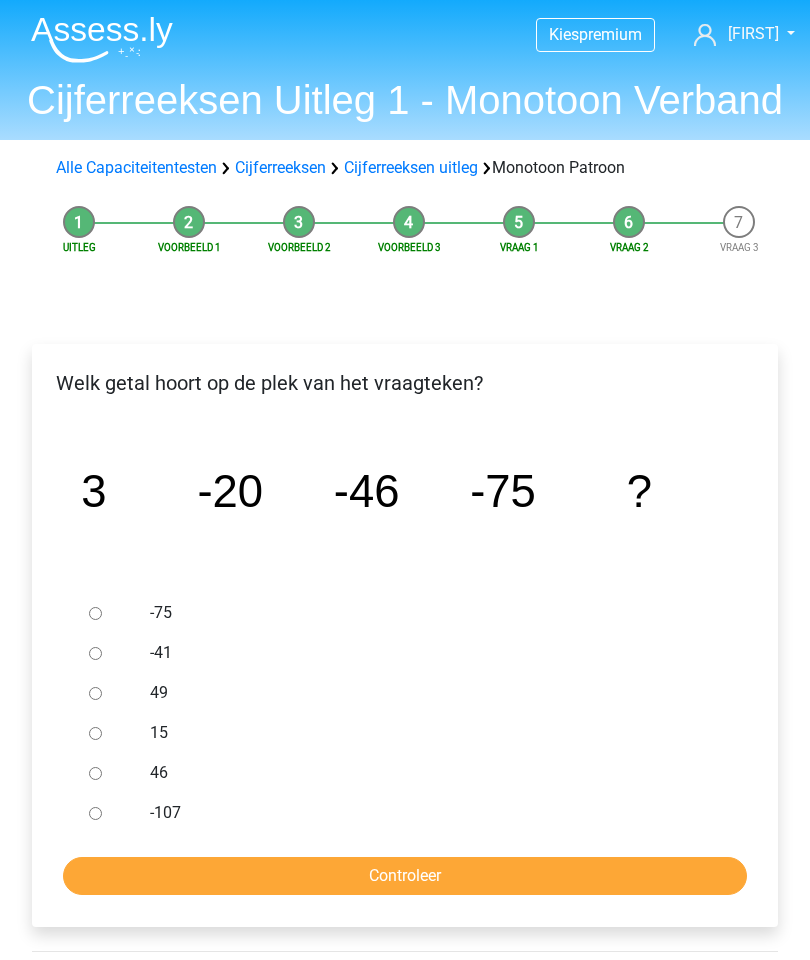 scroll, scrollTop: 0, scrollLeft: 0, axis: both 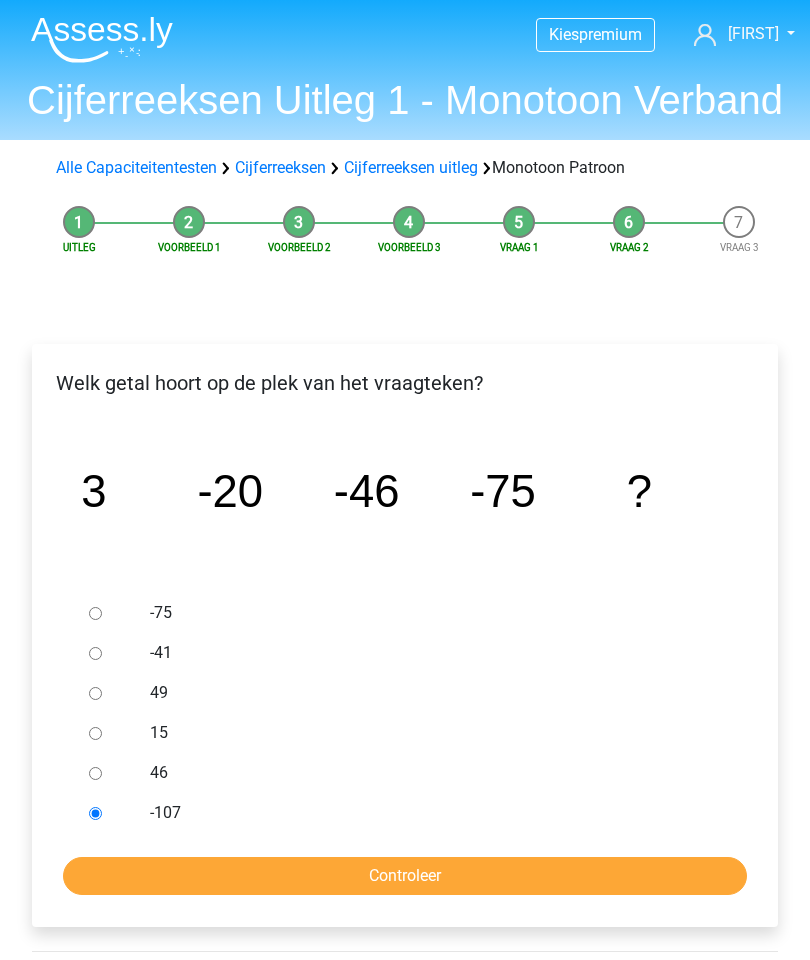 click on "Controleer" at bounding box center [405, 876] 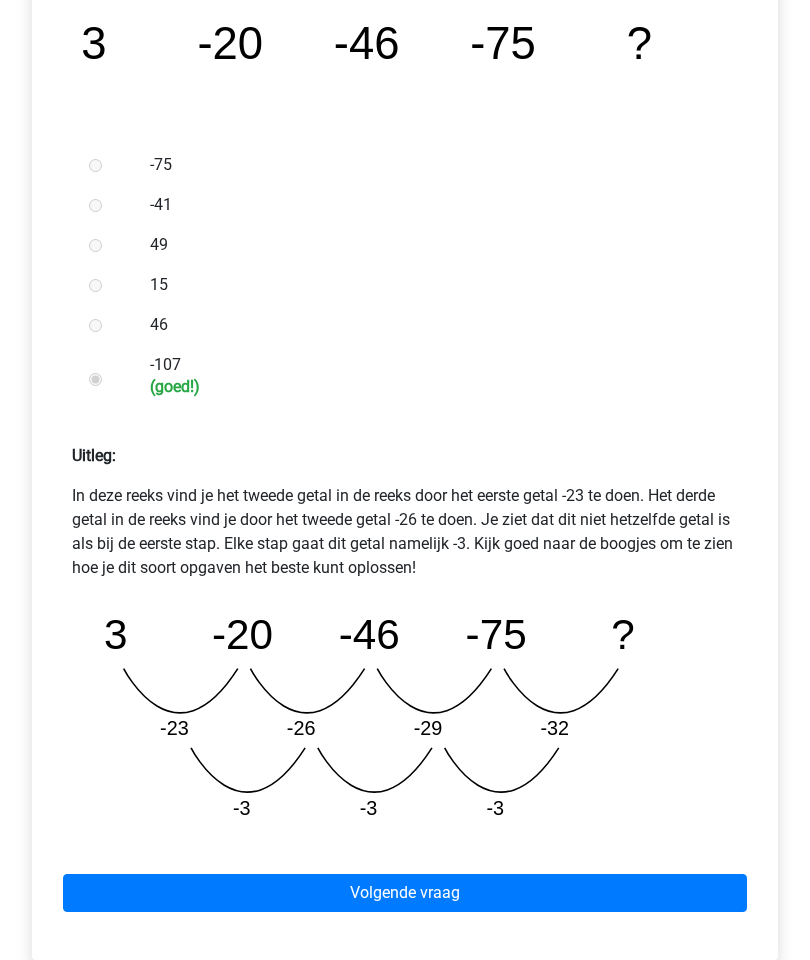 scroll, scrollTop: 449, scrollLeft: 0, axis: vertical 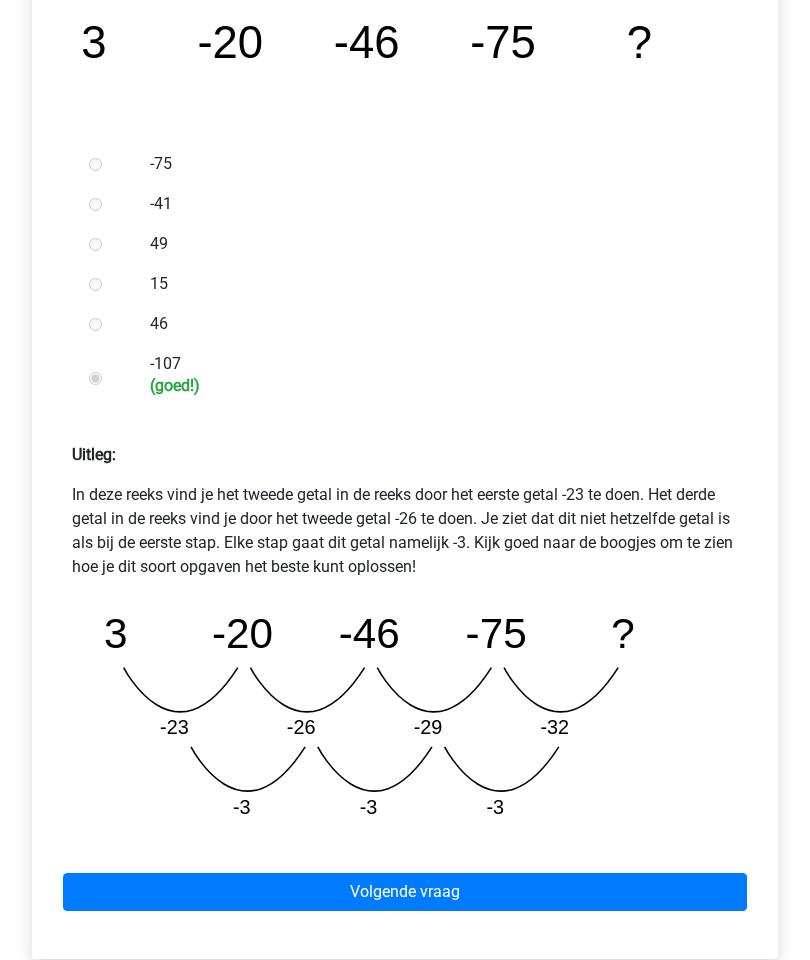 click on "Volgende vraag" at bounding box center (405, 892) 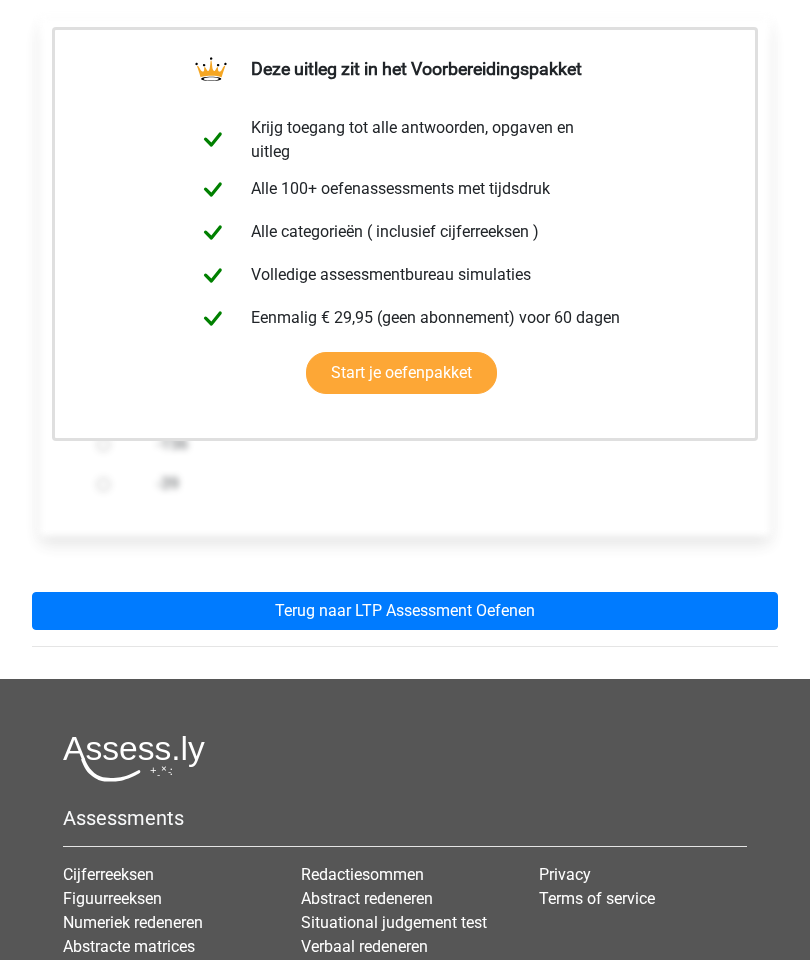 scroll, scrollTop: 346, scrollLeft: 0, axis: vertical 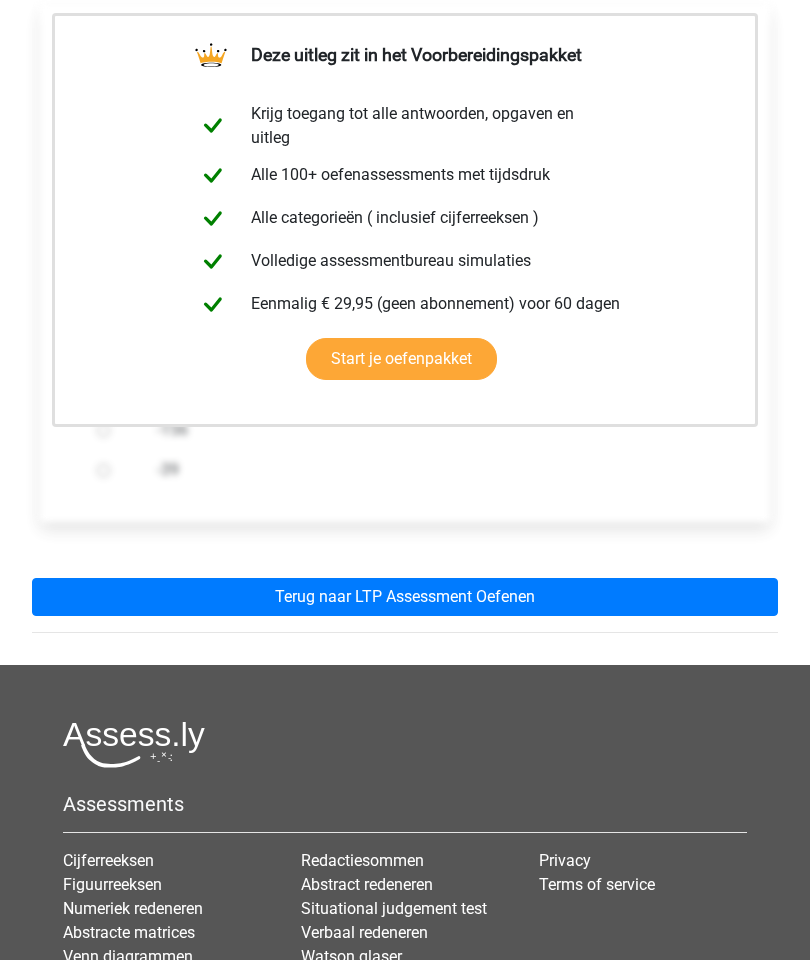 click on "Terug naar LTP Assessment Oefenen" at bounding box center (405, 598) 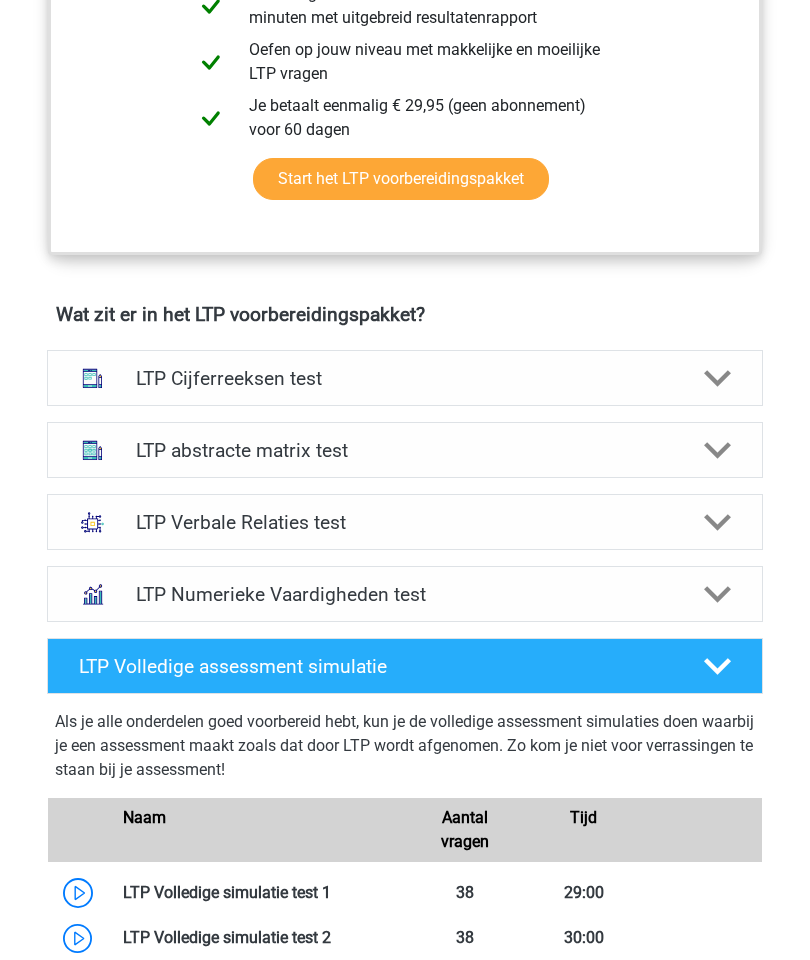 scroll, scrollTop: 1051, scrollLeft: 0, axis: vertical 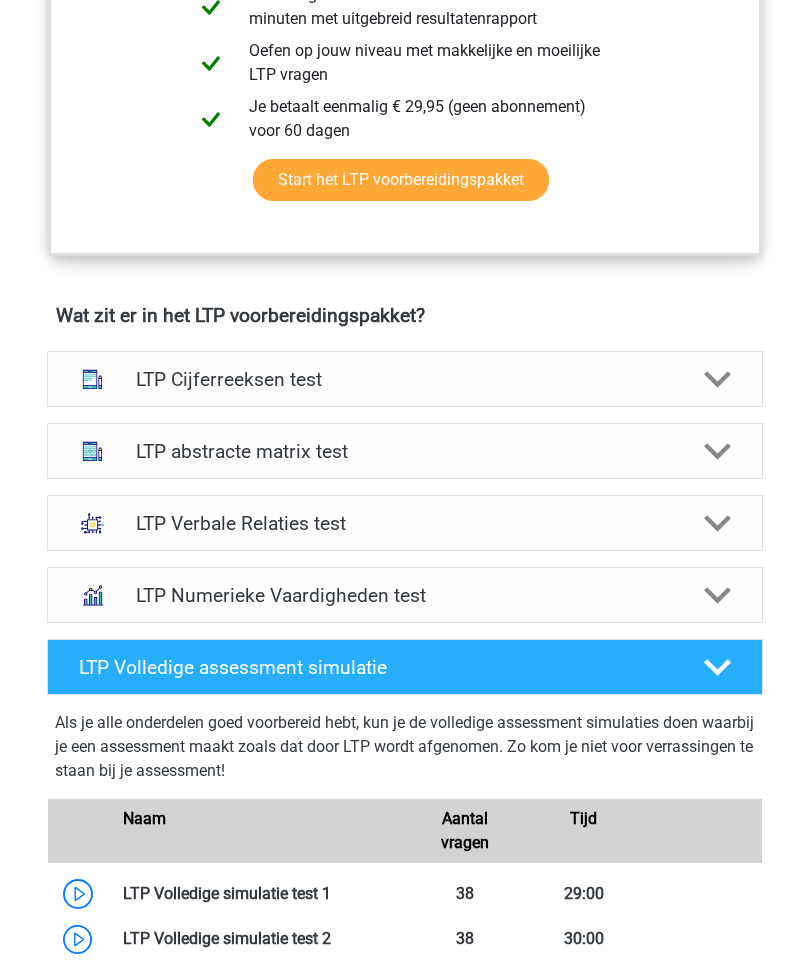 click on "LTP Cijferreeksen test" at bounding box center (405, 379) 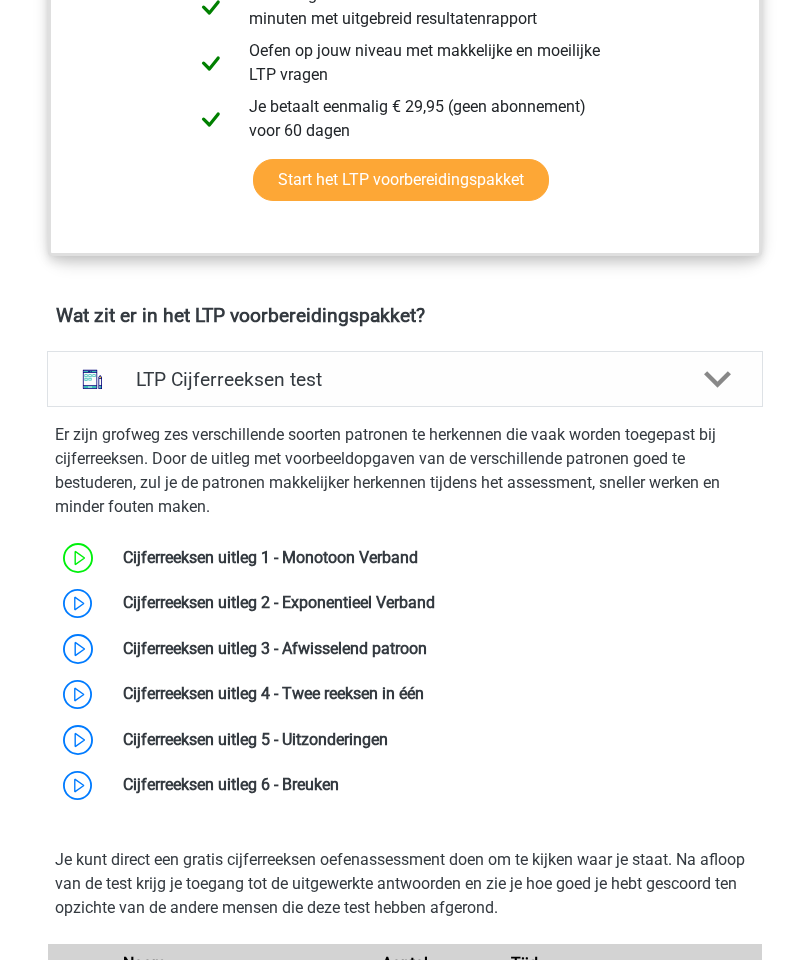 click at bounding box center (435, 602) 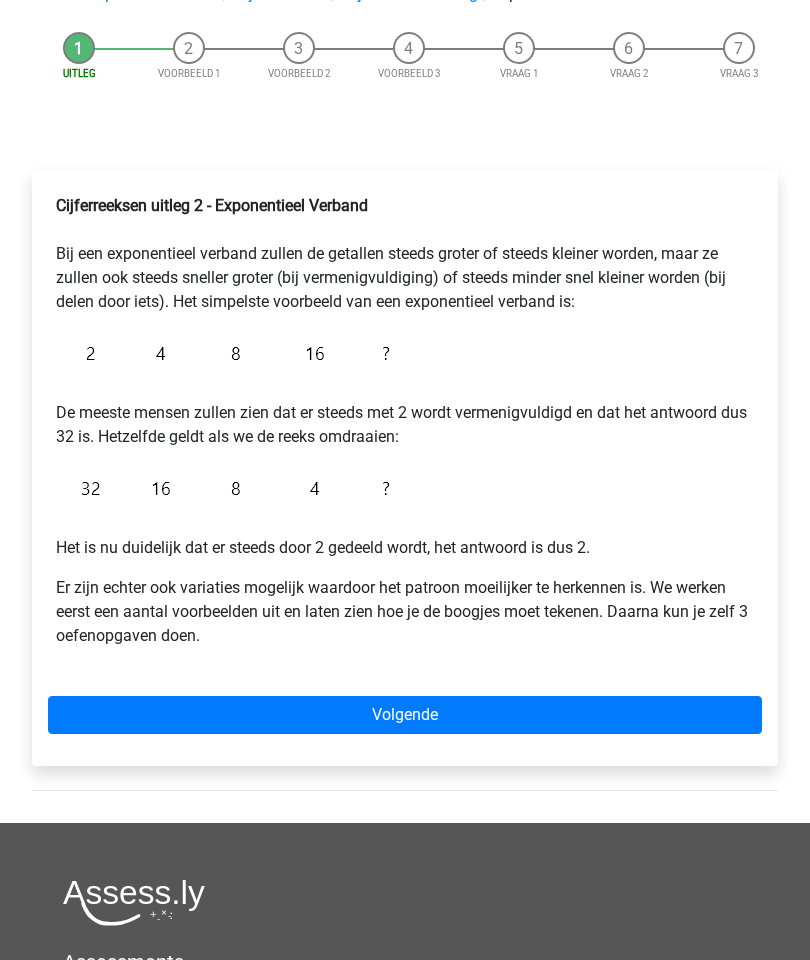 scroll, scrollTop: 232, scrollLeft: 0, axis: vertical 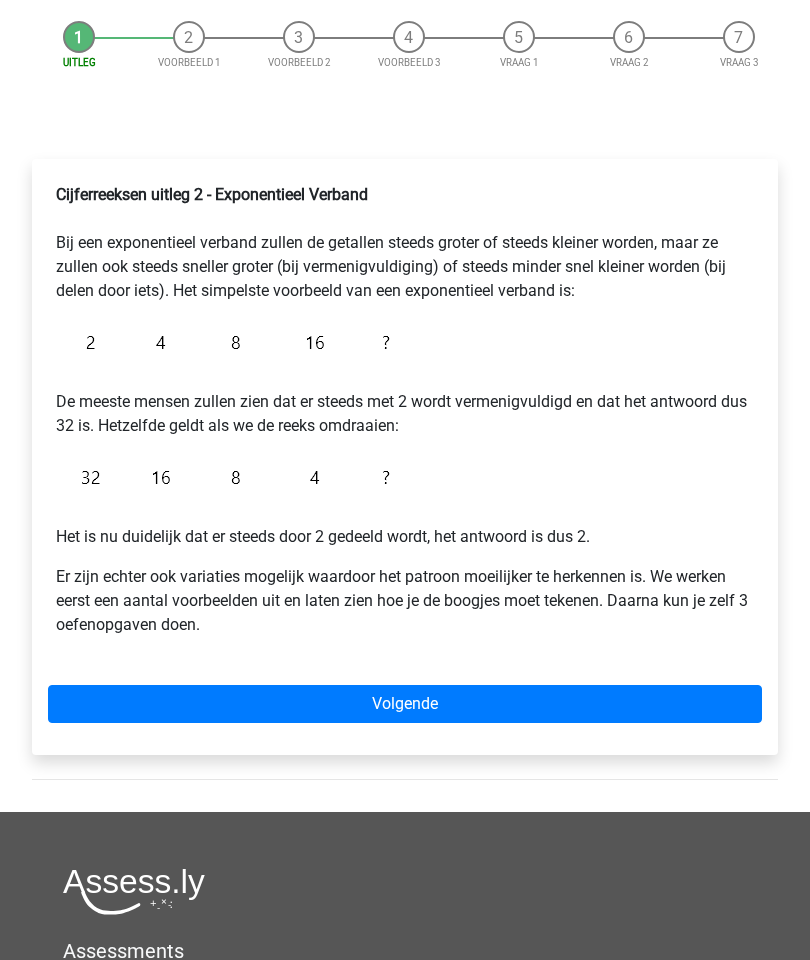 click on "Cijferreeksen uitleg 2 - Exponentieel Verband  Bij een exponentieel verband zullen de getallen steeds groter of steeds kleiner worden, maar ze zullen ook steeds sneller groter (bij vermenigvuldiging) of steeds minder snel kleiner worden (bij delen door iets). Het simpelste voorbeeld van een exponentieel verband is: De meeste mensen zullen zien dat er steeds met 2 wordt vermenigvuldigd en dat het antwoord dus 32 is. Hetzelfde geldt als we de reeks omdraaien: Het is nu duidelijk dat er steeds door 2 gedeeld wordt, het antwoord is dus 2. Er zijn echter ook variaties mogelijk waardoor het patroon moeilijker te herkennen is. We werken eerst een aantal voorbeelden uit en laten zien hoe je de boogjes moet tekenen. Daarna kun je zelf 3 oefenopgaven doen.
Volgende" at bounding box center [405, 458] 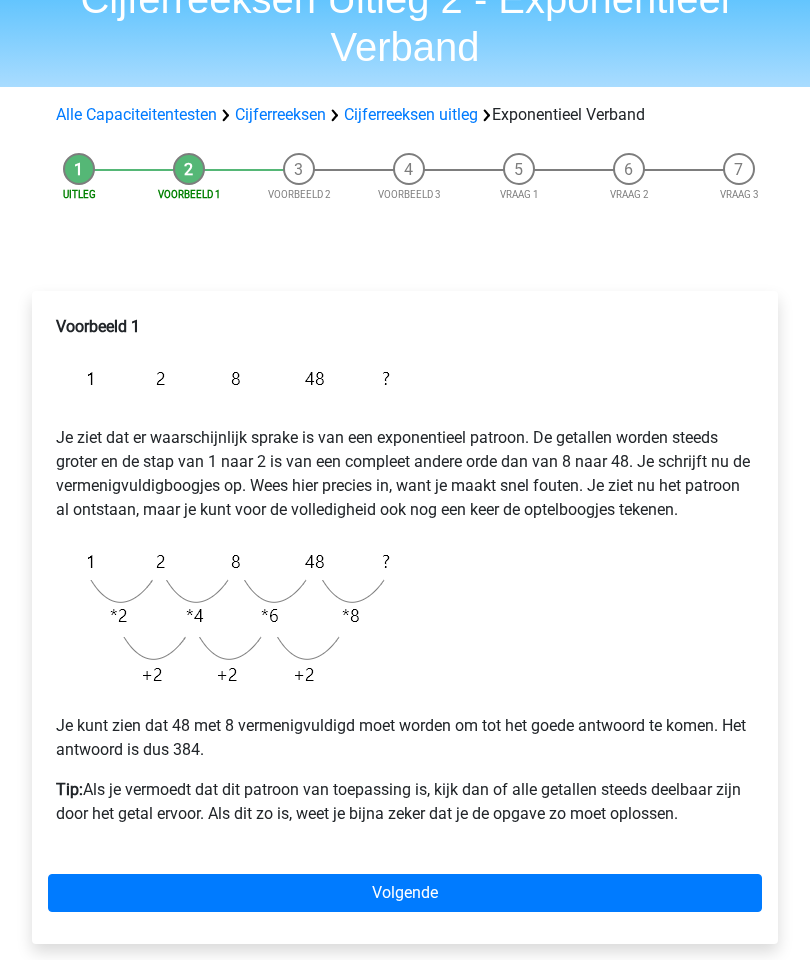 scroll, scrollTop: 136, scrollLeft: 0, axis: vertical 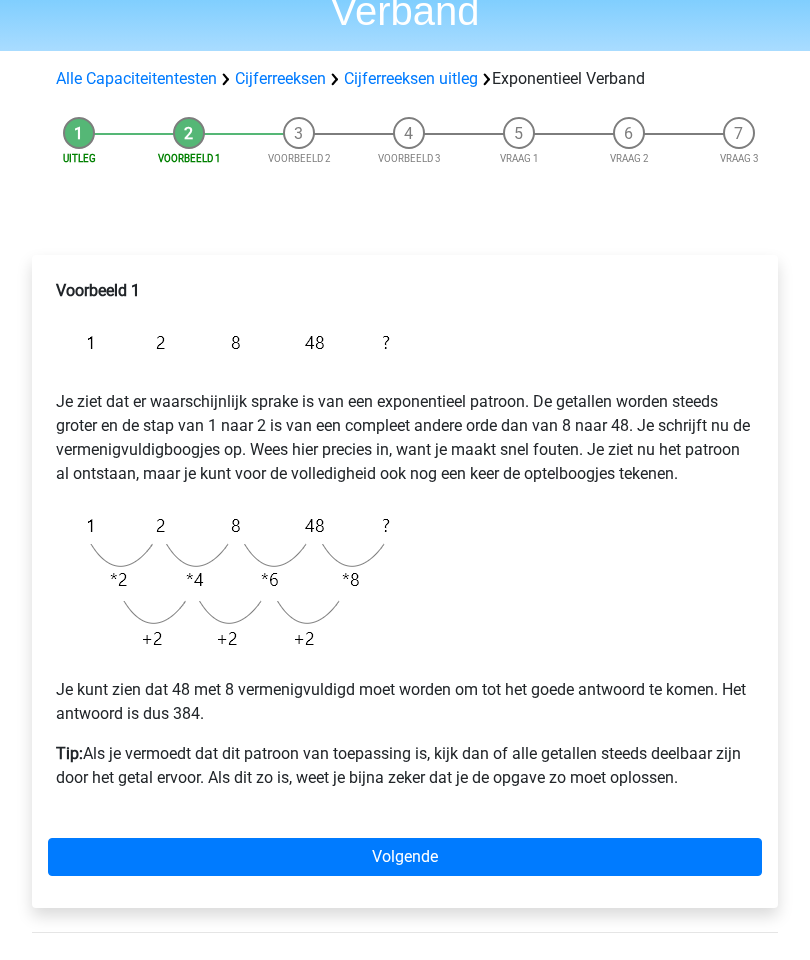 click on "Volgende" at bounding box center (405, 858) 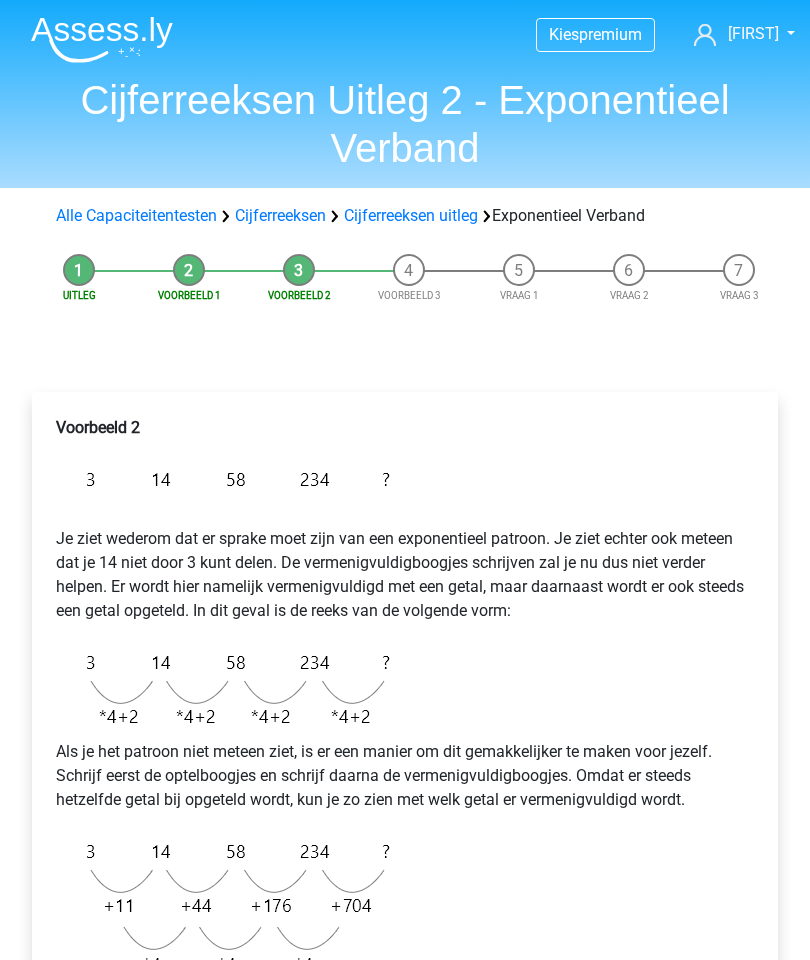 scroll, scrollTop: 0, scrollLeft: 0, axis: both 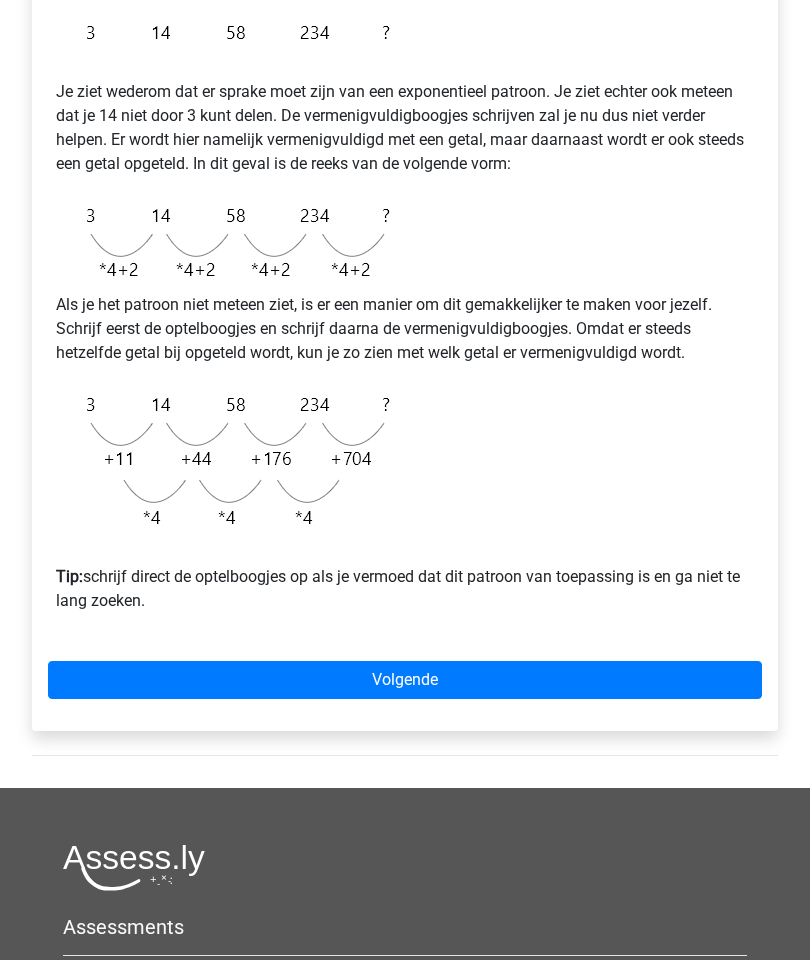 click on "Voorbeeld 2 Je ziet wederom dat er sprake moet zijn van een exponentieel patroon. Je ziet echter ook meteen dat je 14 niet door 3 kunt delen. De vermenigvuldigboogjes schrijven zal je nu dus niet verder helpen. Er wordt hier namelijk vermenigvuldigd met een getal, maar daarnaast wordt er ook steeds een getal opgeteld. In dit geval is de reeks van de volgende vorm: Als je het patroon niet meteen ziet, is er een manier om dit gemakkelijker te maken voor jezelf. Schrijf eerst de optelboogjes en schrijf daarna de vermenigvuldigboogjes. Omdat er steeds hetzelfde getal bij opgeteld wordt, kun je zo zien met welk getal er vermenigvuldigd wordt. Tip:  schrijf direct de optelboogjes op als je vermoed dat dit patroon van toepassing is en ga niet te lang zoeken.
Volgende" at bounding box center [405, 339] 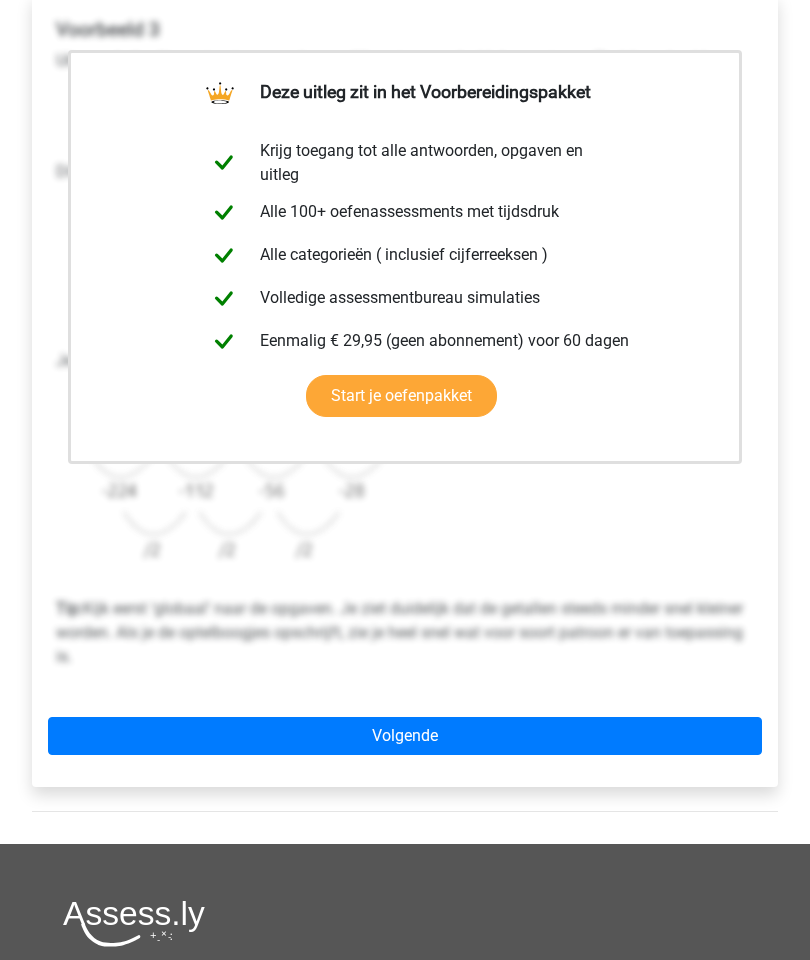 scroll, scrollTop: 408, scrollLeft: 0, axis: vertical 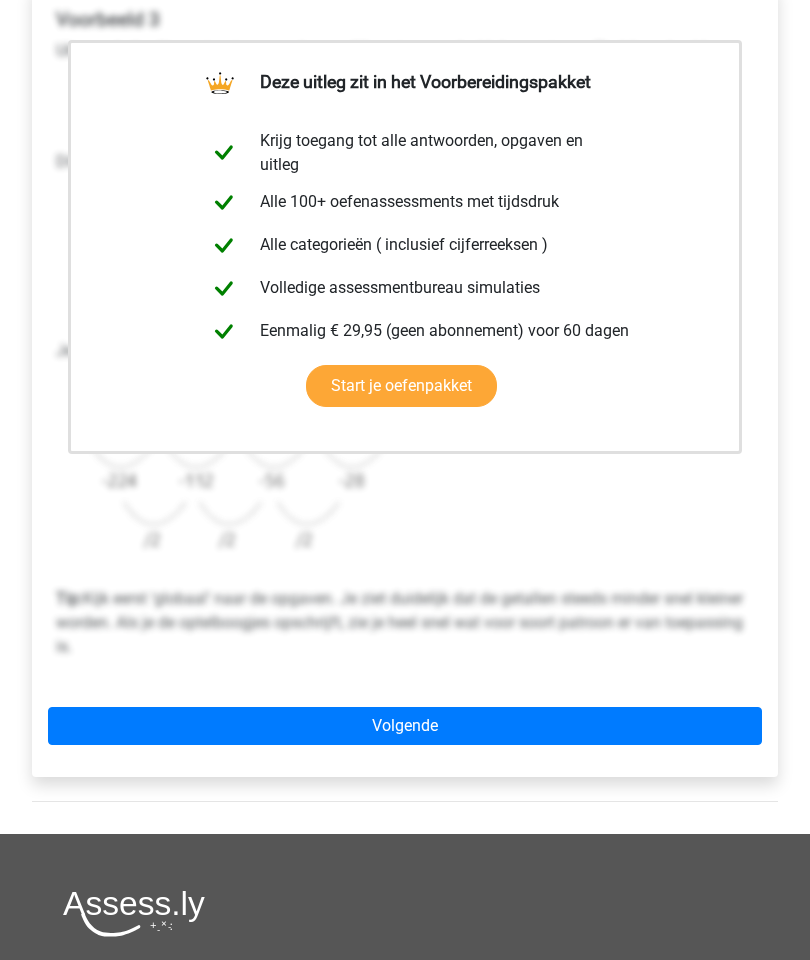 click on "Volgende" at bounding box center [405, 726] 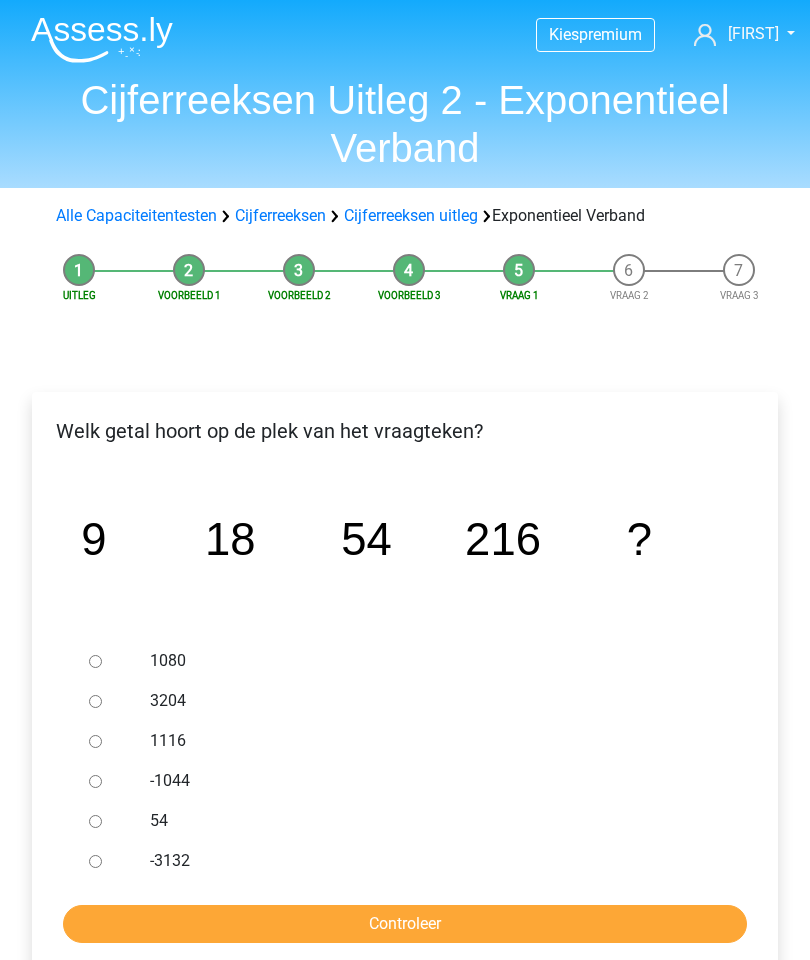 scroll, scrollTop: 0, scrollLeft: 0, axis: both 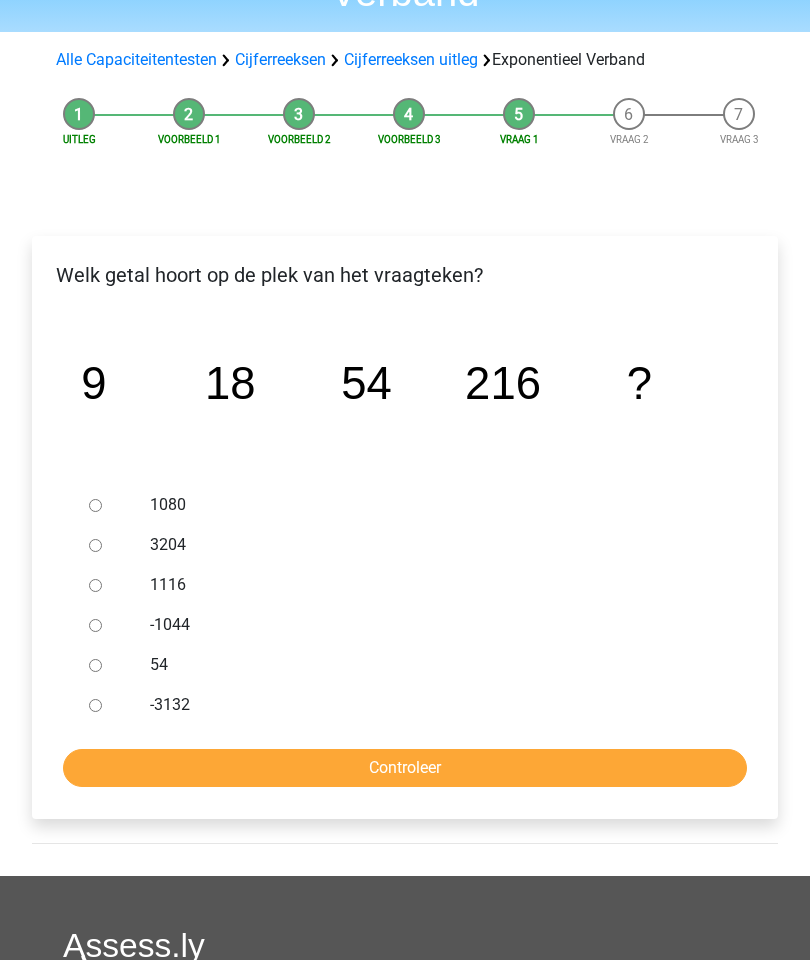 click on "1080" at bounding box center [432, 505] 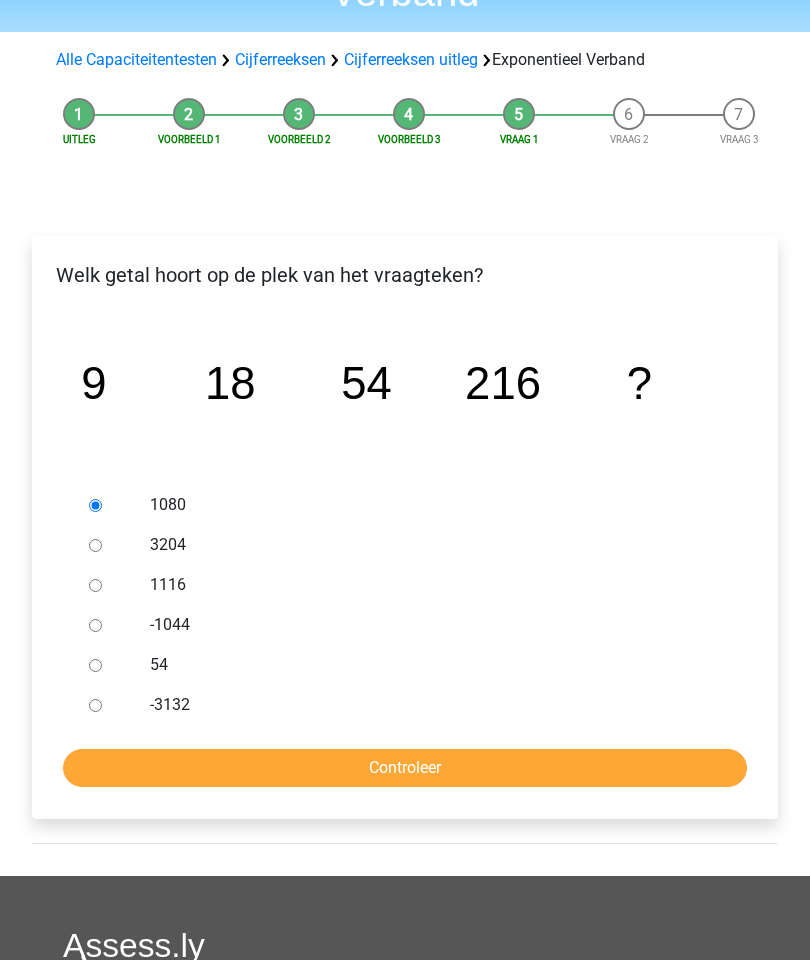 click on "Controleer" at bounding box center [405, 768] 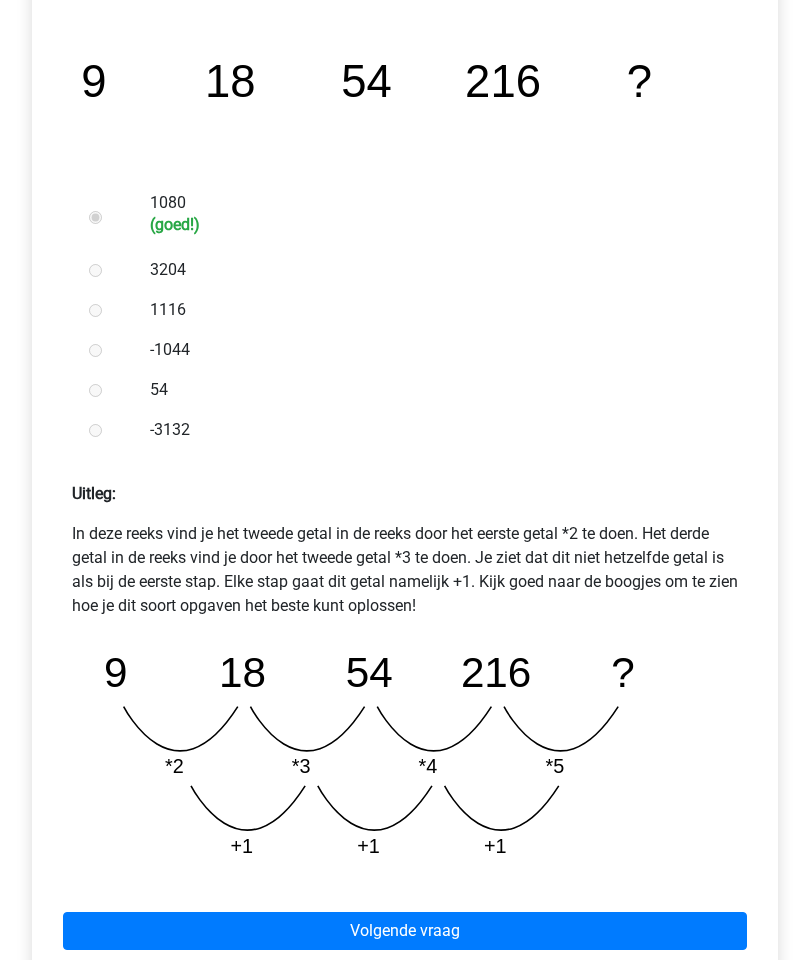 scroll, scrollTop: 580, scrollLeft: 0, axis: vertical 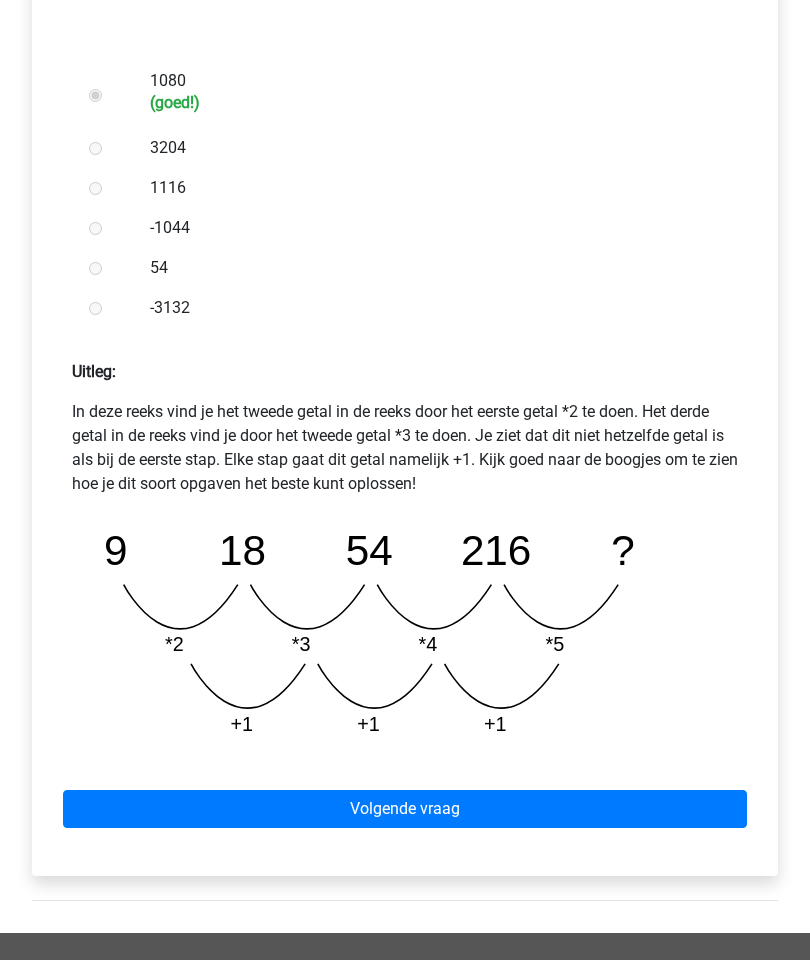 click on "Volgende vraag" at bounding box center [405, 809] 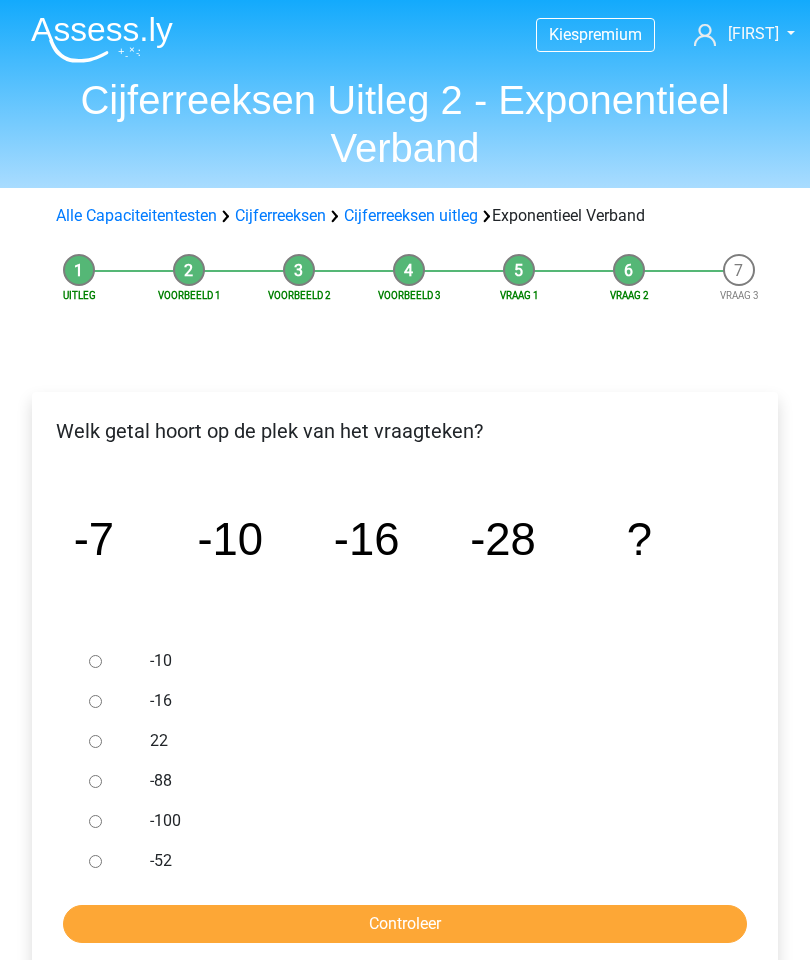 scroll, scrollTop: 0, scrollLeft: 0, axis: both 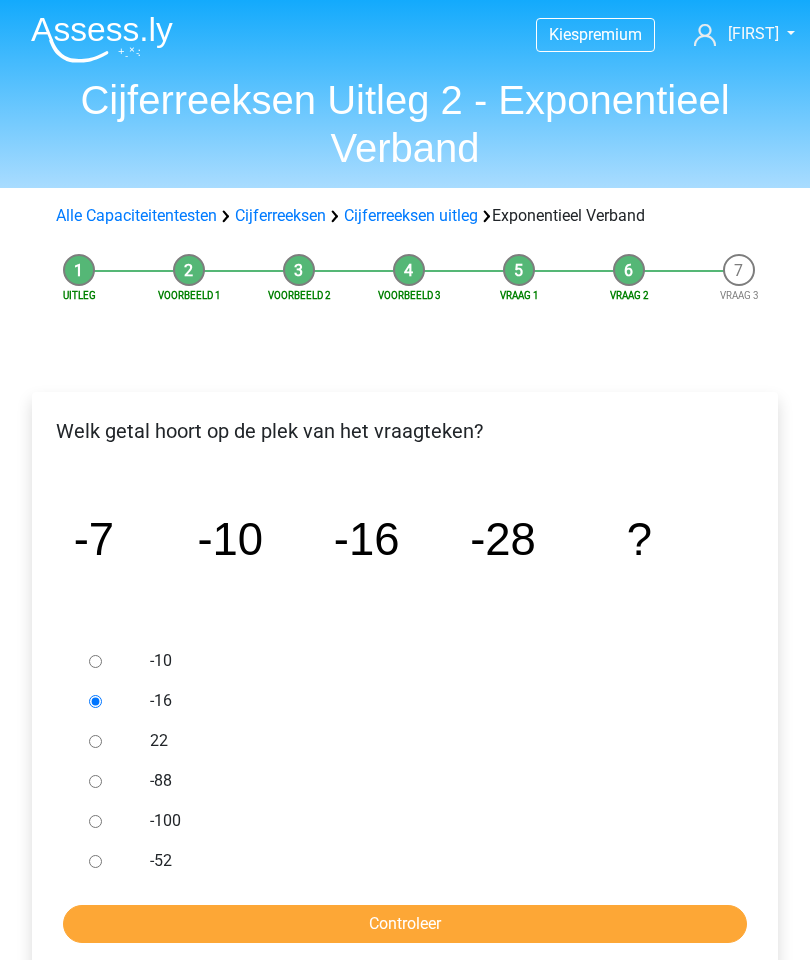 click on "-52" at bounding box center [432, 861] 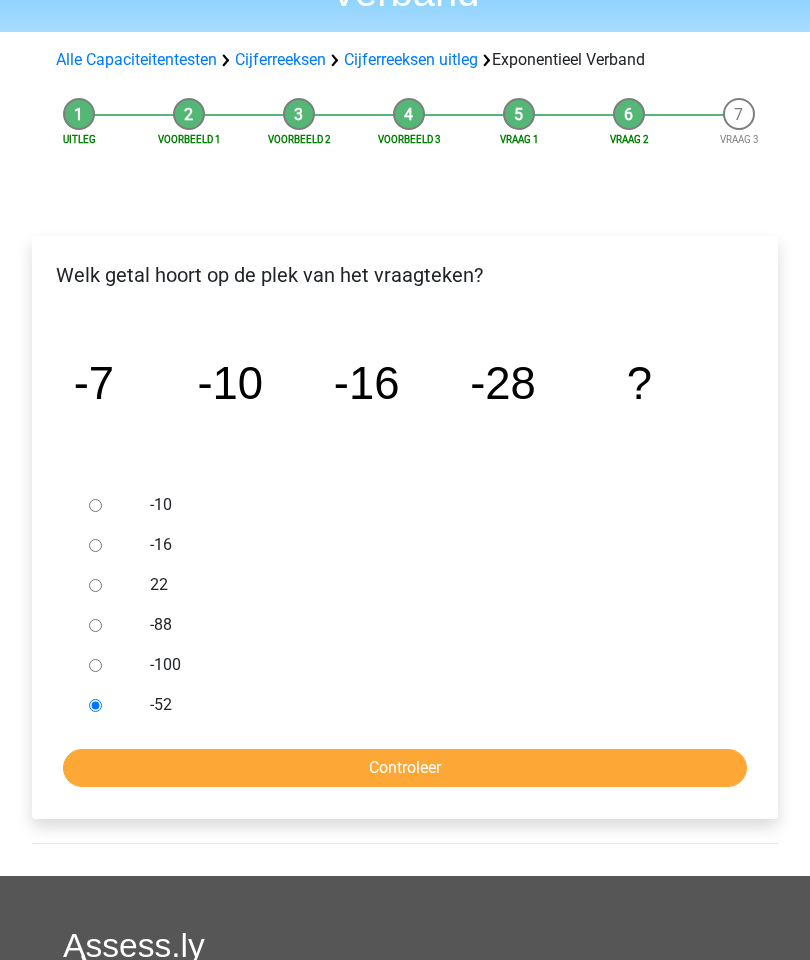 scroll, scrollTop: 144, scrollLeft: 0, axis: vertical 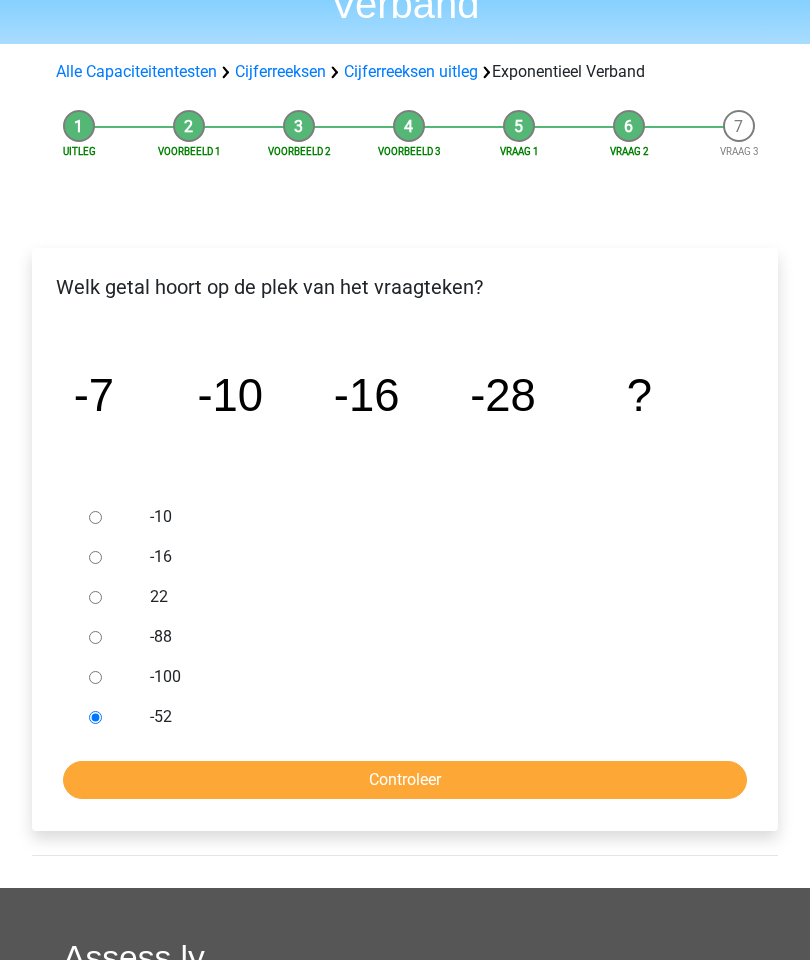 click on "image/svg+xml
-7
-10
-16
-28
?" 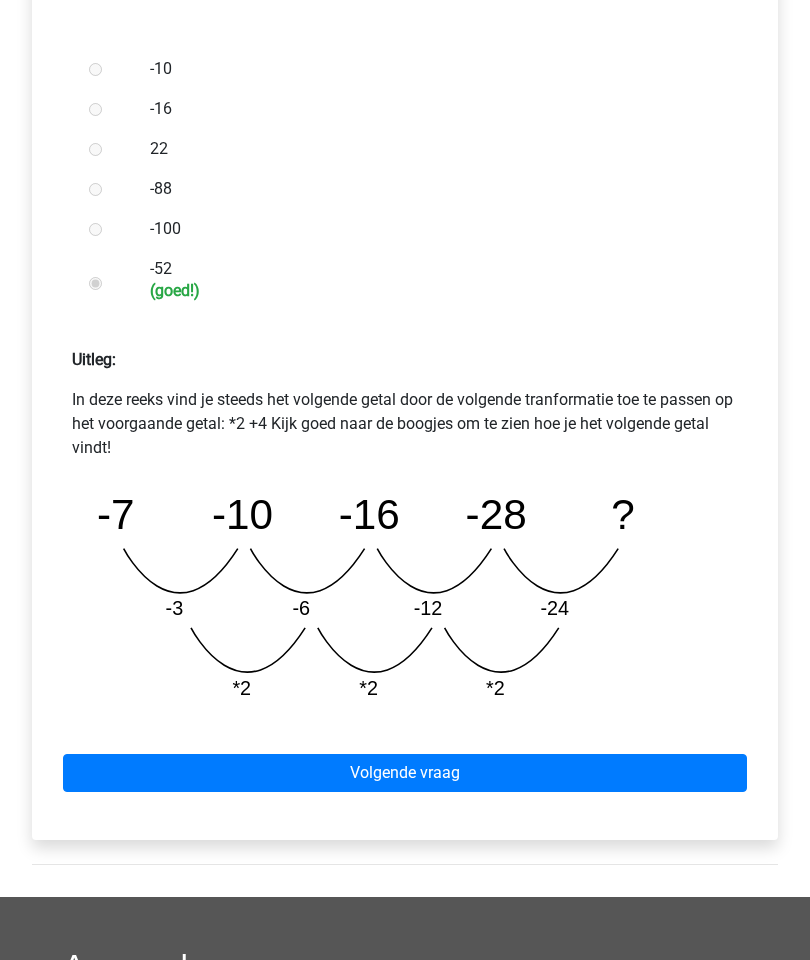 scroll, scrollTop: 592, scrollLeft: 0, axis: vertical 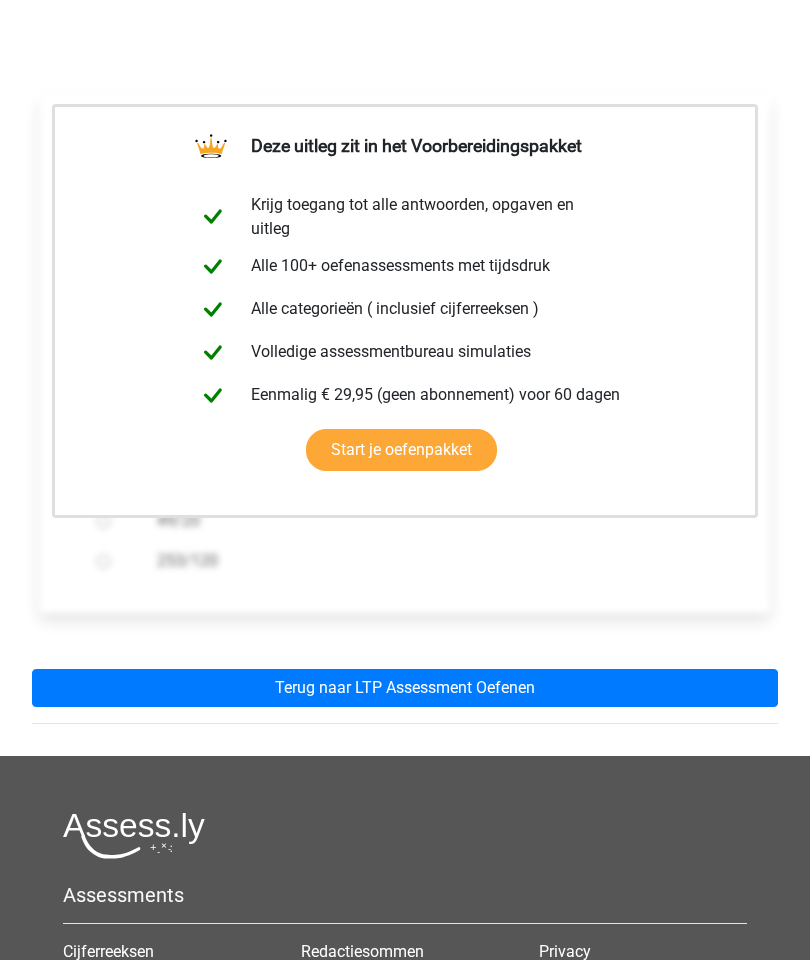 click on "Terug naar LTP Assessment Oefenen" at bounding box center [405, 688] 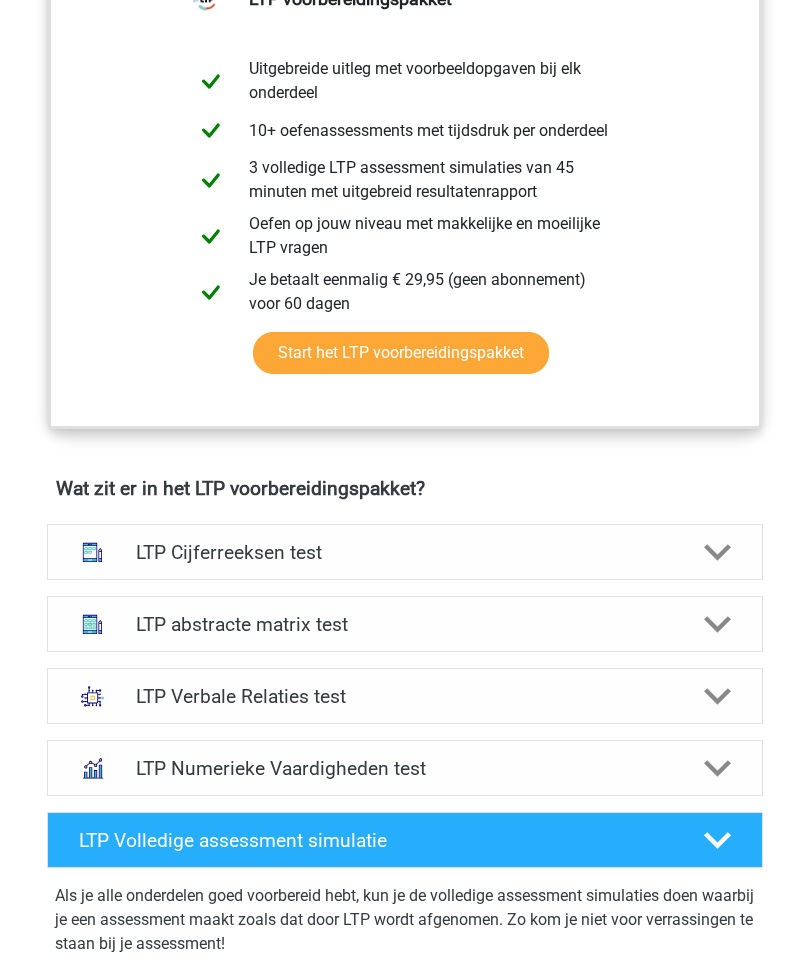 scroll, scrollTop: 869, scrollLeft: 0, axis: vertical 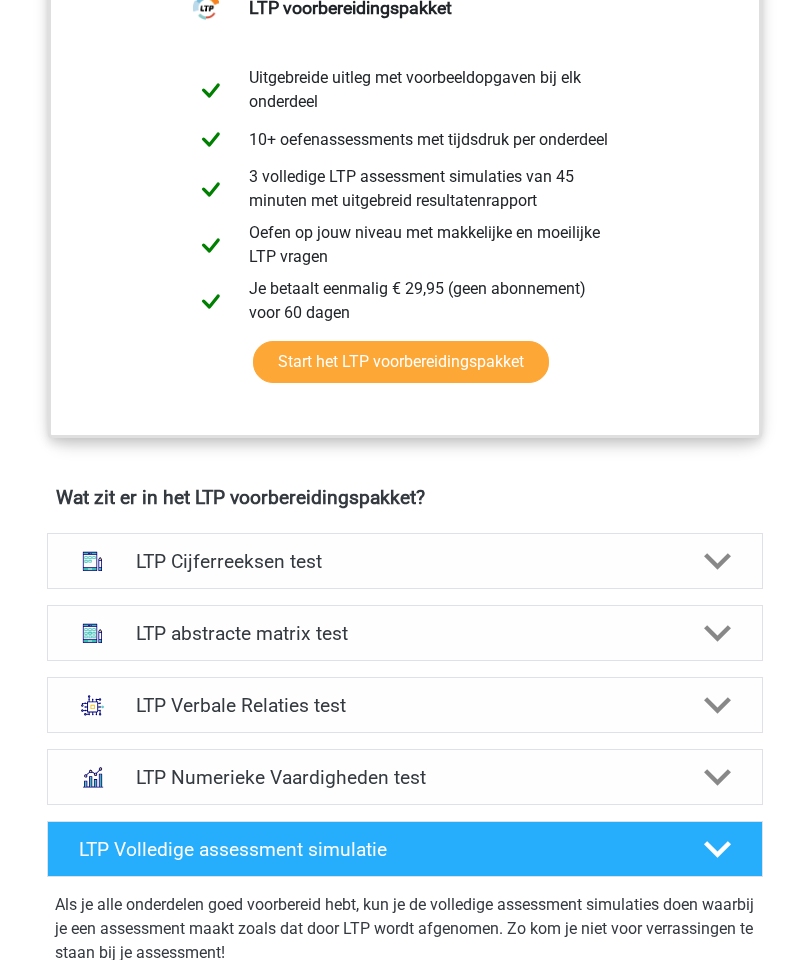 click at bounding box center [717, 561] 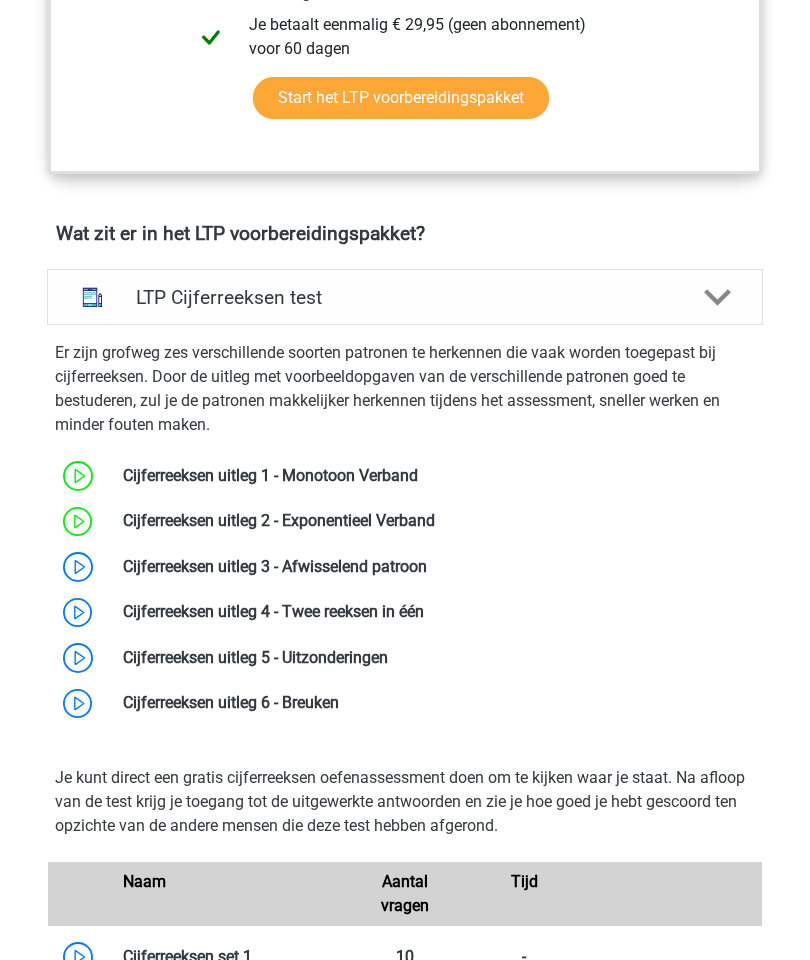 scroll, scrollTop: 1133, scrollLeft: 0, axis: vertical 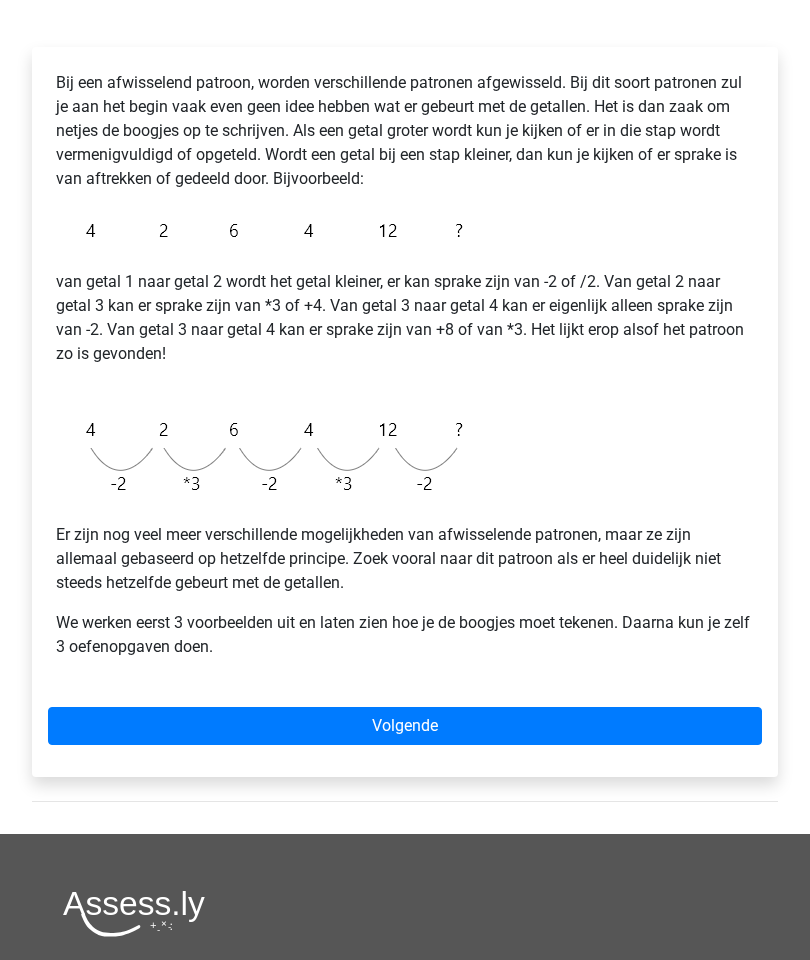 click on "Volgende" at bounding box center (405, 726) 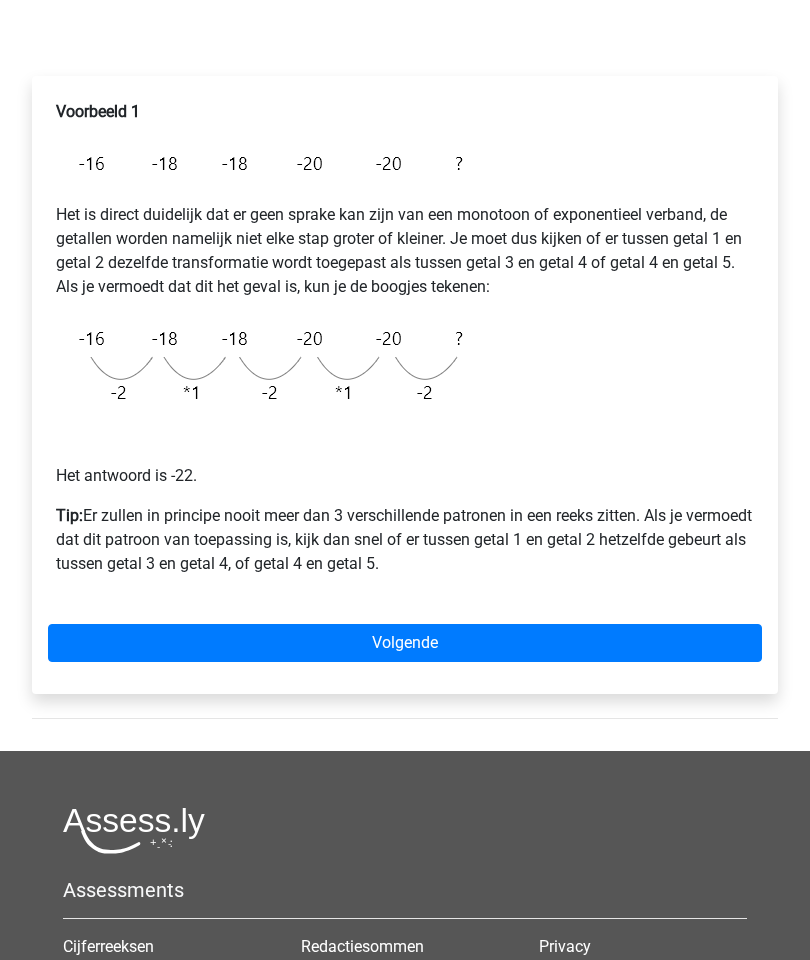 scroll, scrollTop: 318, scrollLeft: 0, axis: vertical 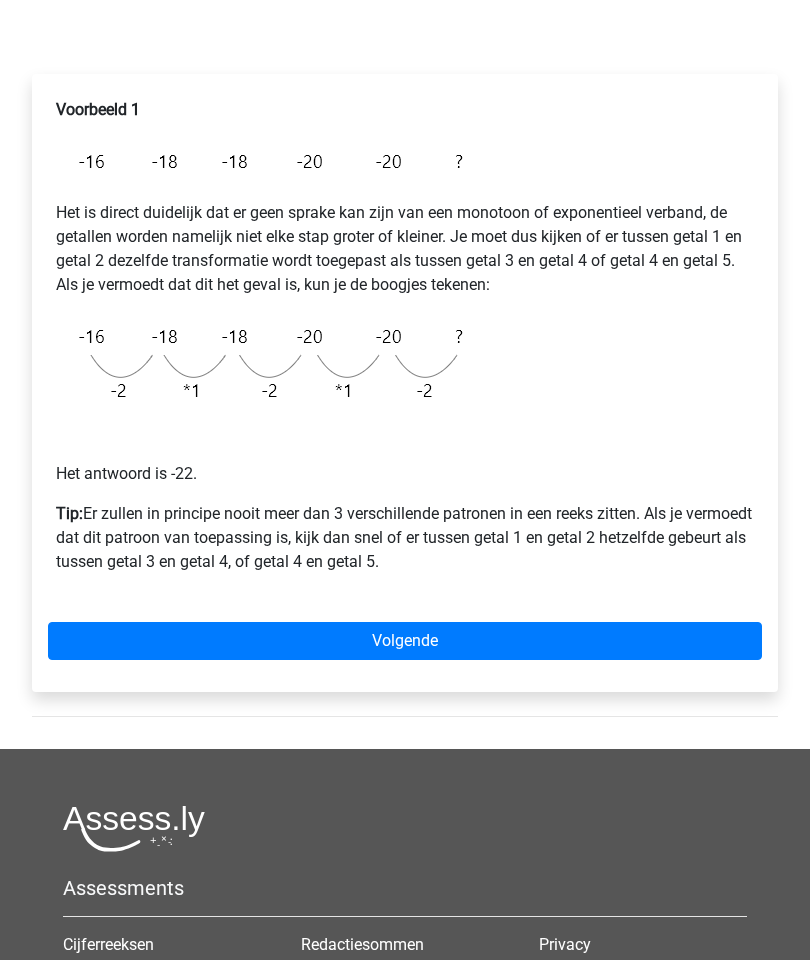 click on "Volgende" at bounding box center (405, 641) 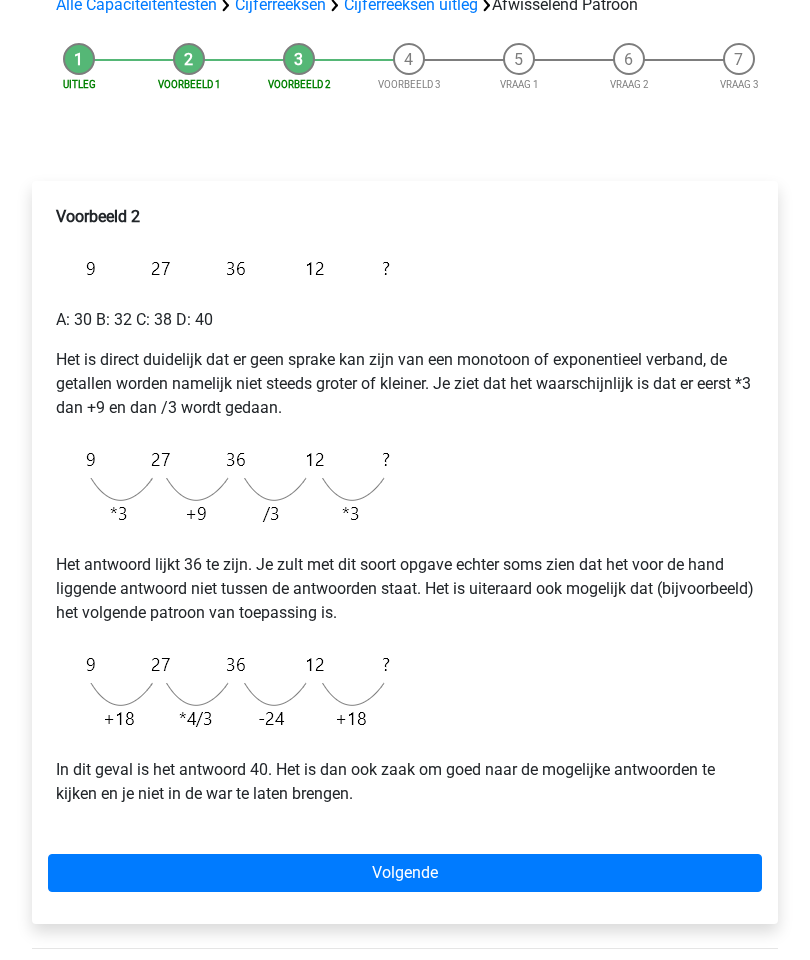 scroll, scrollTop: 210, scrollLeft: 0, axis: vertical 